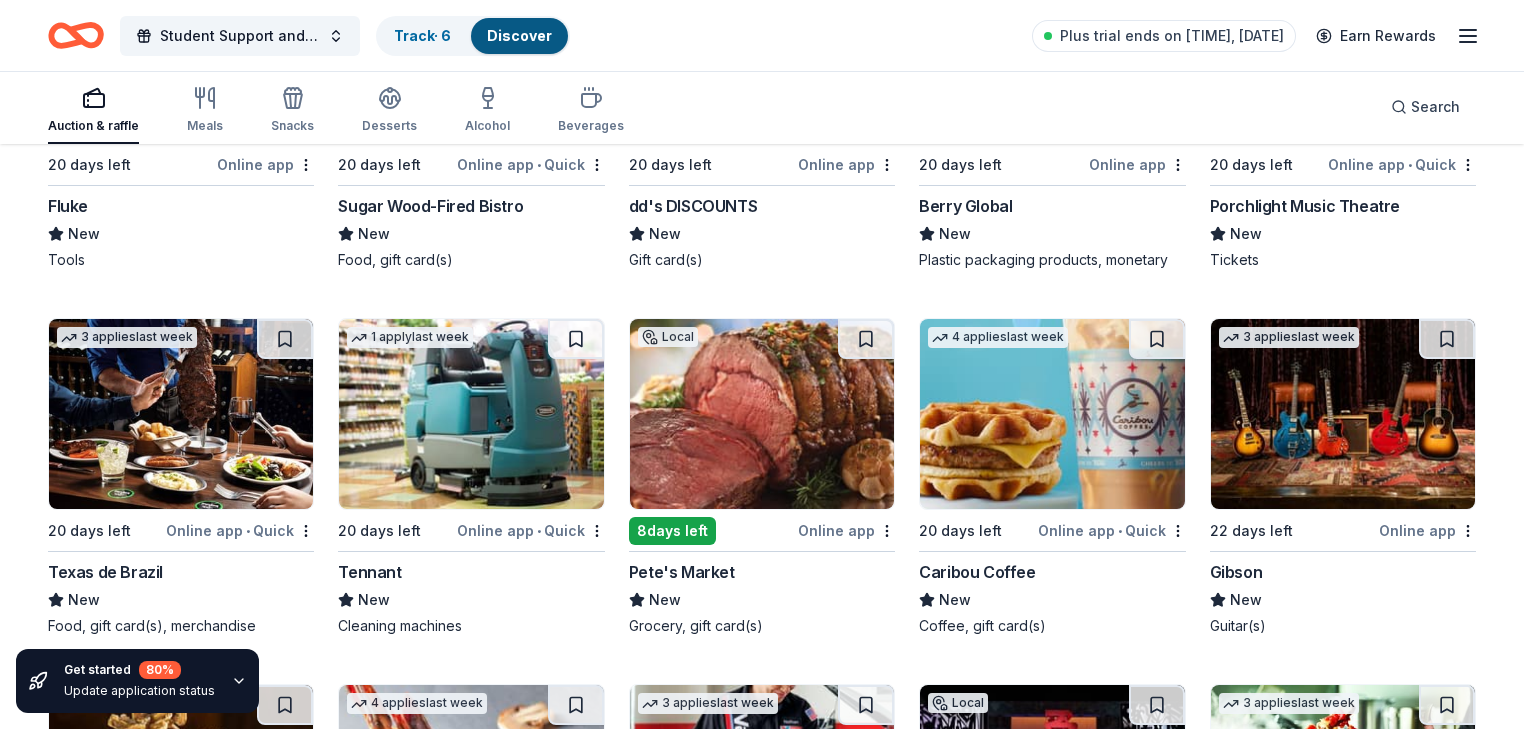 scroll, scrollTop: 8804, scrollLeft: 0, axis: vertical 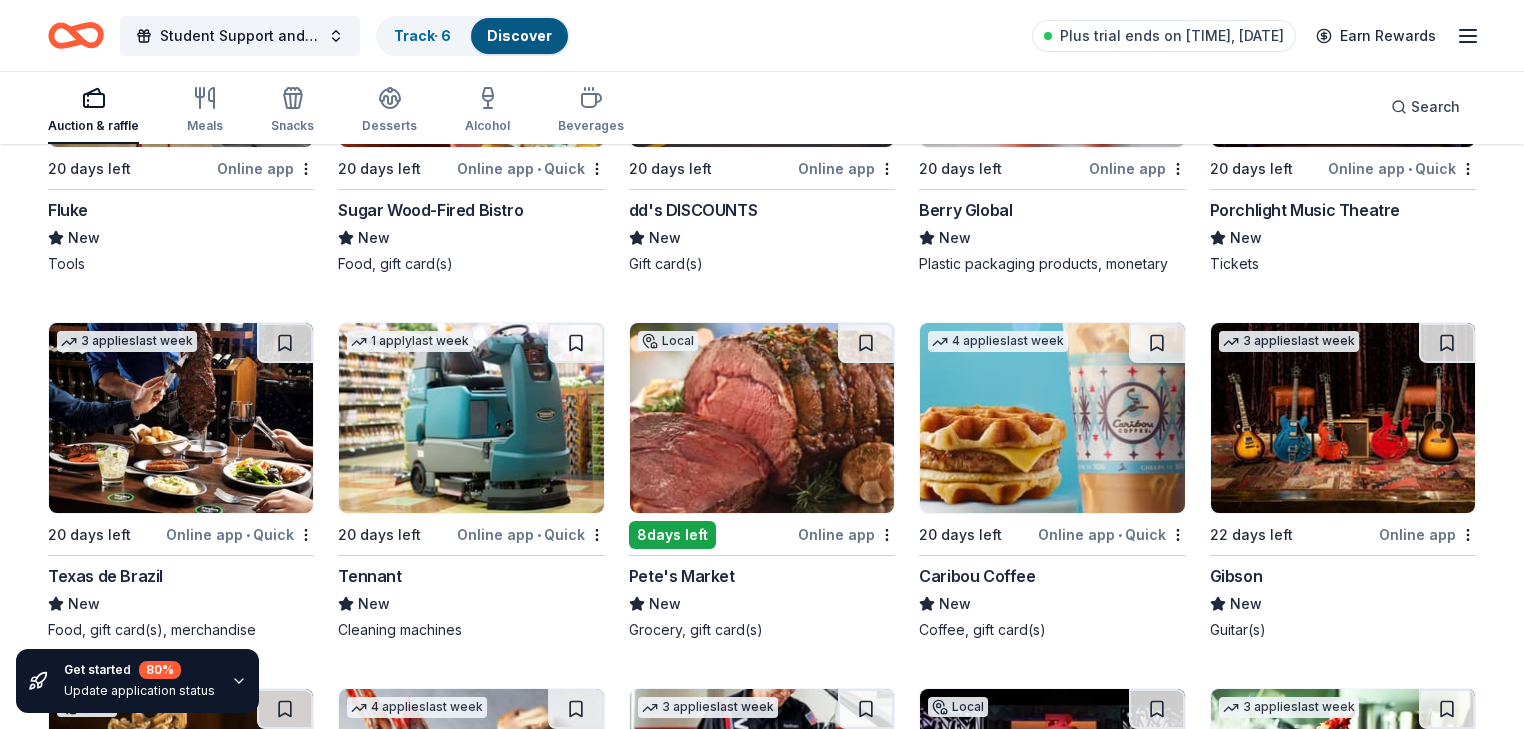 click on "Online app" at bounding box center (1427, 534) 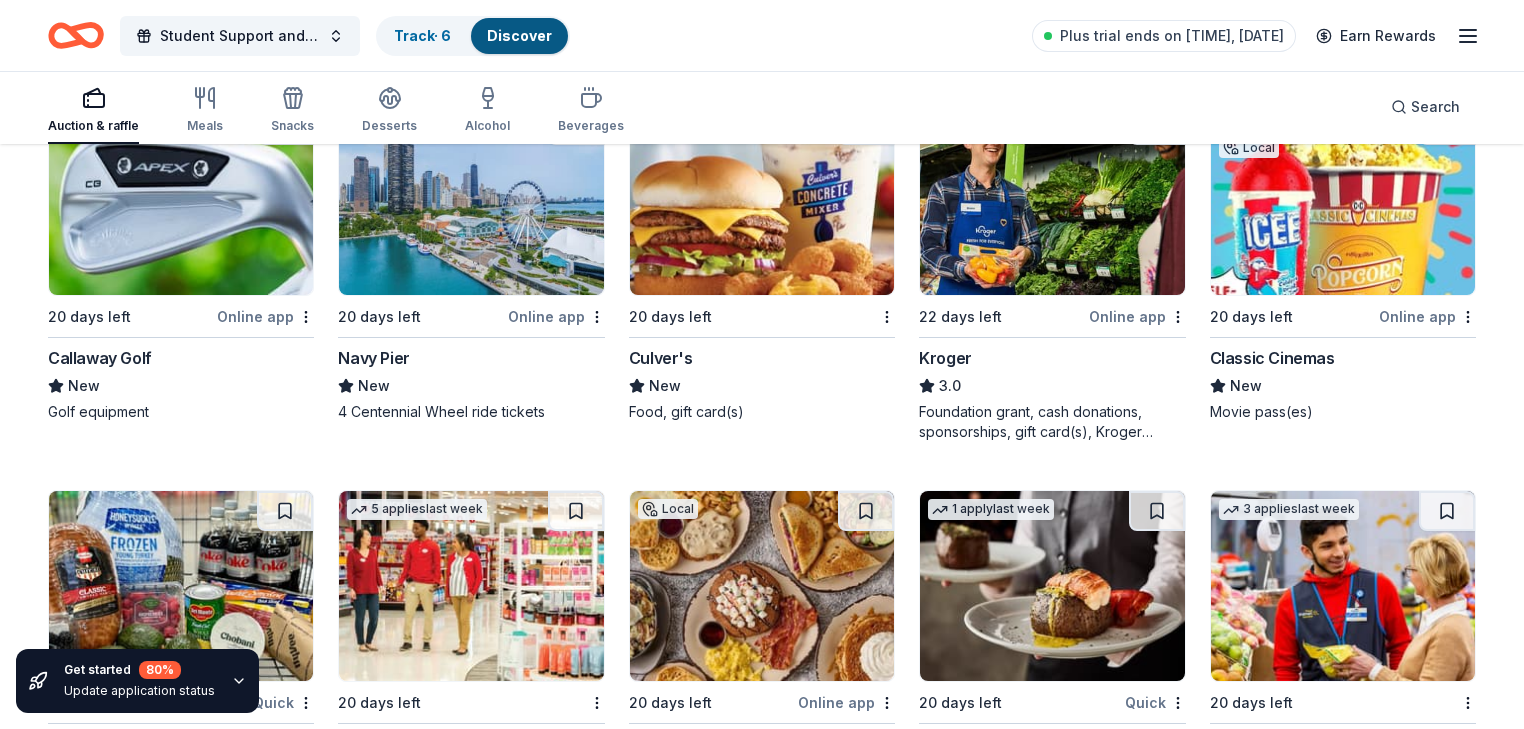 scroll, scrollTop: 9620, scrollLeft: 0, axis: vertical 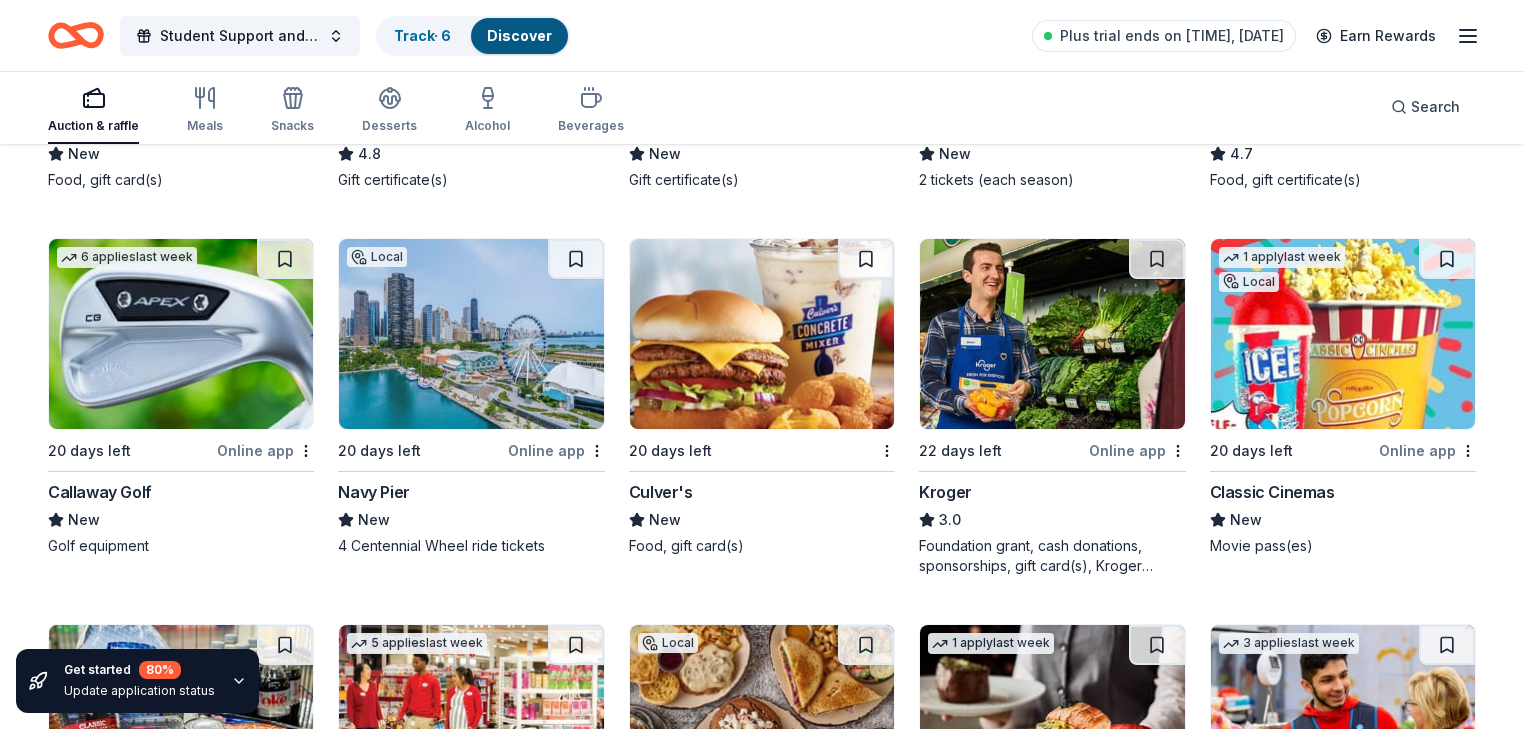 click on "20 days left Culver's  New Food, gift card(s)" at bounding box center [762, 397] 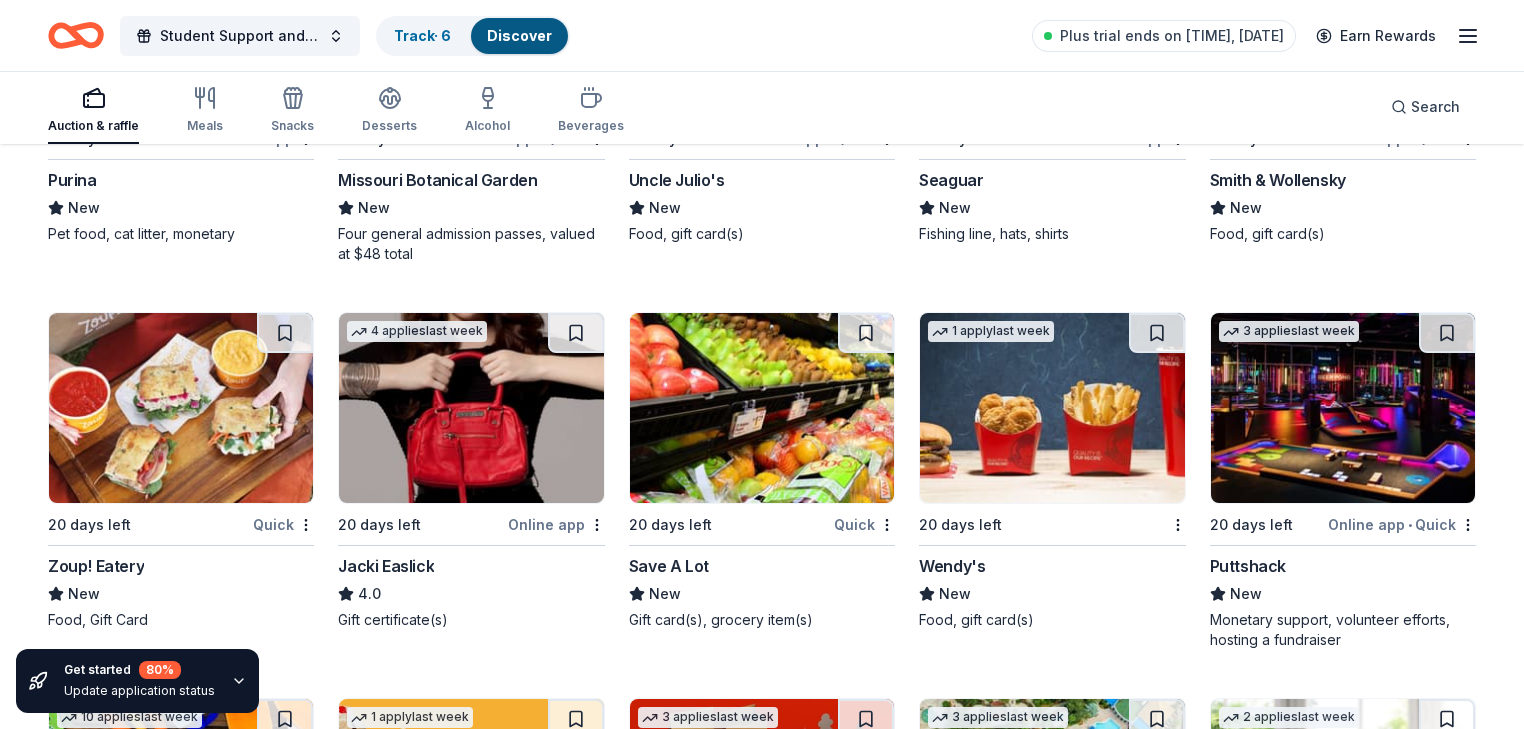 scroll, scrollTop: 12239, scrollLeft: 0, axis: vertical 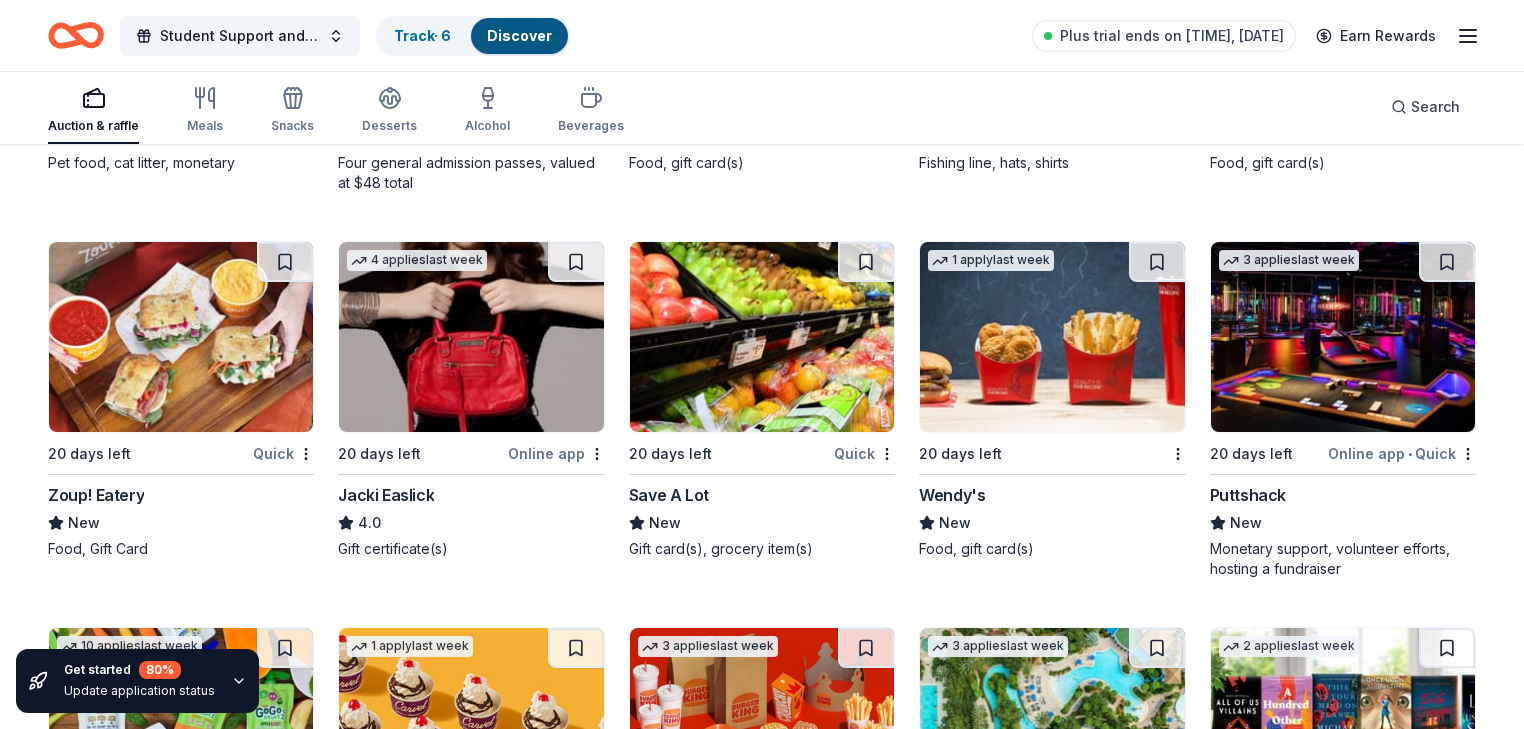click on "Save A Lot" at bounding box center [669, 495] 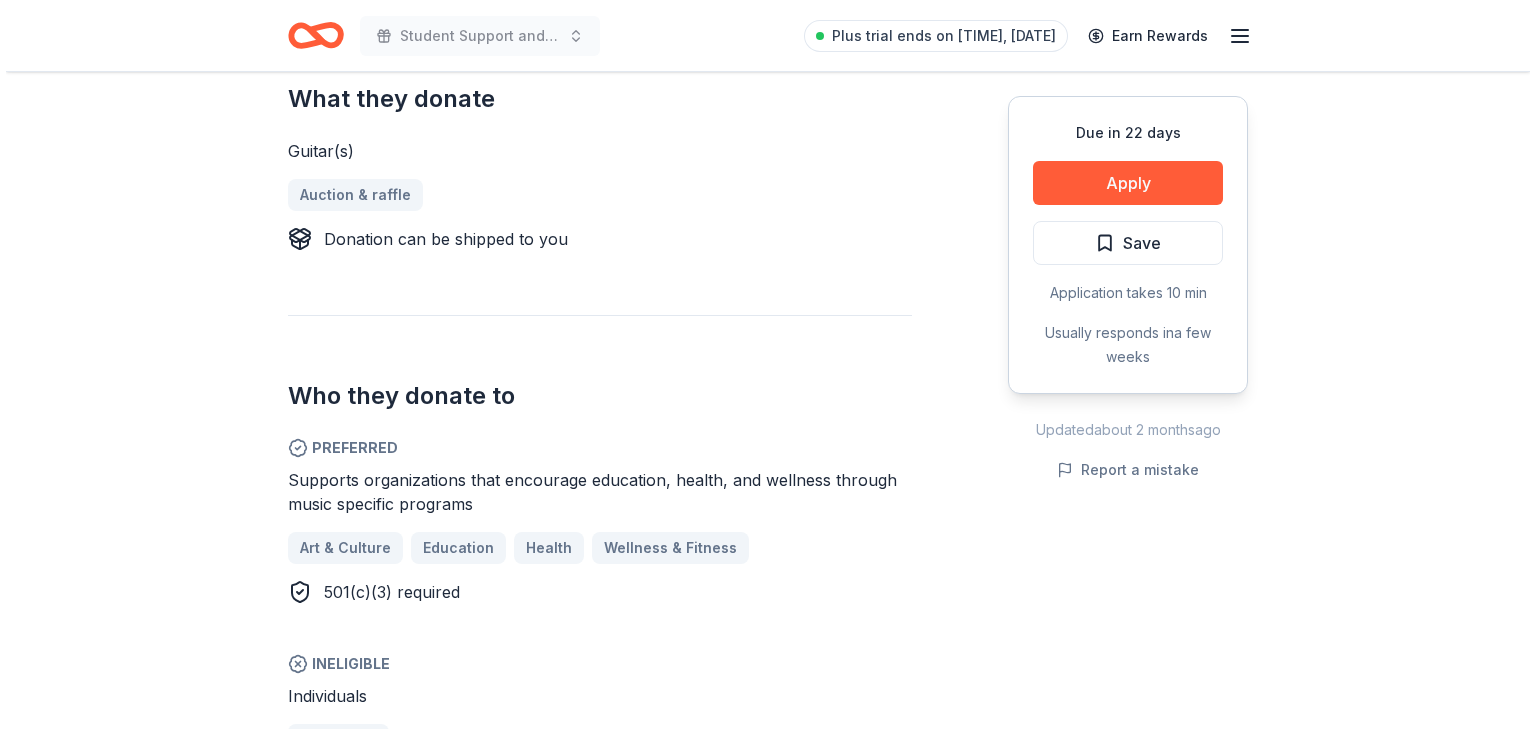 scroll, scrollTop: 800, scrollLeft: 0, axis: vertical 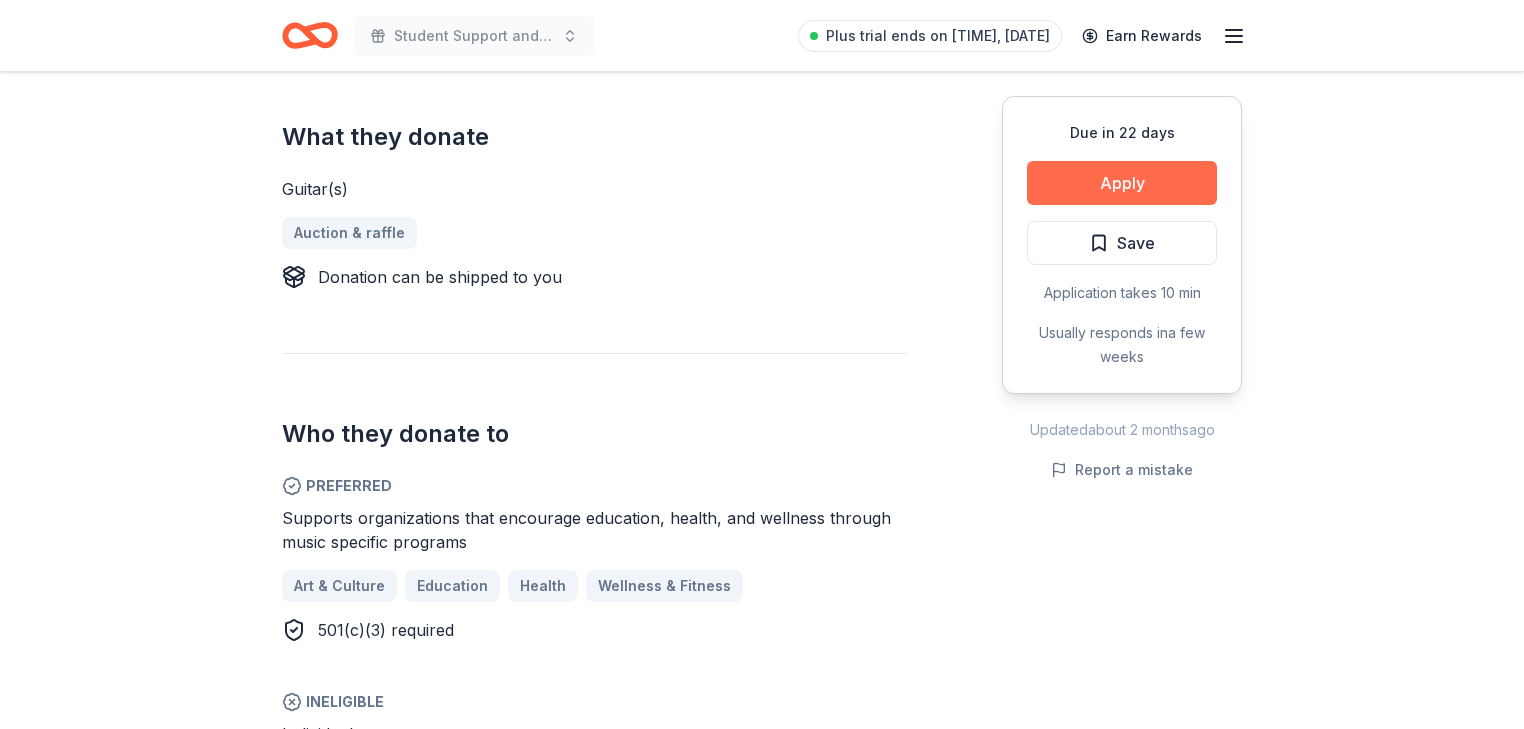 click on "Apply" at bounding box center (1122, 183) 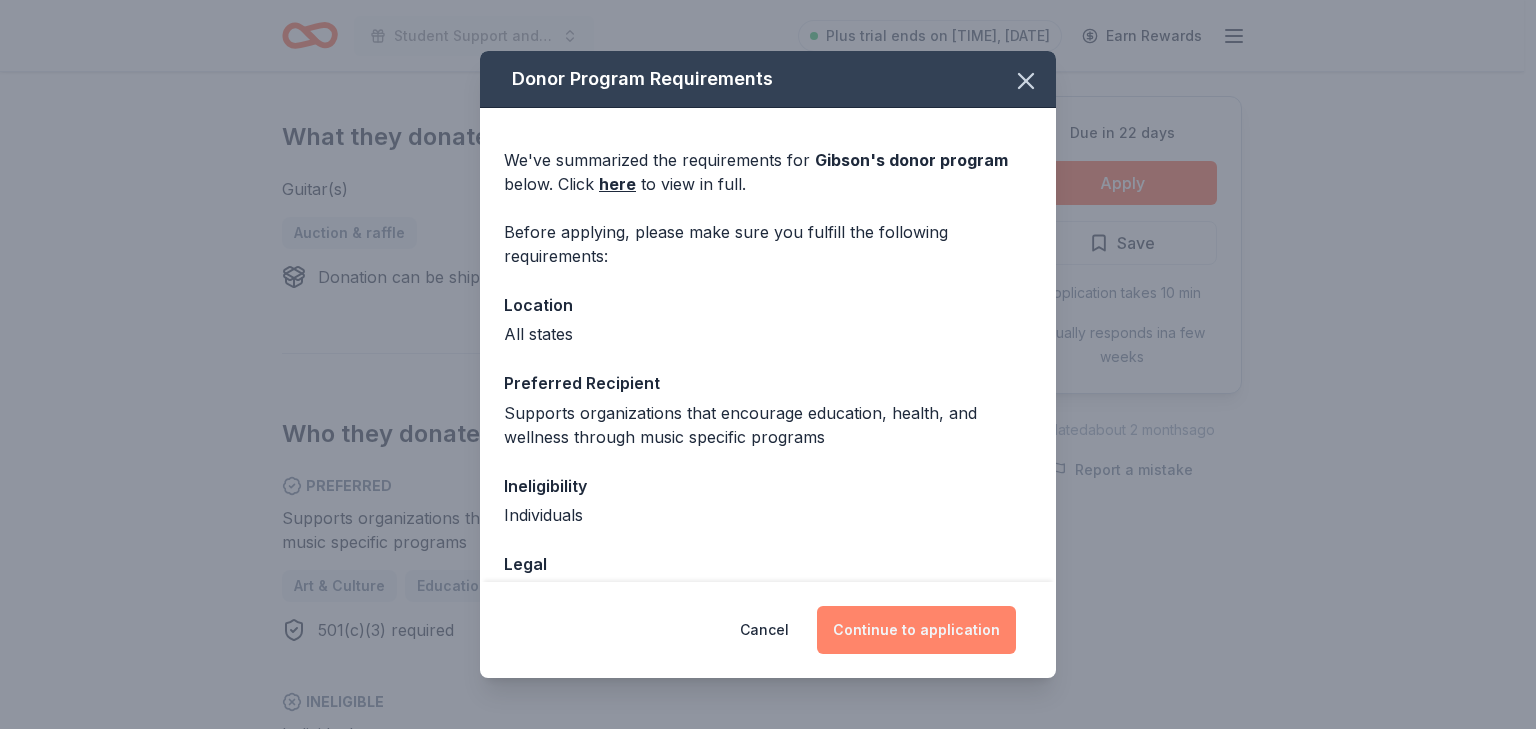 click on "Continue to application" at bounding box center [916, 630] 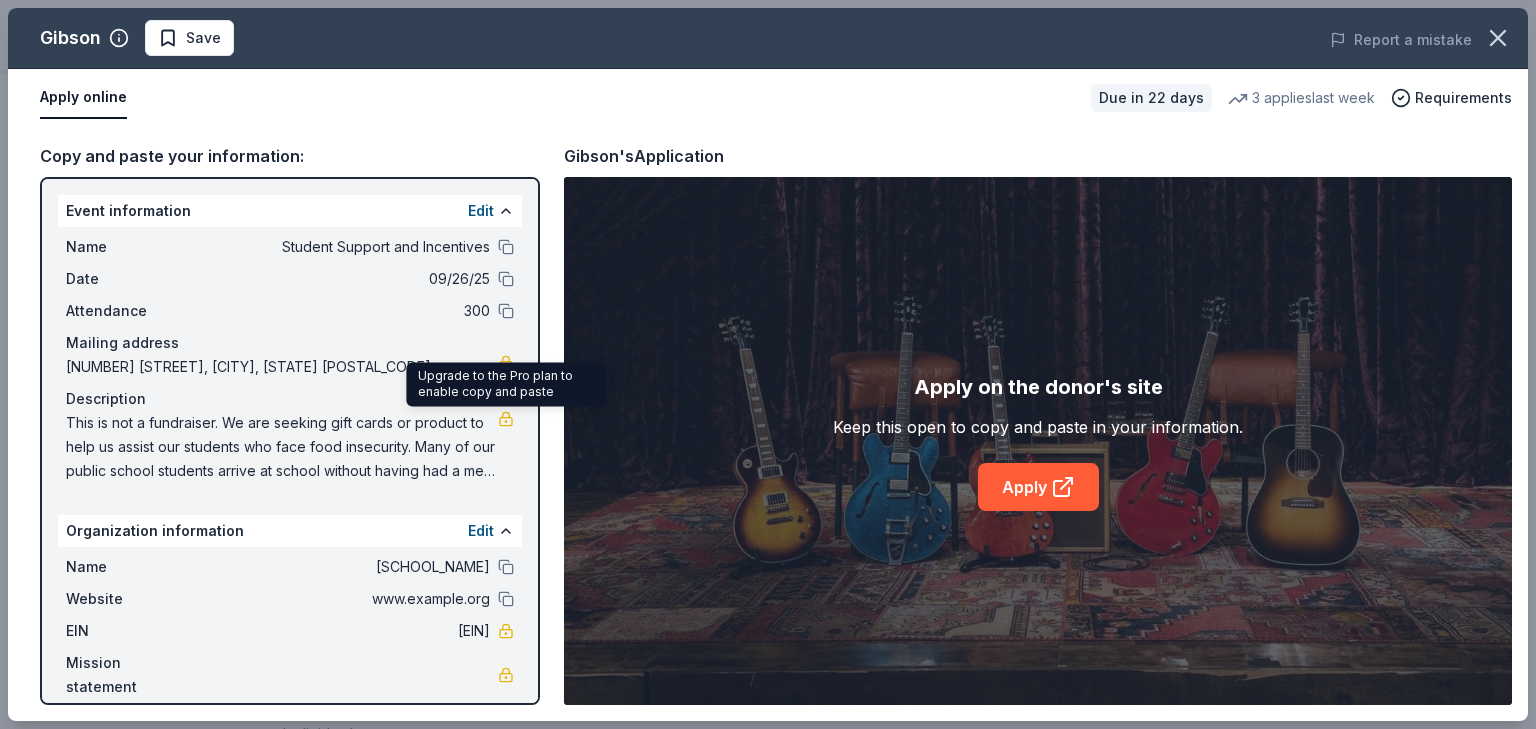 click at bounding box center [506, 419] 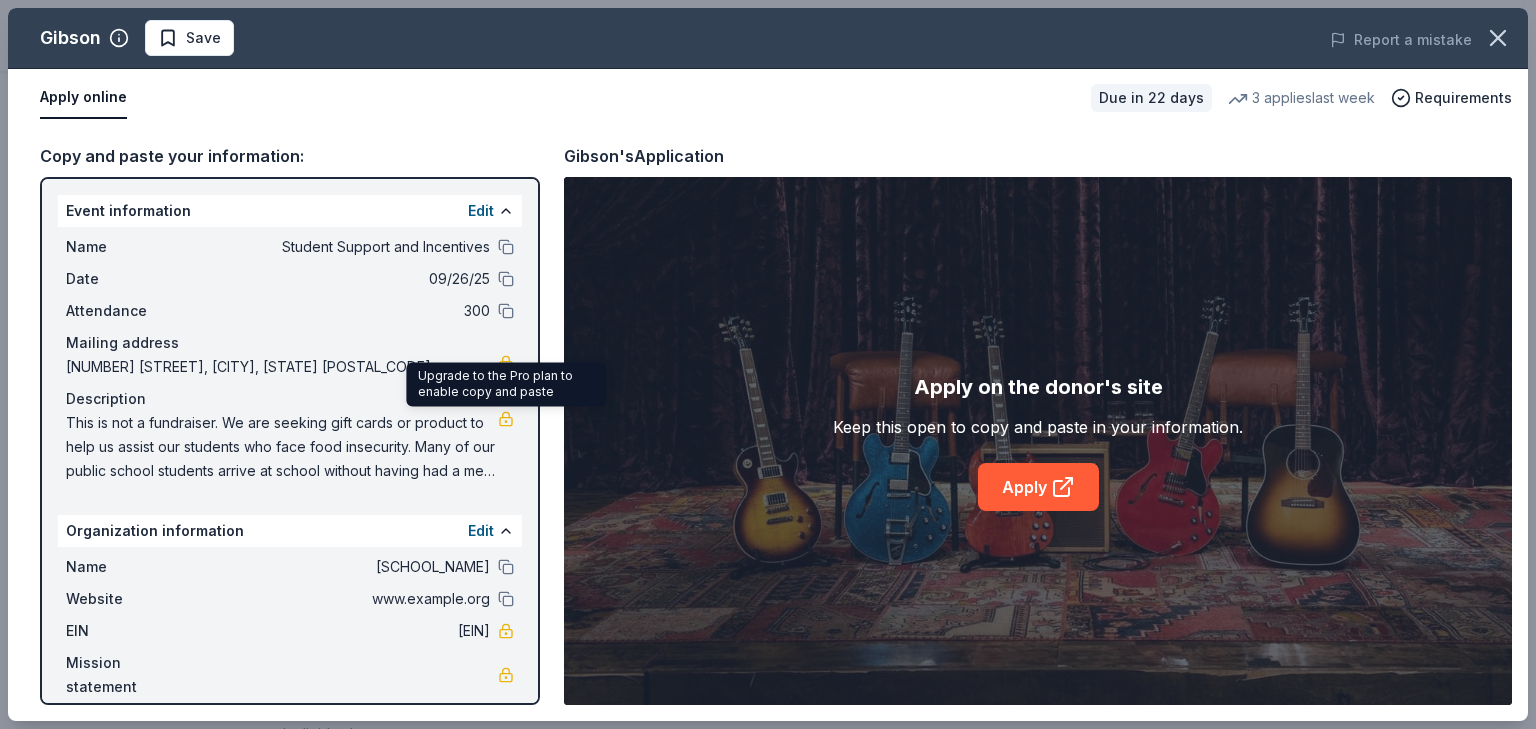 click on "This is not a fundraiser.  We are seeking gift cards or product to help us assist our students who face food insecurity.  Many of our public school students arrive at school without having had a meal for breakfast.  In our building, around 50% of our students are from very low income homes.  I do my best to find donations of healthy snacks for our students, but often have to make purchases from my personal bank (without reimbursement).  Any donations would be greatly appreciated." at bounding box center [290, 447] 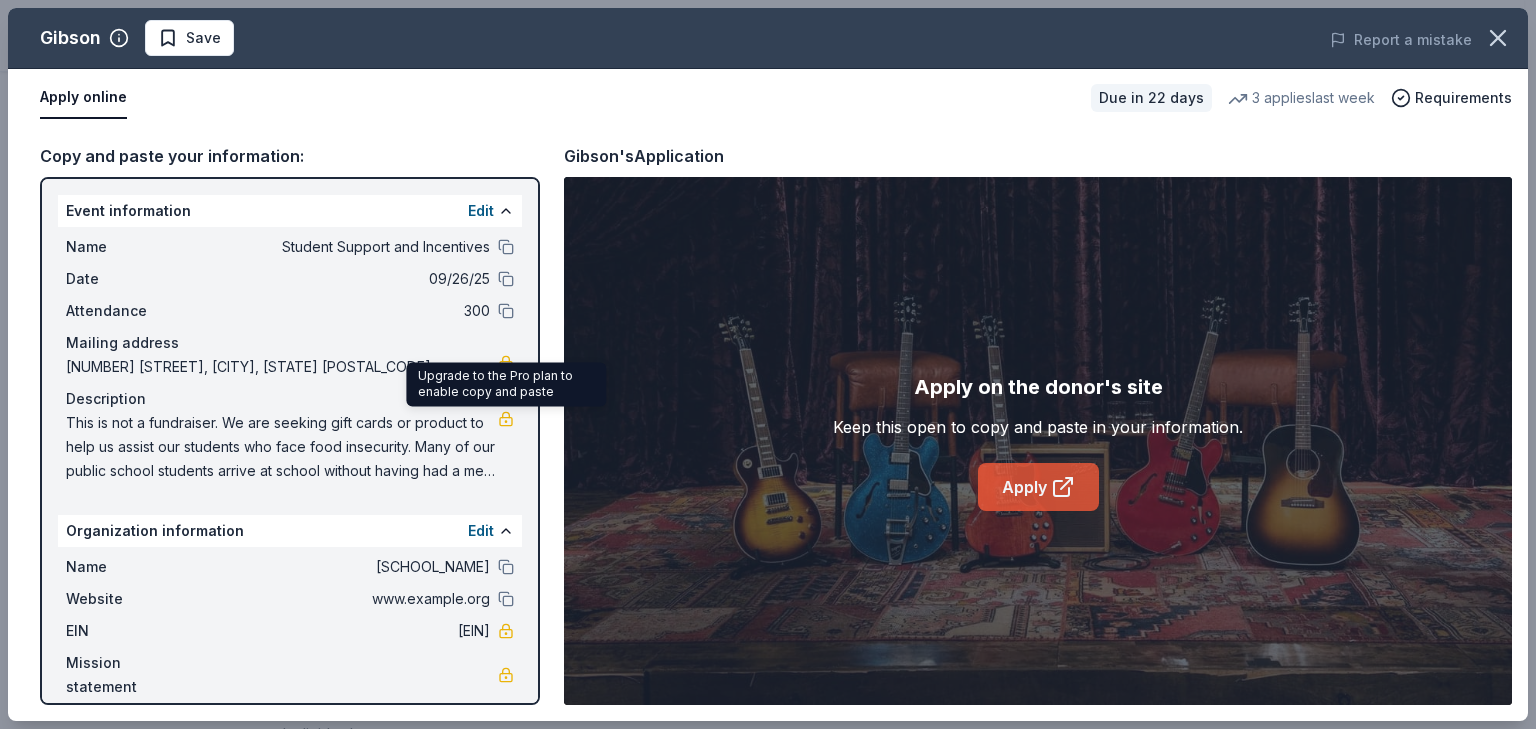 click on "Apply" at bounding box center (1038, 487) 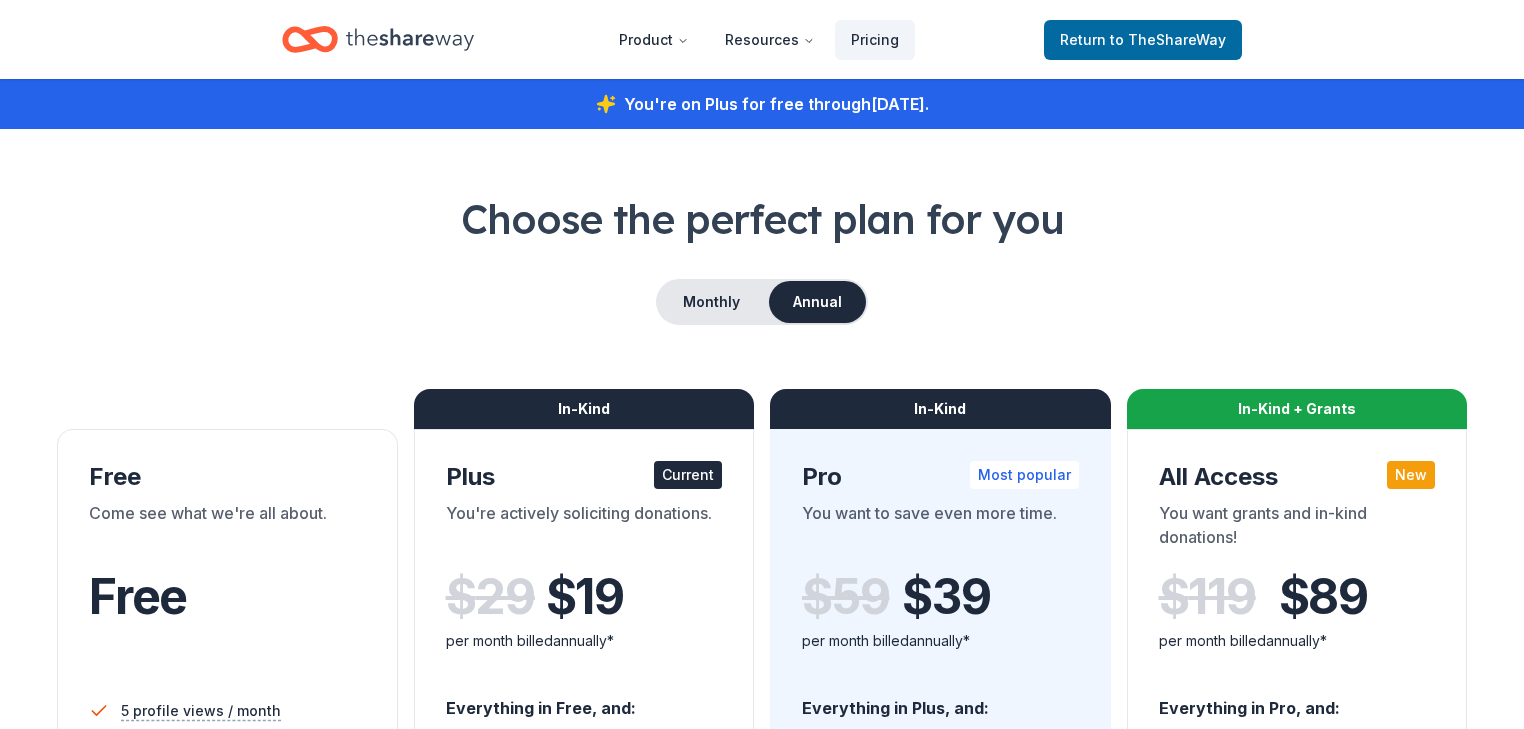 scroll, scrollTop: 0, scrollLeft: 0, axis: both 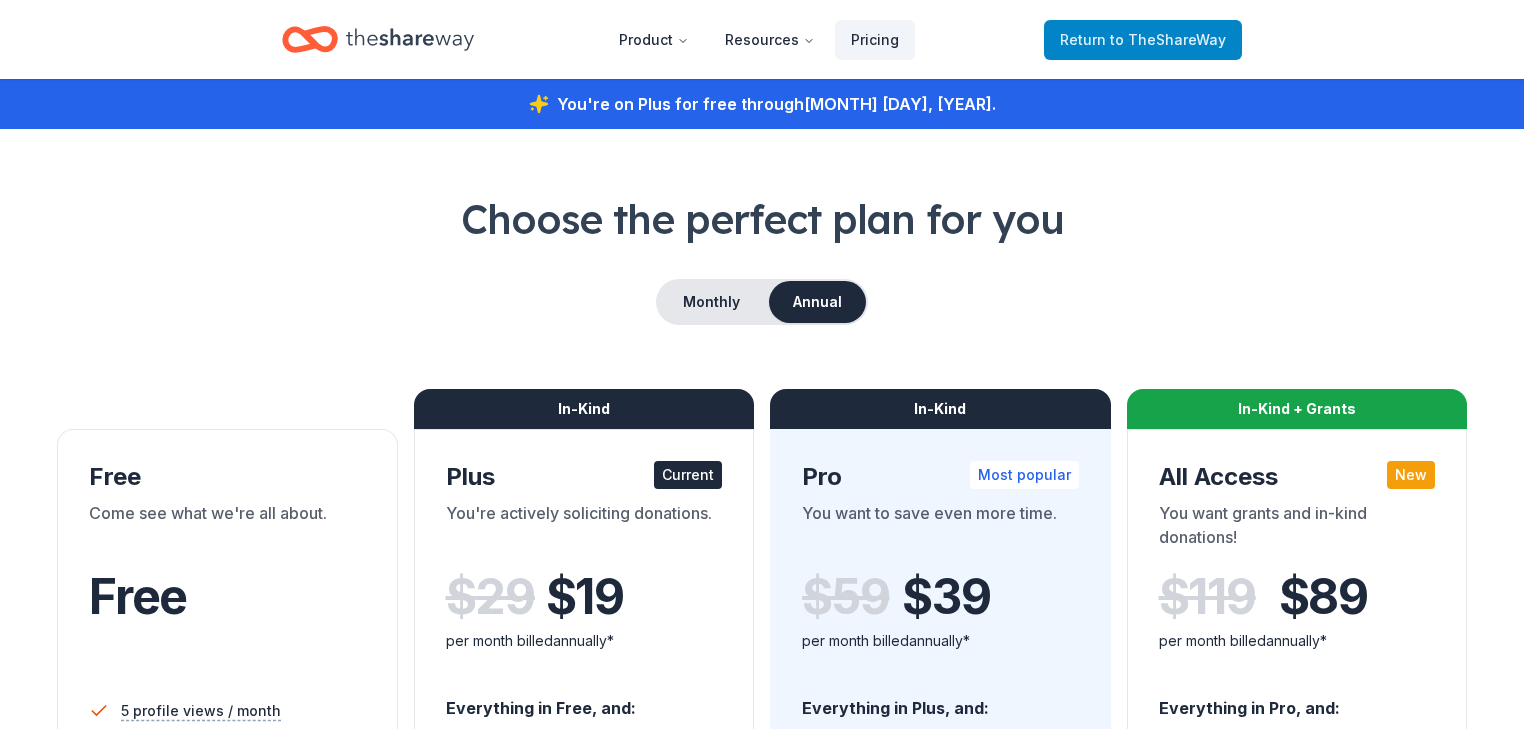 click on "Return to TheShareWay" at bounding box center [1143, 40] 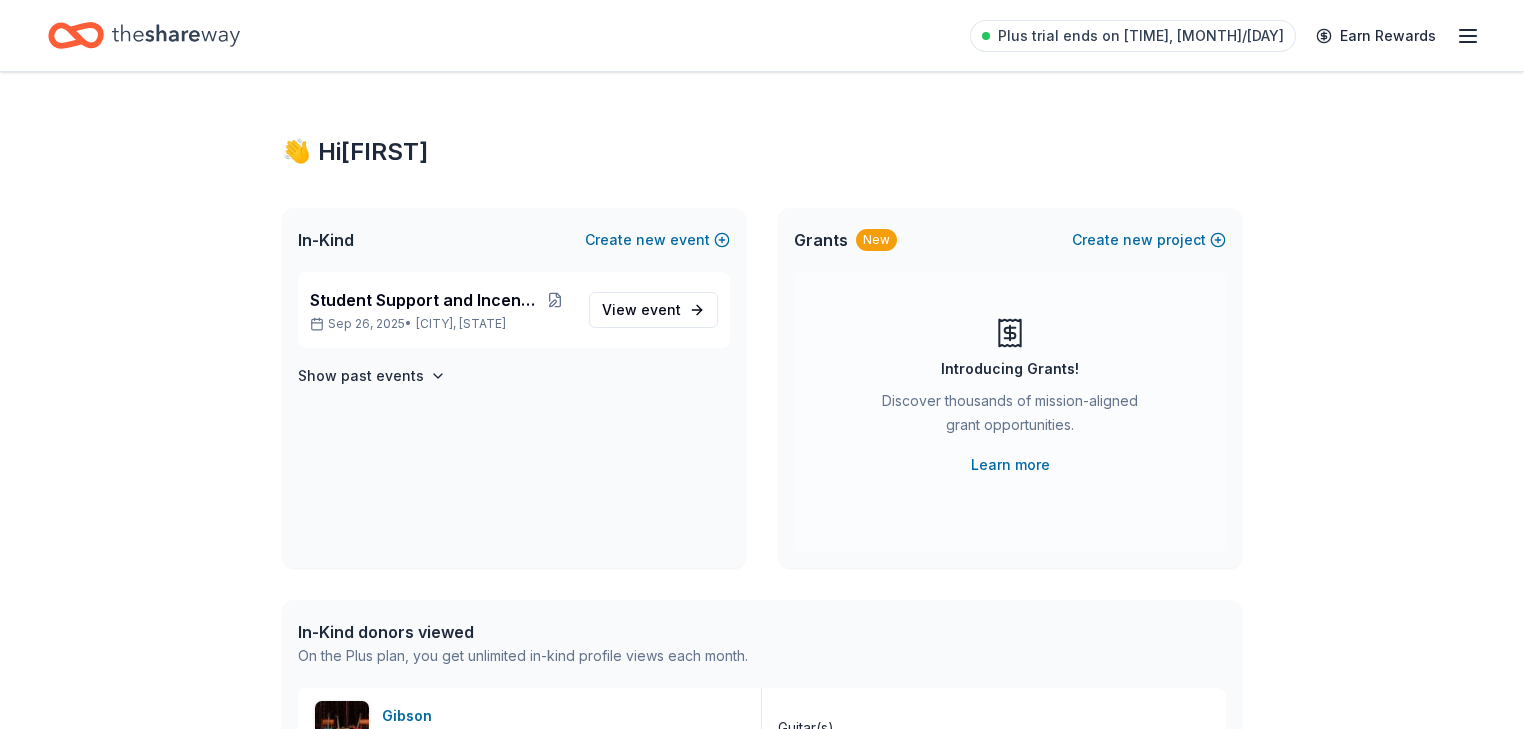 click on "Plus trial ends on 12PM, 8/14" at bounding box center (1141, 36) 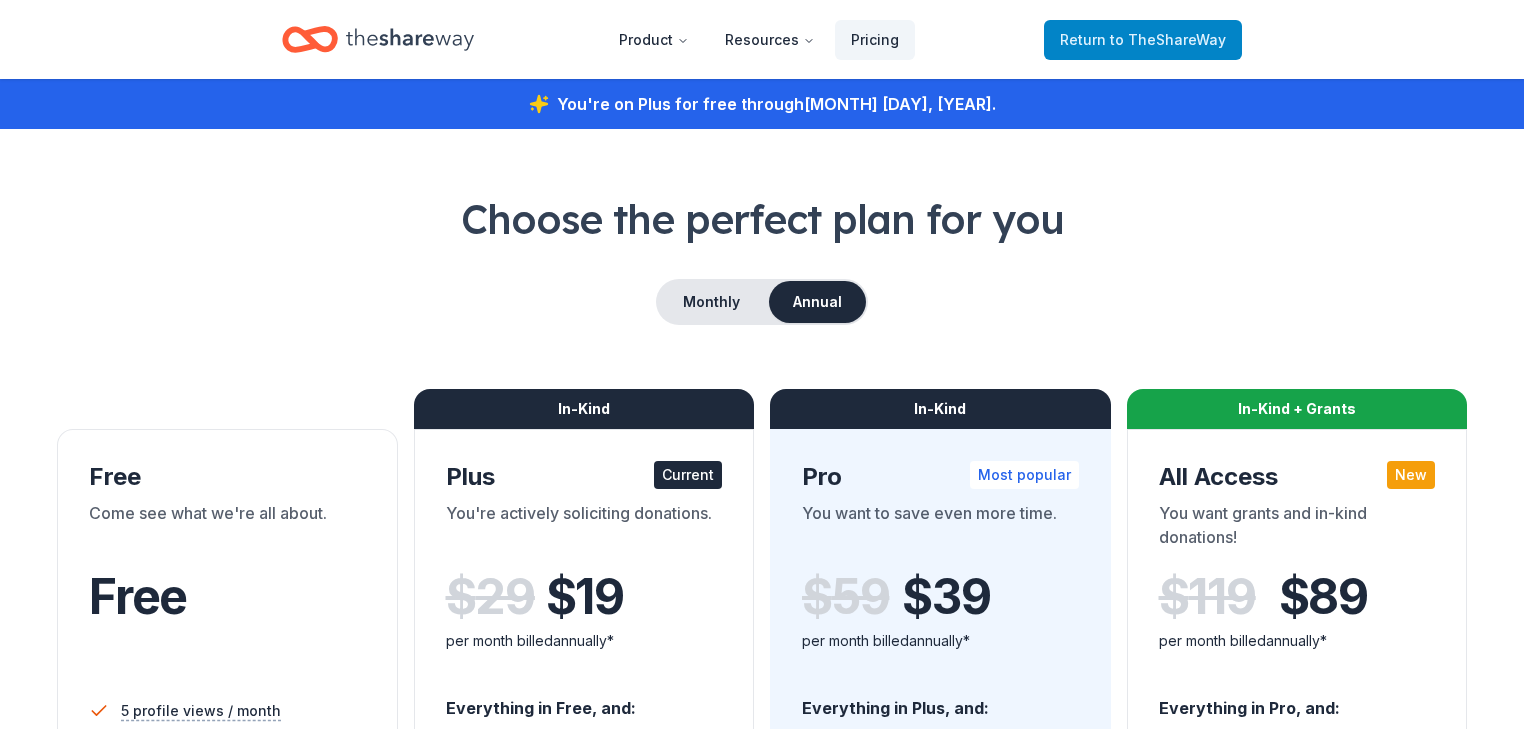 click on "to TheShareWay" at bounding box center [1168, 39] 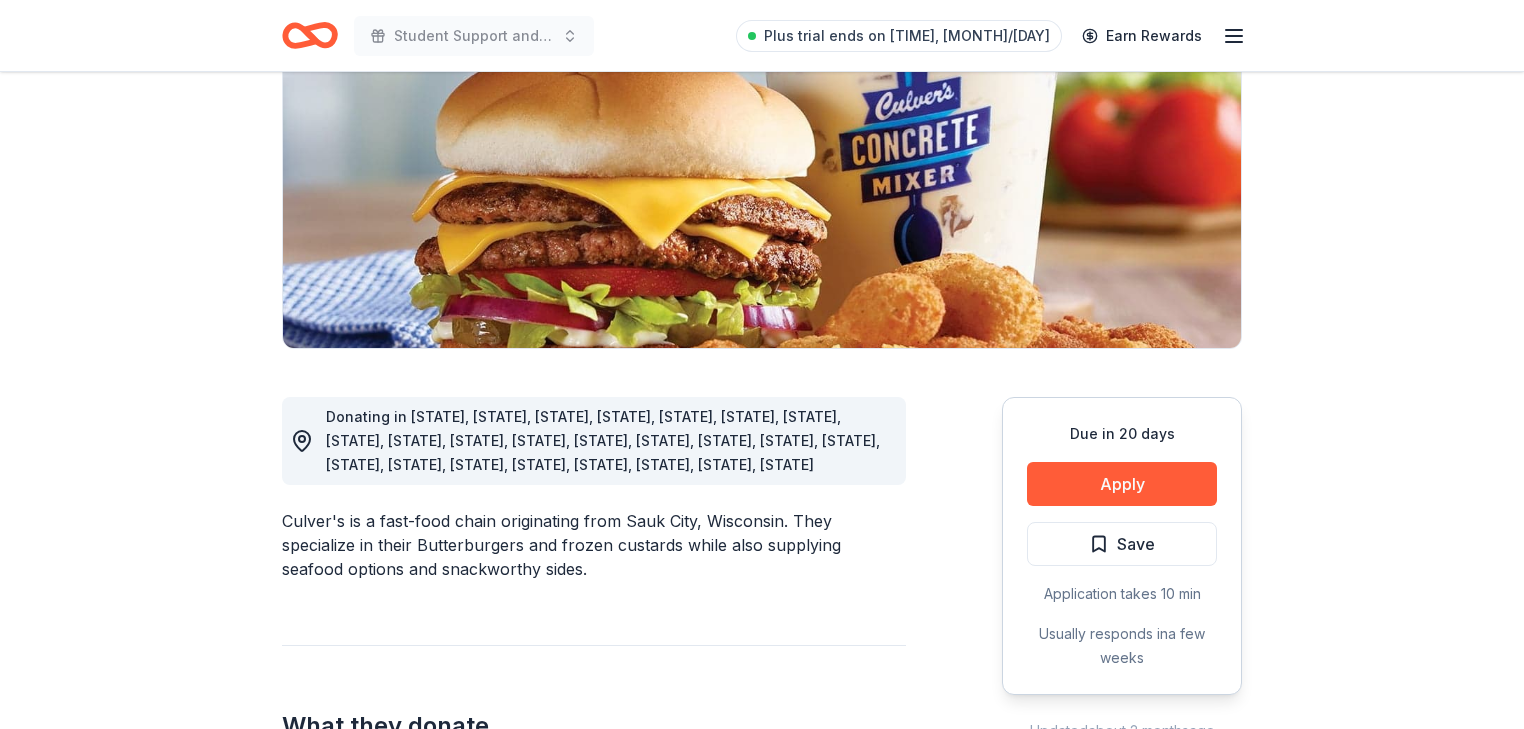 scroll, scrollTop: 266, scrollLeft: 0, axis: vertical 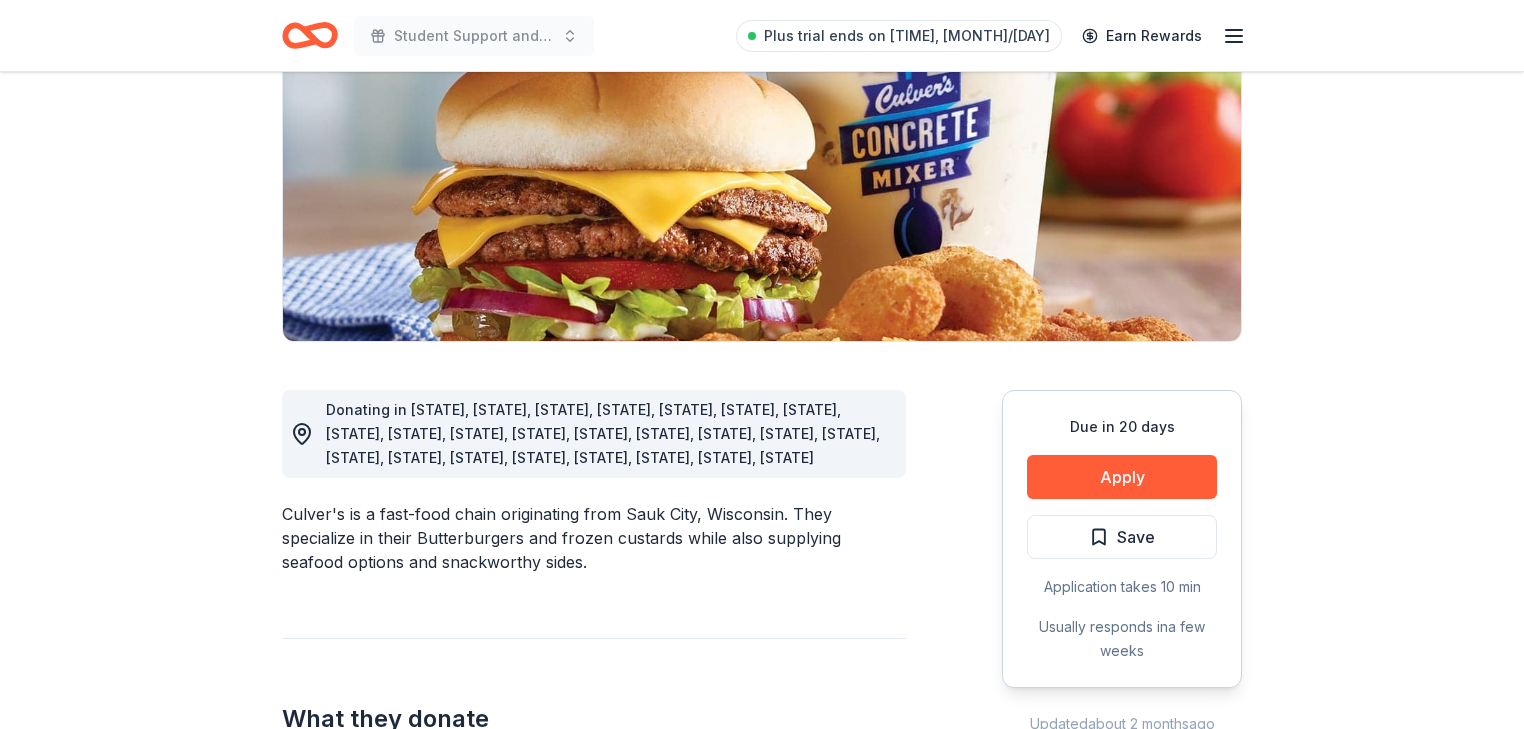 click on "Due in 20 days Apply Save Application takes 10 min Usually responds in  a few weeks" at bounding box center [1122, 539] 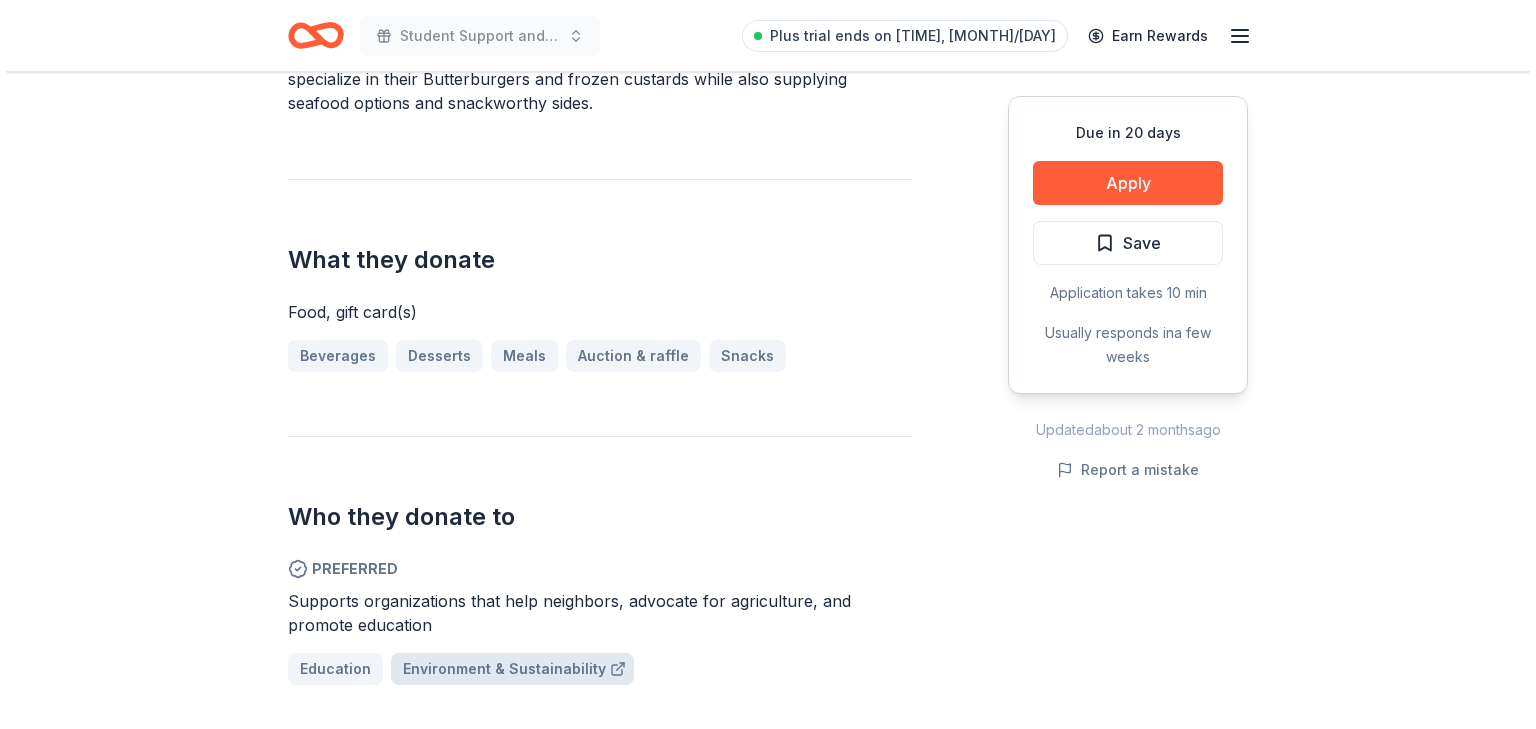 scroll, scrollTop: 800, scrollLeft: 0, axis: vertical 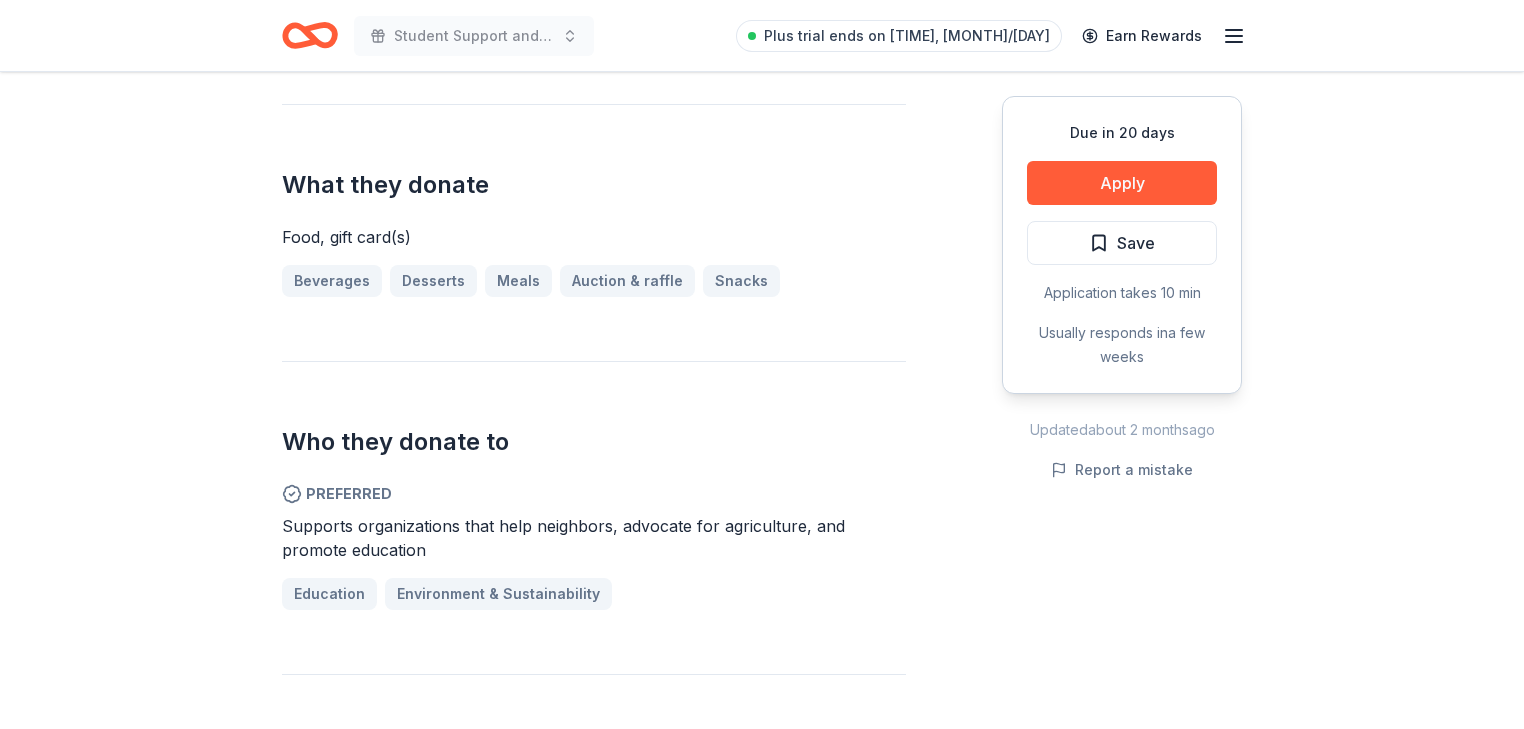 click on "Due in 20 days Apply Save Application takes 10 min Usually responds in  a few weeks" at bounding box center [1122, 245] 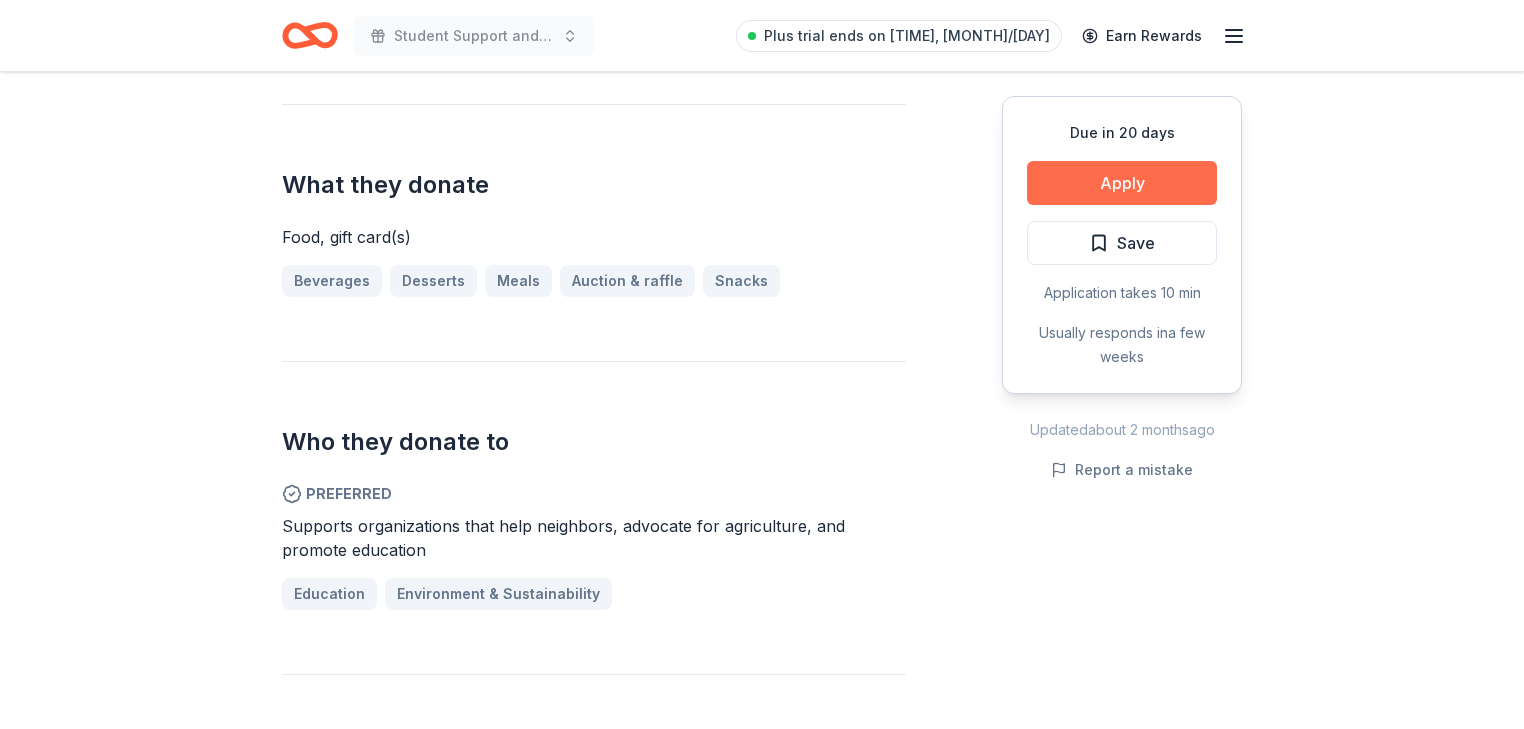 click on "Apply" at bounding box center (1122, 183) 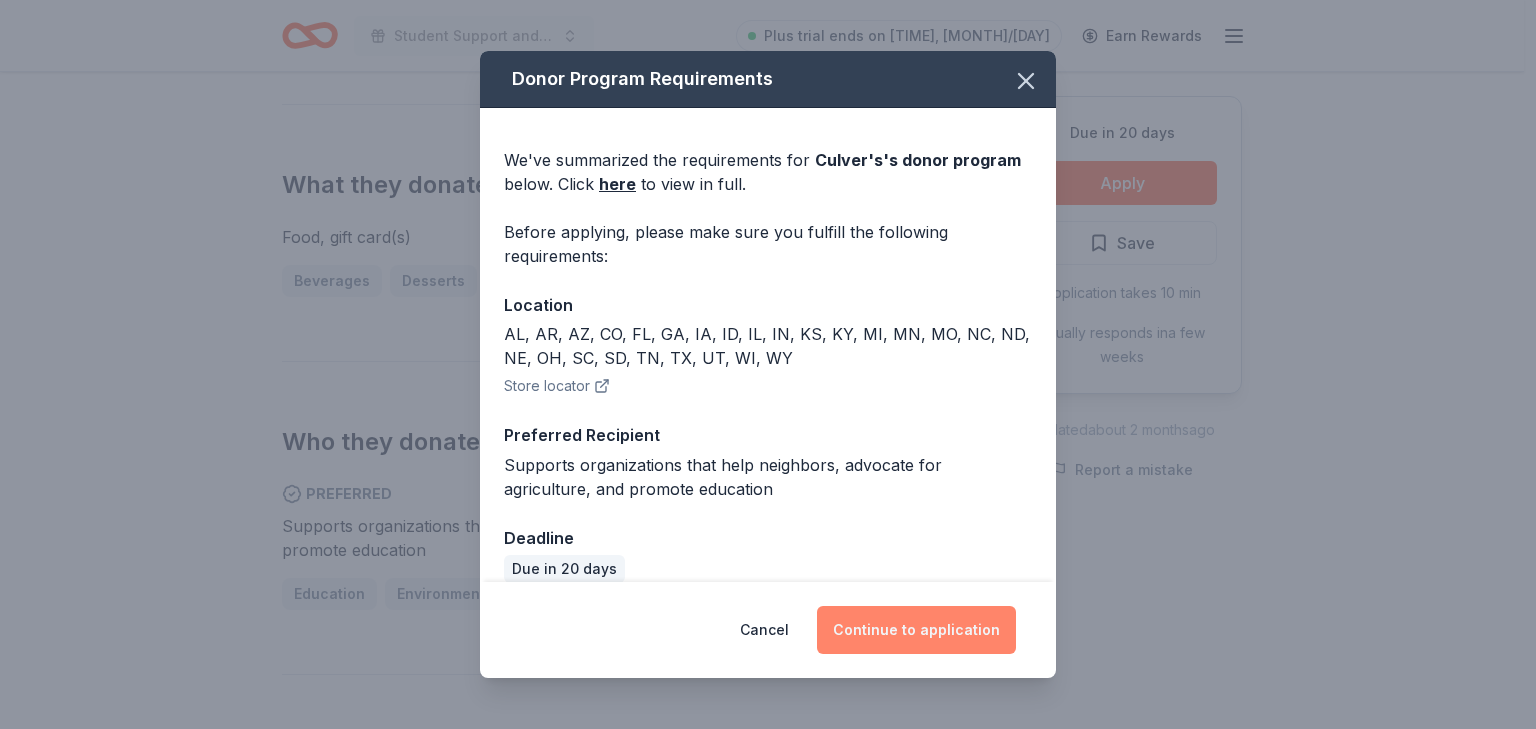click on "Continue to application" at bounding box center [916, 630] 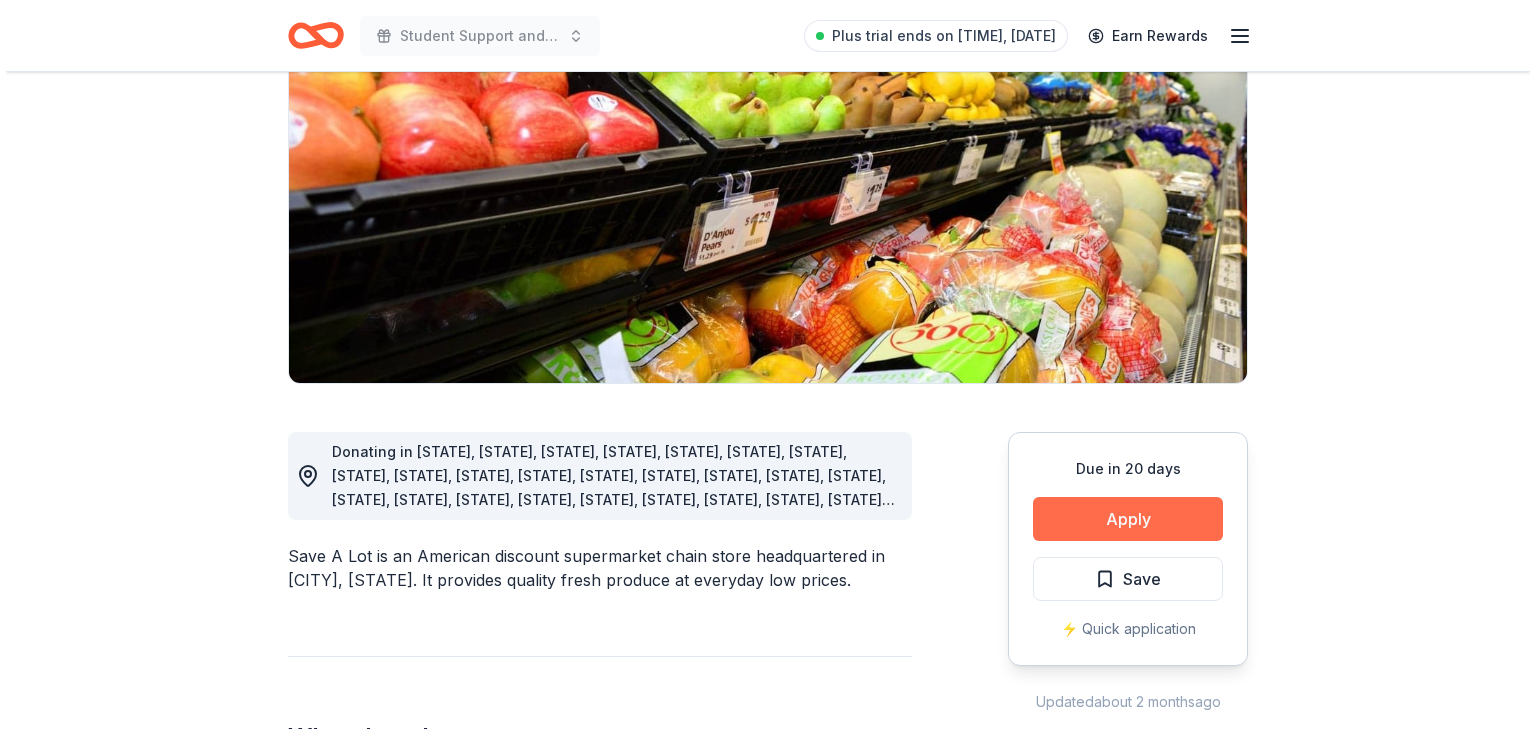scroll, scrollTop: 400, scrollLeft: 0, axis: vertical 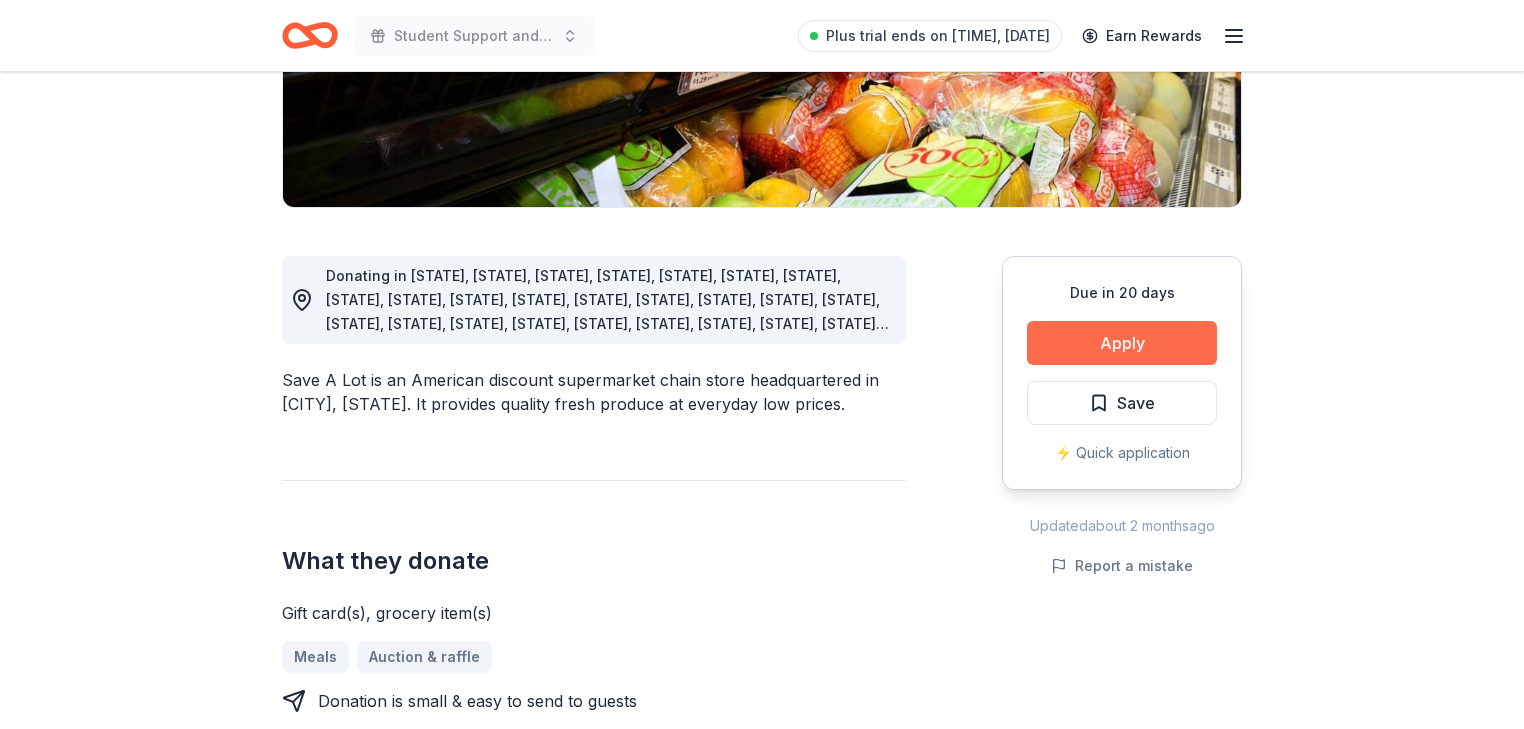 click on "Apply" at bounding box center [1122, 343] 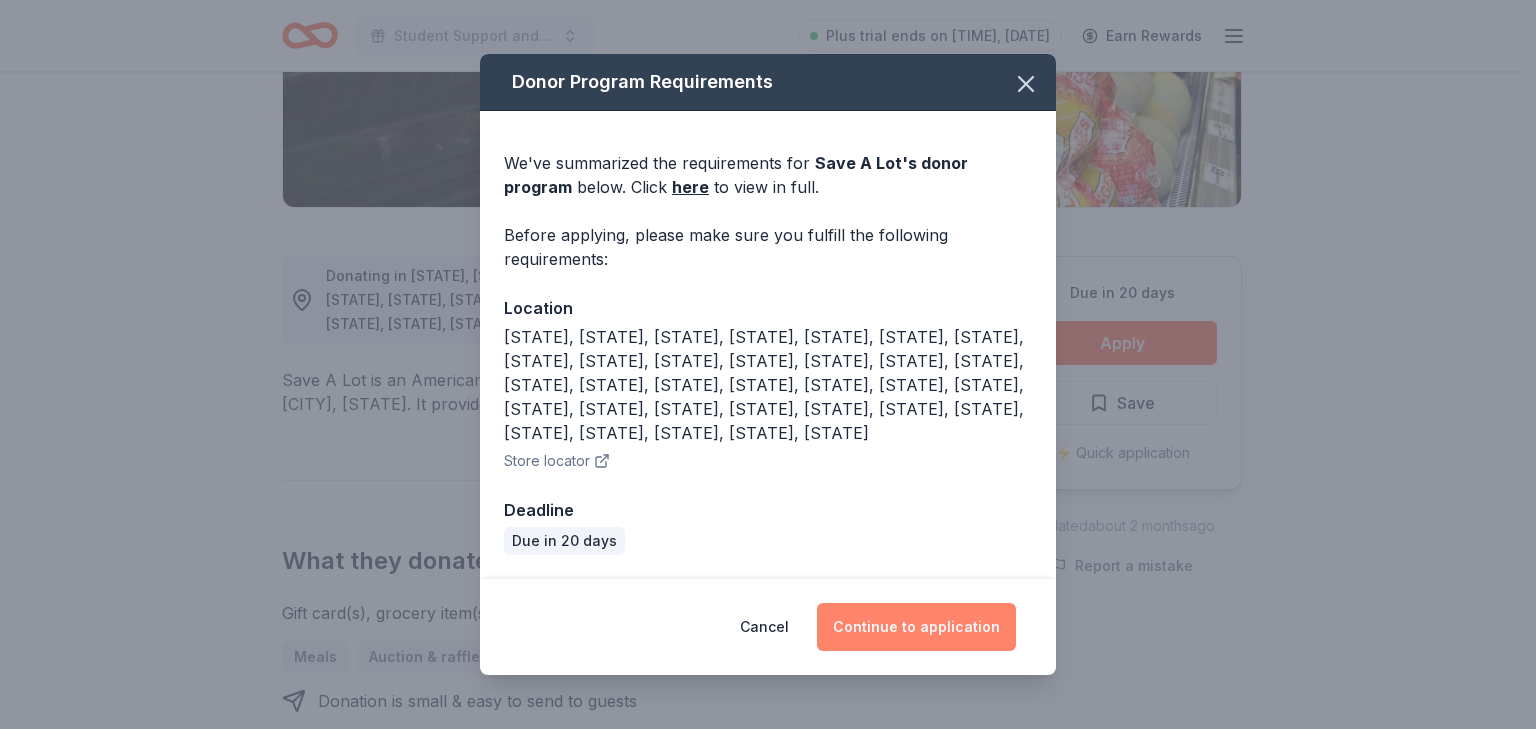 click on "Continue to application" at bounding box center (916, 627) 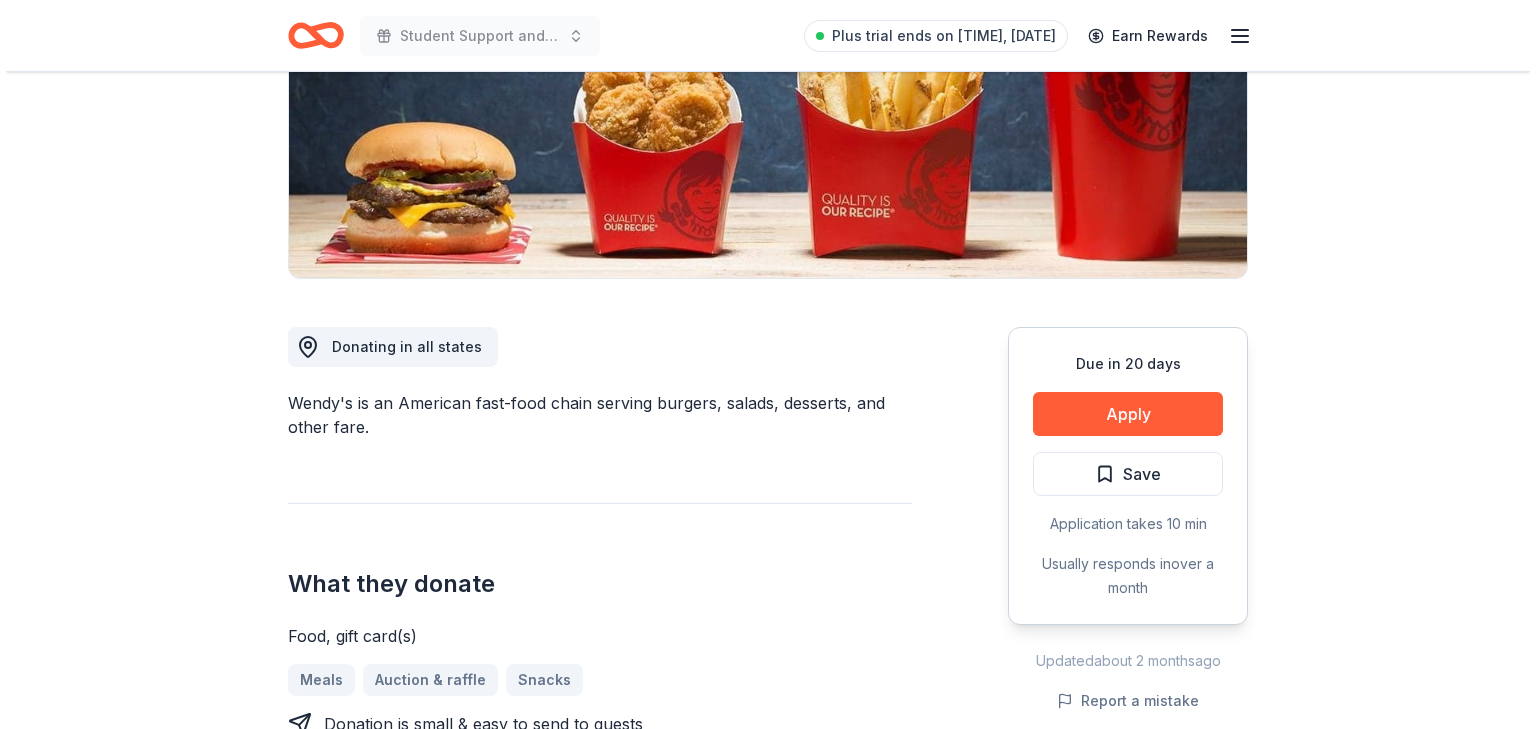 scroll, scrollTop: 400, scrollLeft: 0, axis: vertical 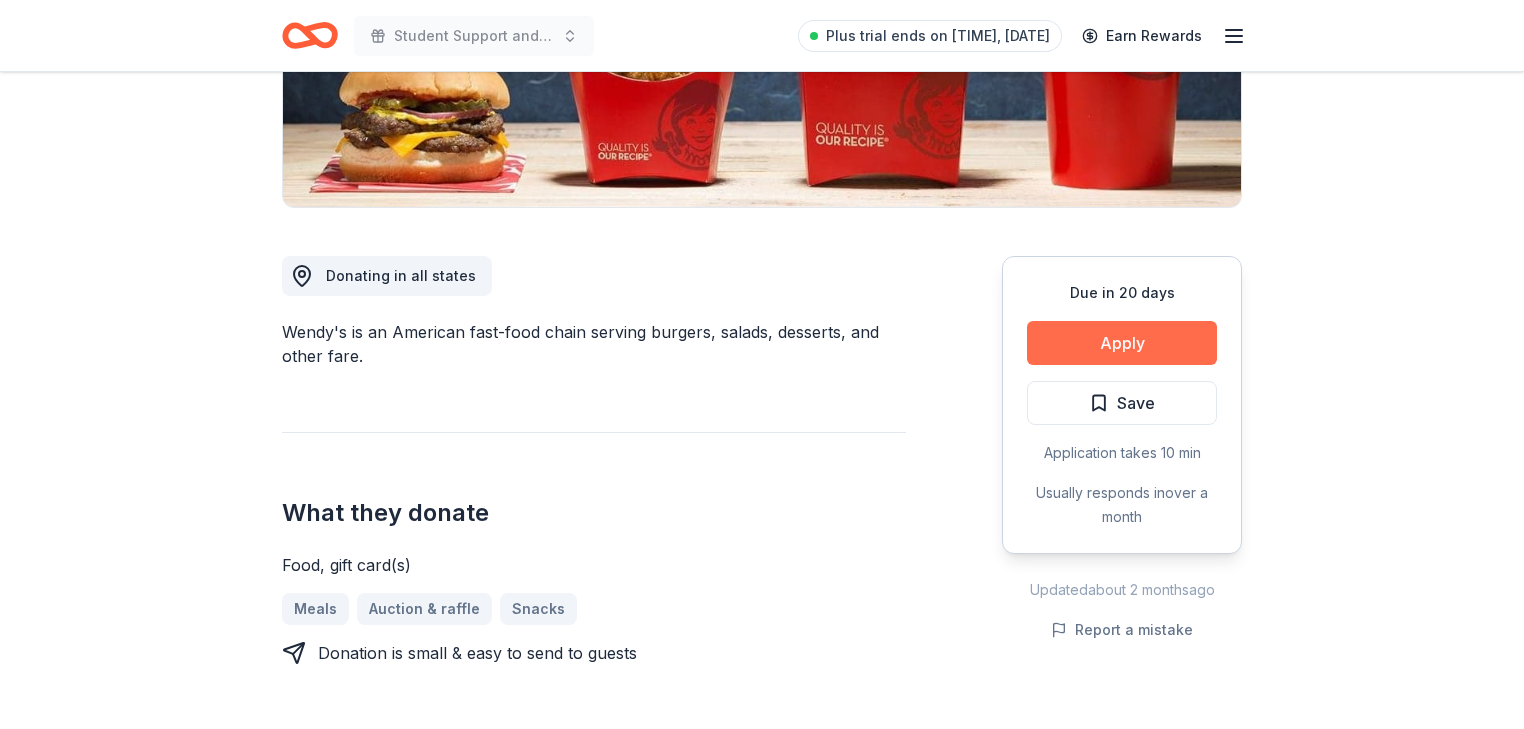 click on "Apply" at bounding box center [1122, 343] 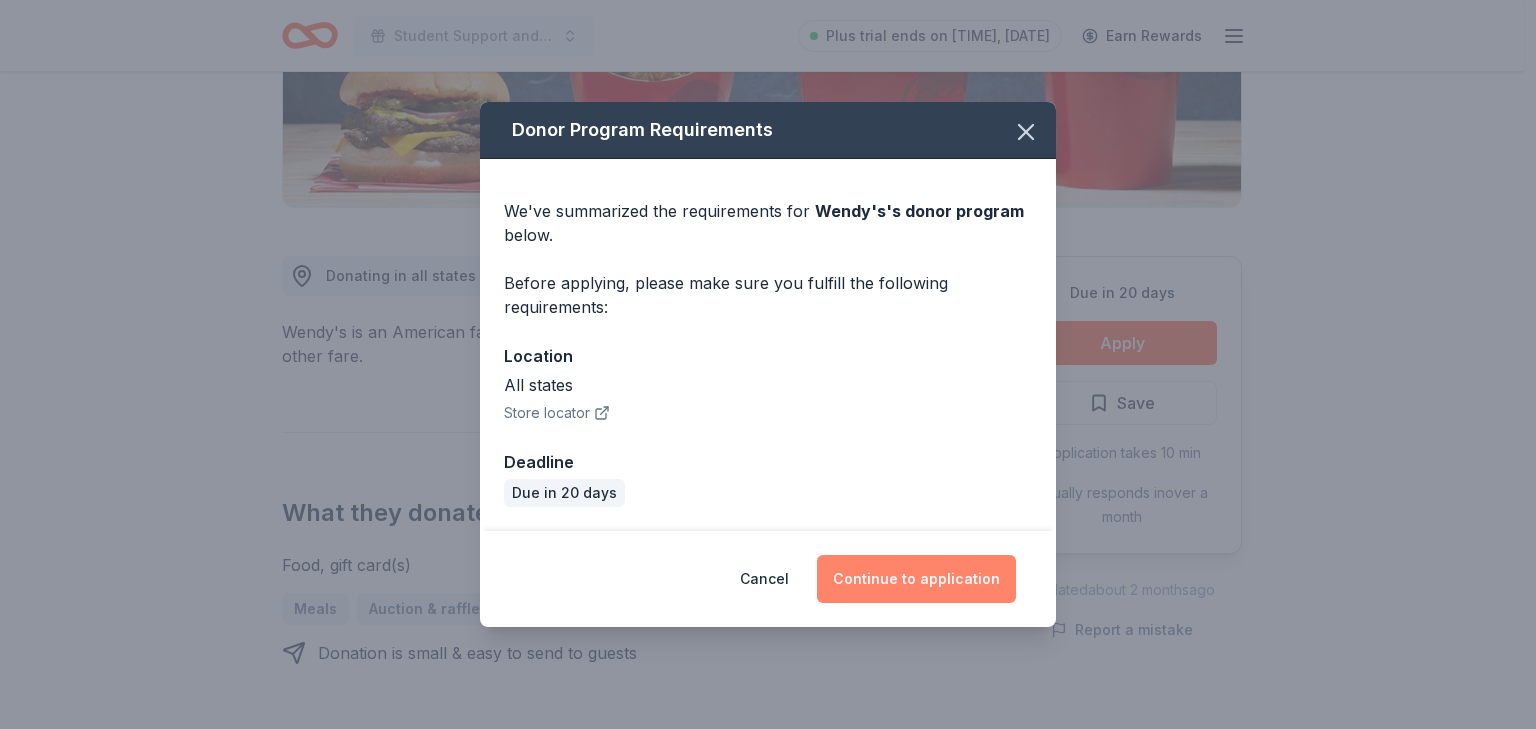 click on "Continue to application" at bounding box center [916, 579] 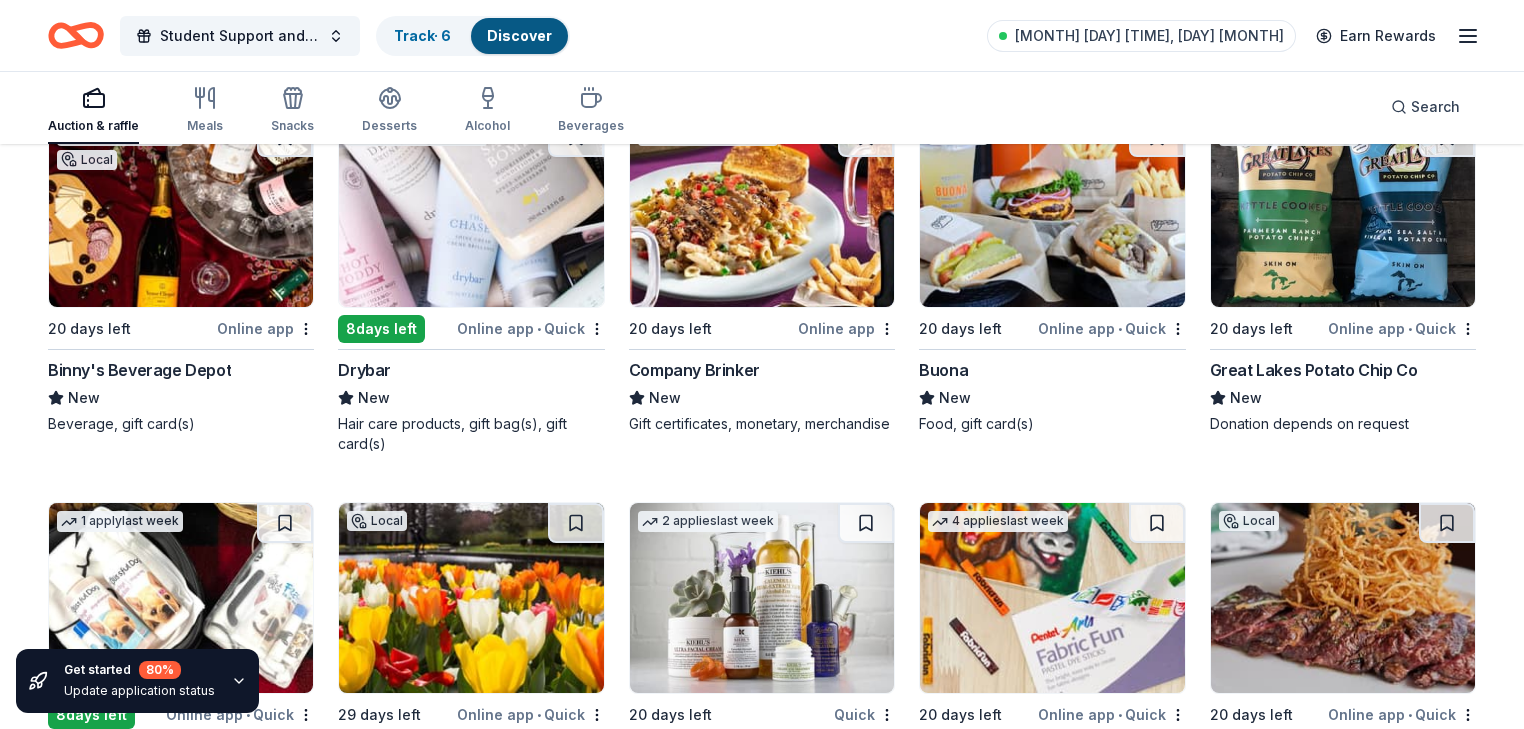 scroll, scrollTop: 11629, scrollLeft: 0, axis: vertical 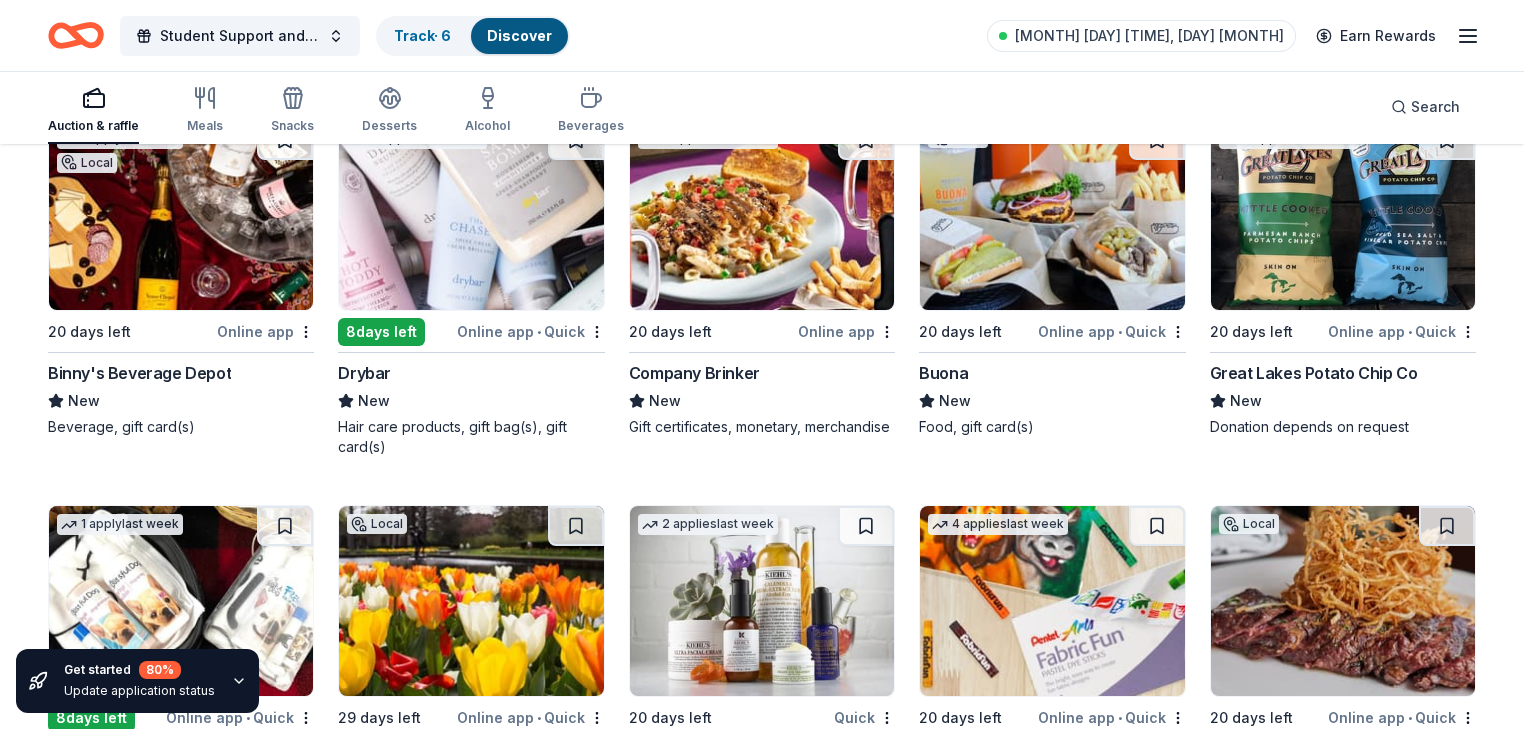 click on "Great Lakes Potato Chip Co" at bounding box center (1314, 373) 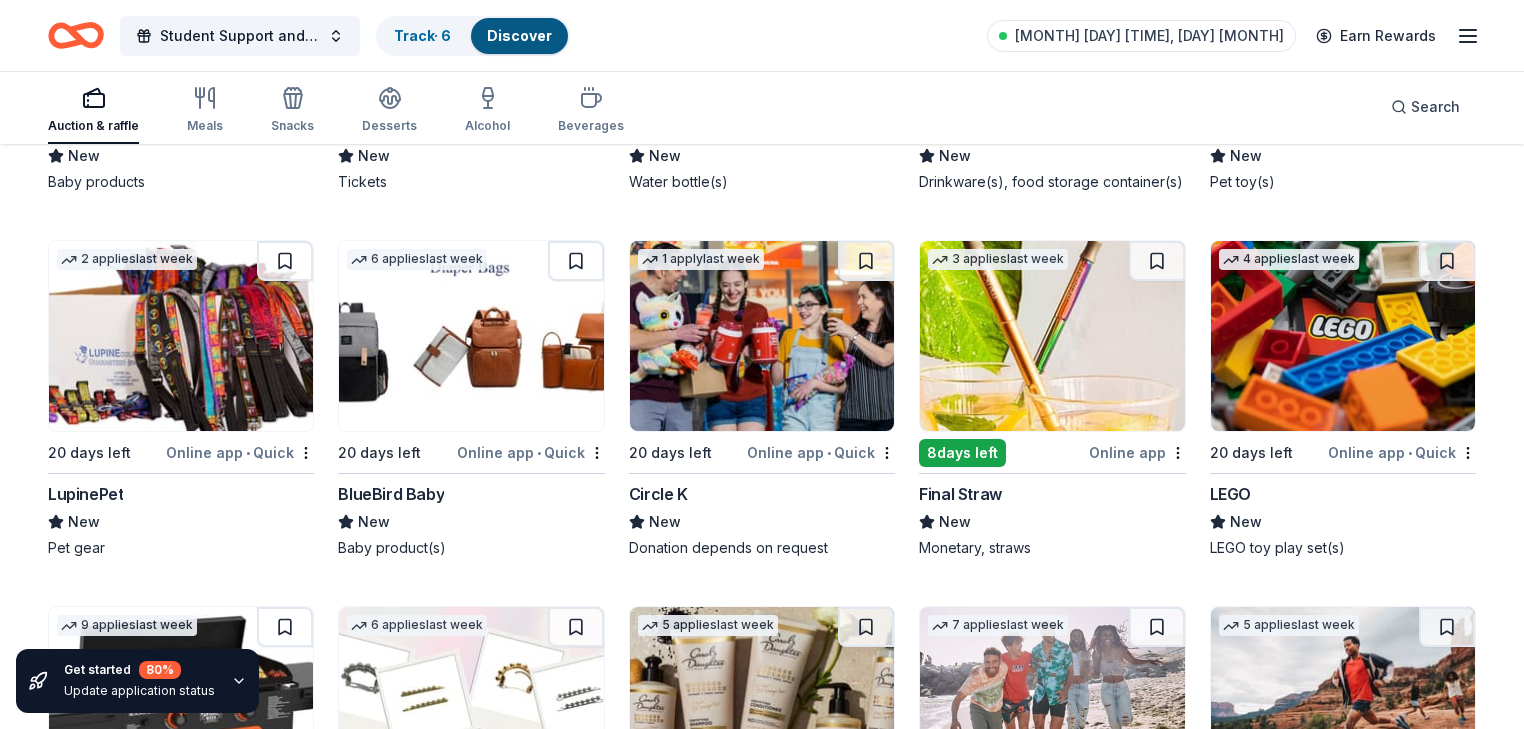 scroll, scrollTop: 14304, scrollLeft: 0, axis: vertical 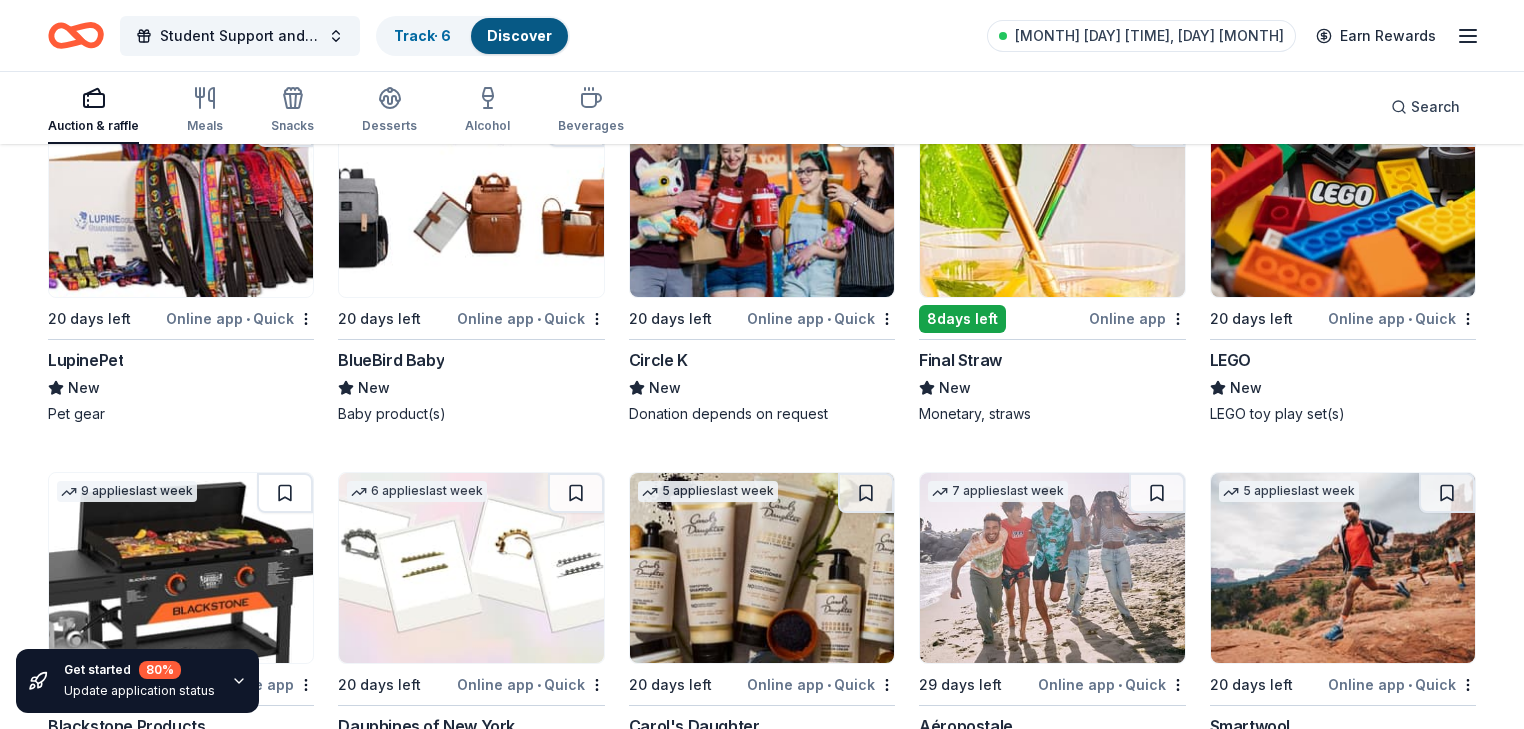 click on "Circle K" at bounding box center (658, 360) 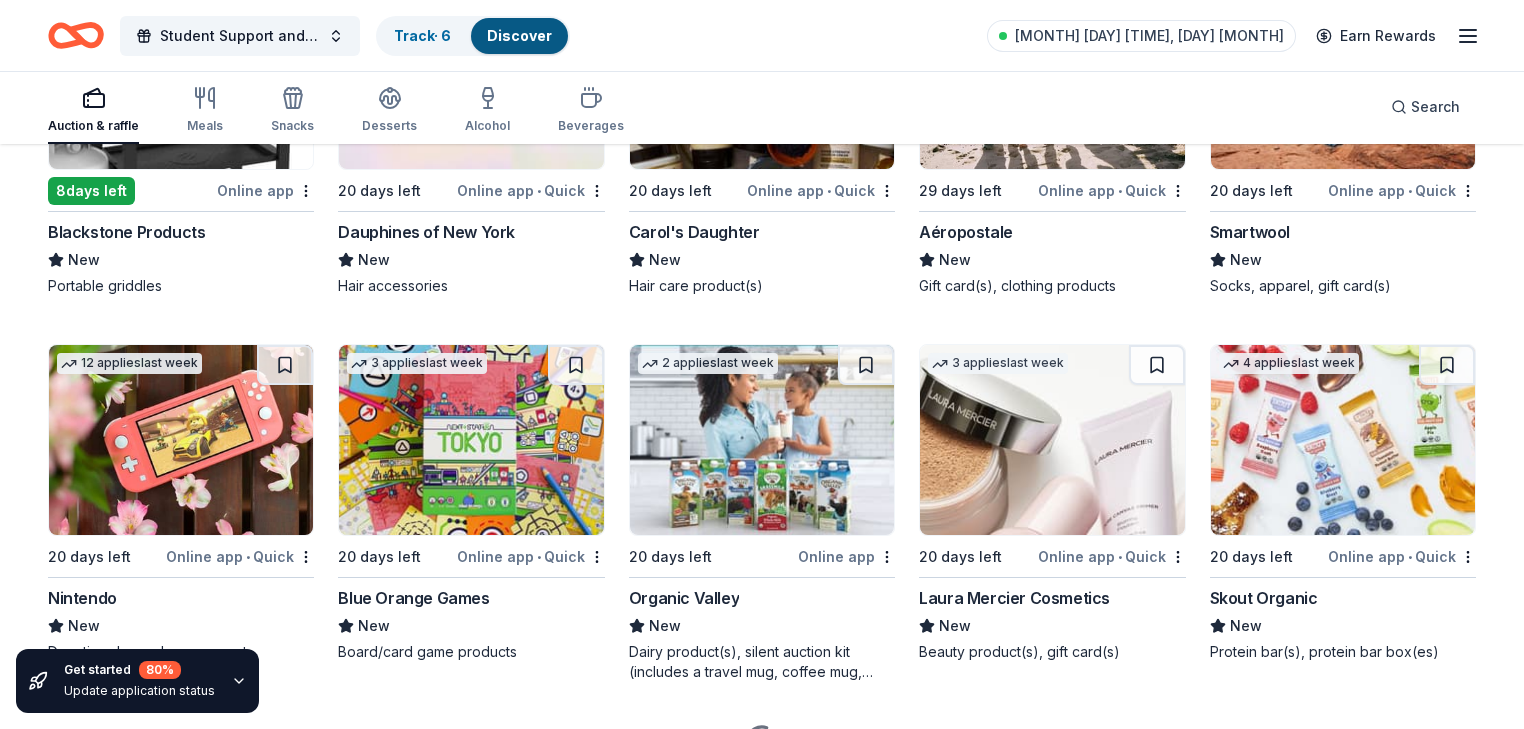 scroll, scrollTop: 14922, scrollLeft: 0, axis: vertical 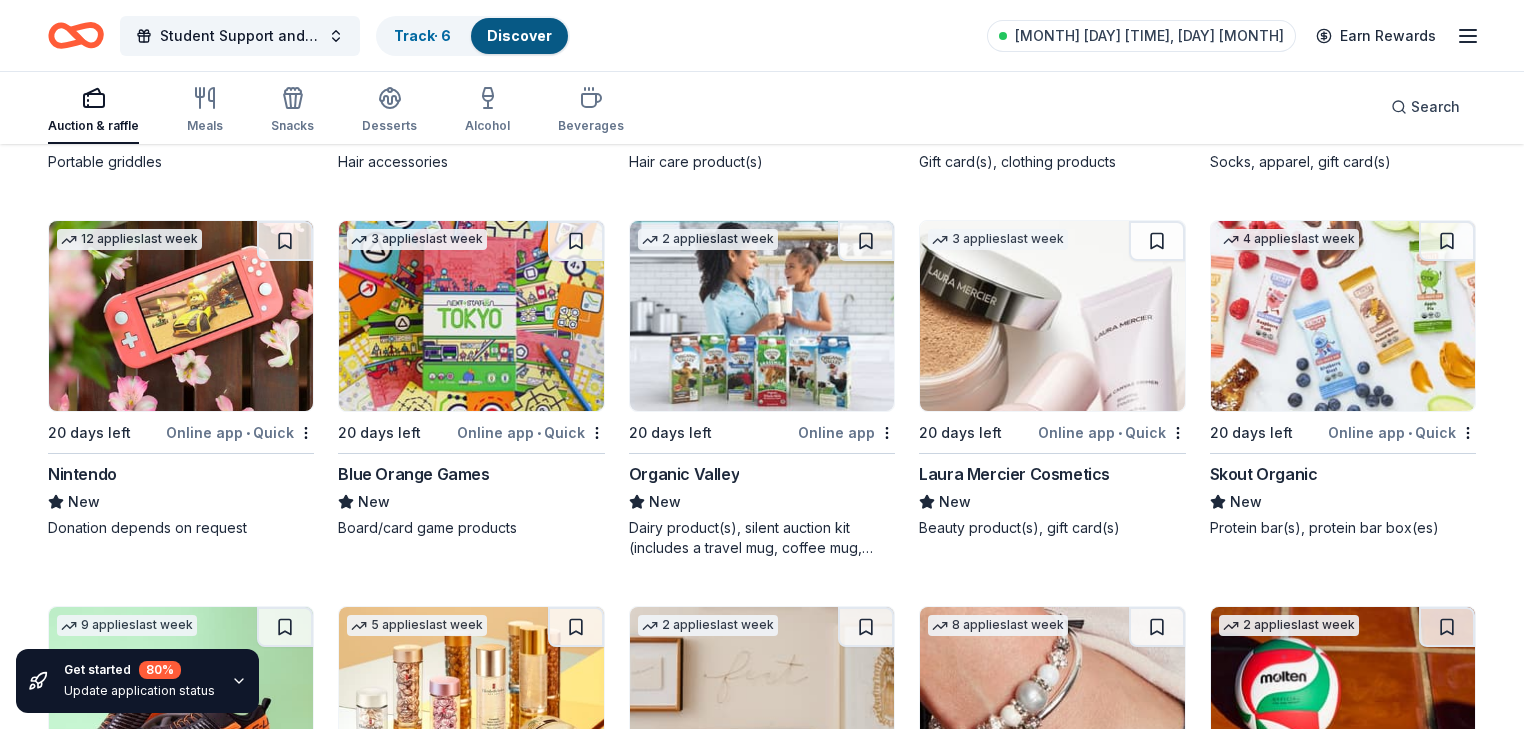 click on "Online app • Quick" at bounding box center (240, 432) 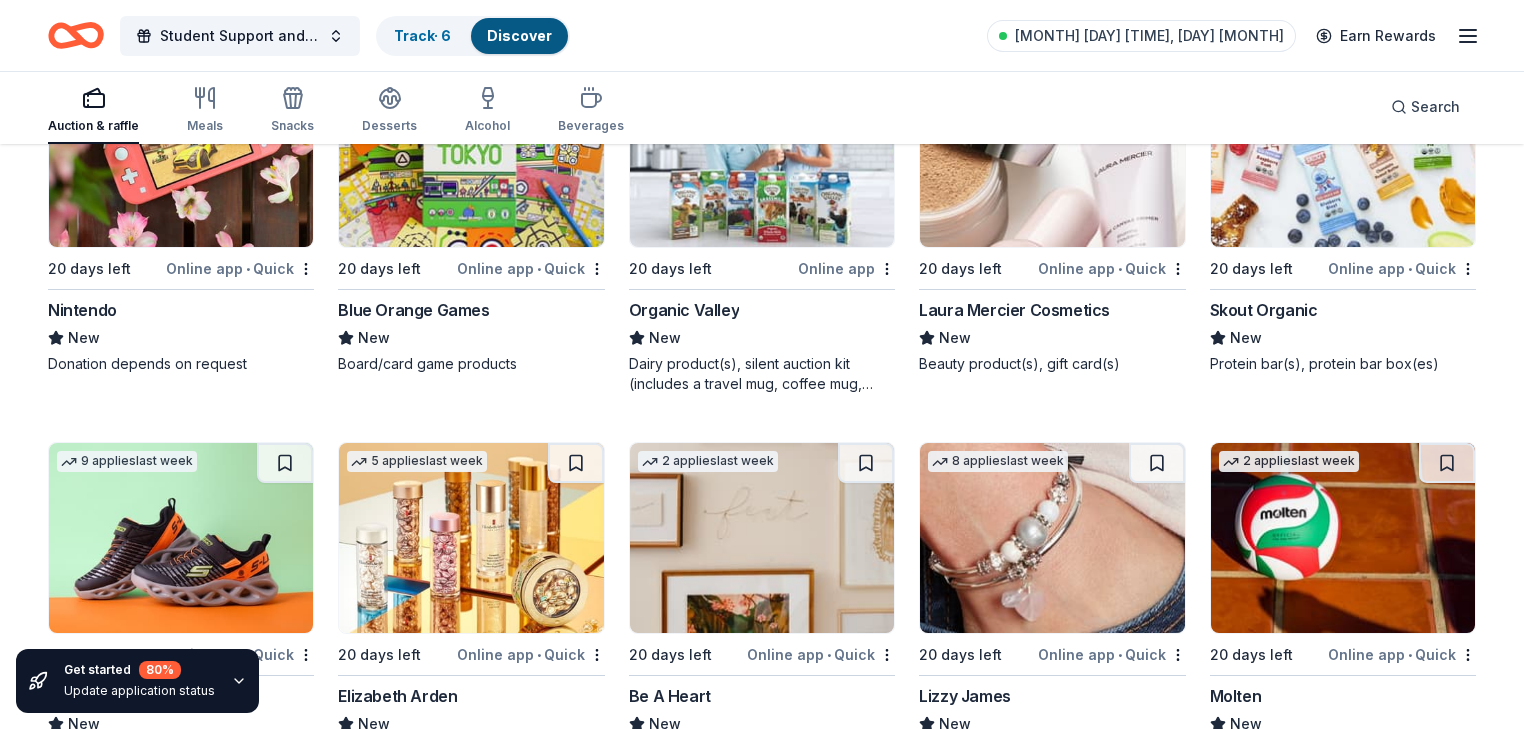 scroll, scrollTop: 15056, scrollLeft: 0, axis: vertical 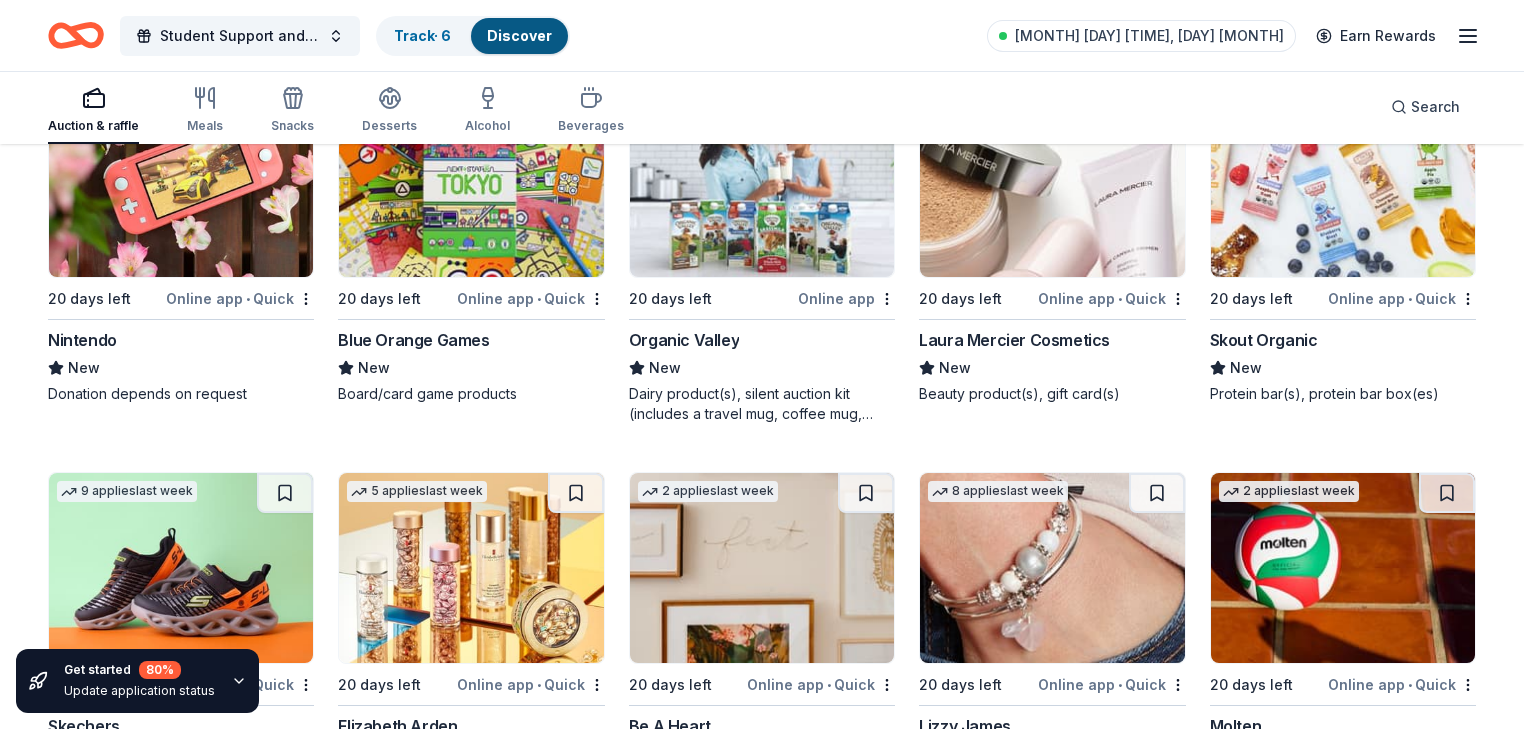 click on "Skout Organic" at bounding box center (1264, 340) 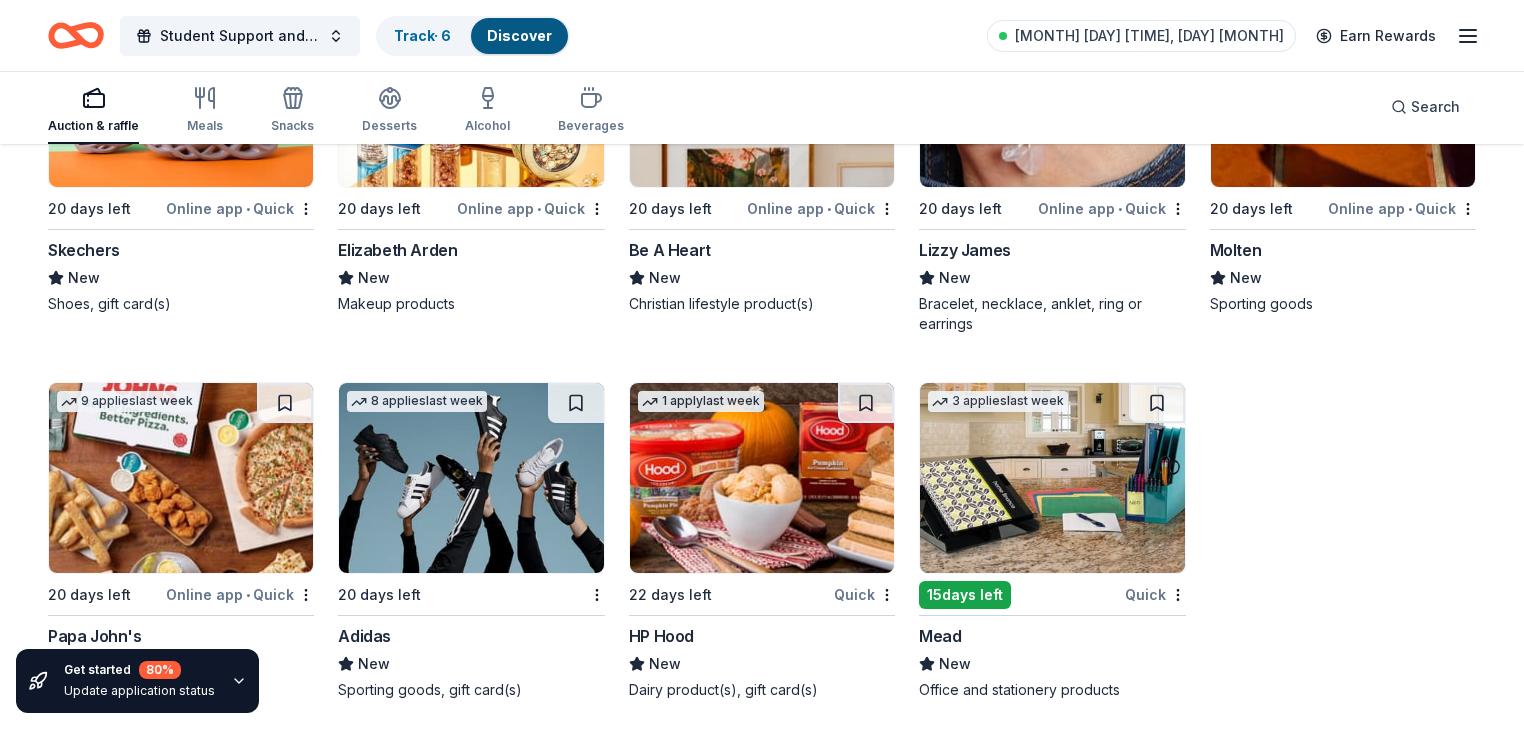 scroll, scrollTop: 15553, scrollLeft: 0, axis: vertical 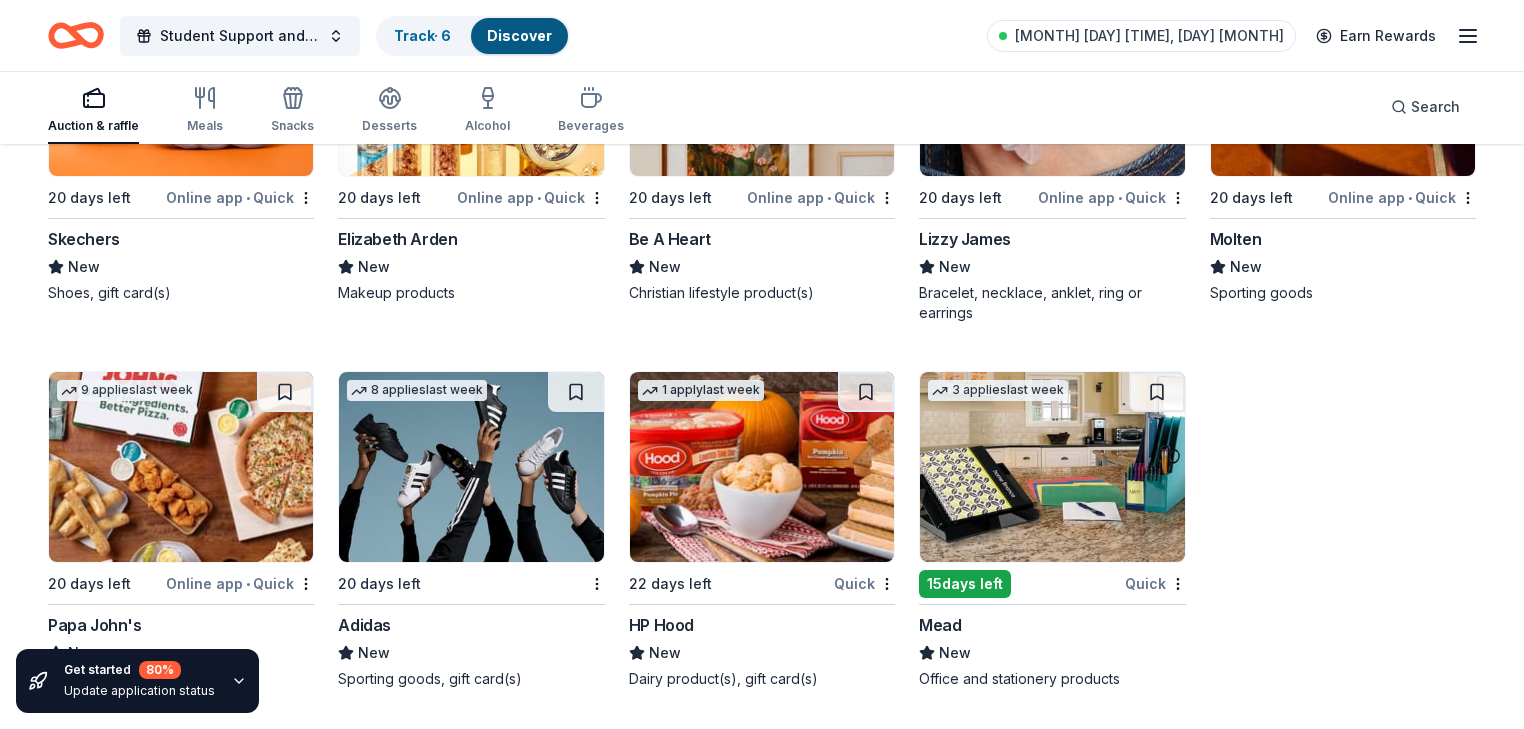 click on "Online app • Quick" at bounding box center (240, 583) 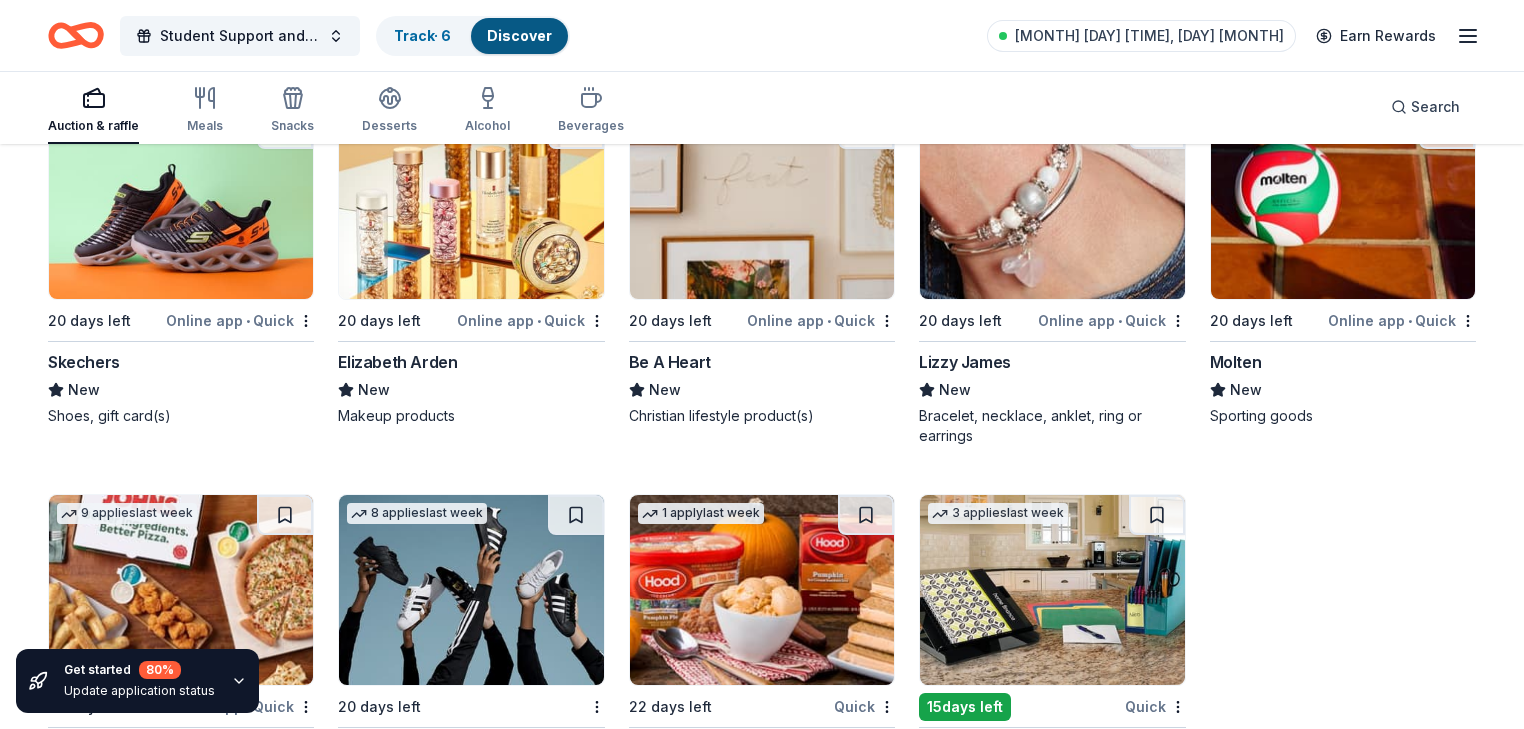 click on "Local 22 days left Online app Peoria Parks New 2 admissions to a public open skate at Owens Ice Center, 2 admissions to Peoria PlayHouse Children’s Museum, 2 day passes to the RiverPlex Recreation and Wellness Center, 2 admissions to Peoria Zoo, and 2 admissions to a Guided Hike at Forest Park Nature Center 24   applies  last week 43 days left Quick PRP Wine International New Two in-home wine sampling gift certificates Top rated 18   applies  last week 22 days left Online app Oriental Trading 4.8 Donation depends on request Top rated 21   applies  last week 20 days left Online app • Quick BarkBox 5.0 Dog toy(s), dog food 1   apply  last week Local 8  days left Online app Windy City Bulls New Merchandise Top rated 7   applies  last week 36 days left Online app Portillo's 5.0 Food, gift card(s) 2   applies  last week 20 days left Online app Let's Roam 4.4 3 Family Scavenger Hunt Six Pack ($270 Value), 2 Date Night Scavenger Hunt Two Pack ($130 Value) Local 5  days left Online app • Quick New Local • New" at bounding box center (762, -7120) 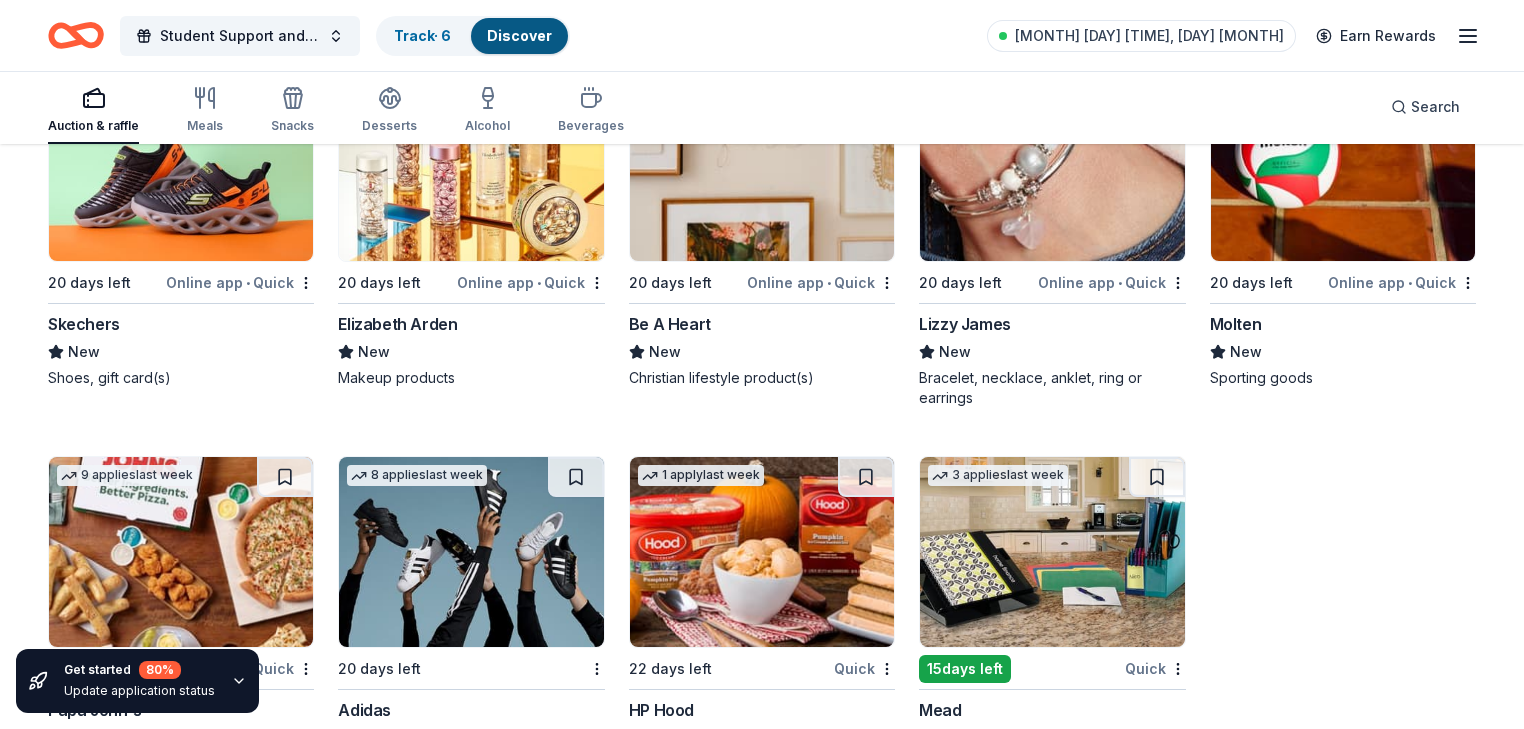 scroll, scrollTop: 15553, scrollLeft: 0, axis: vertical 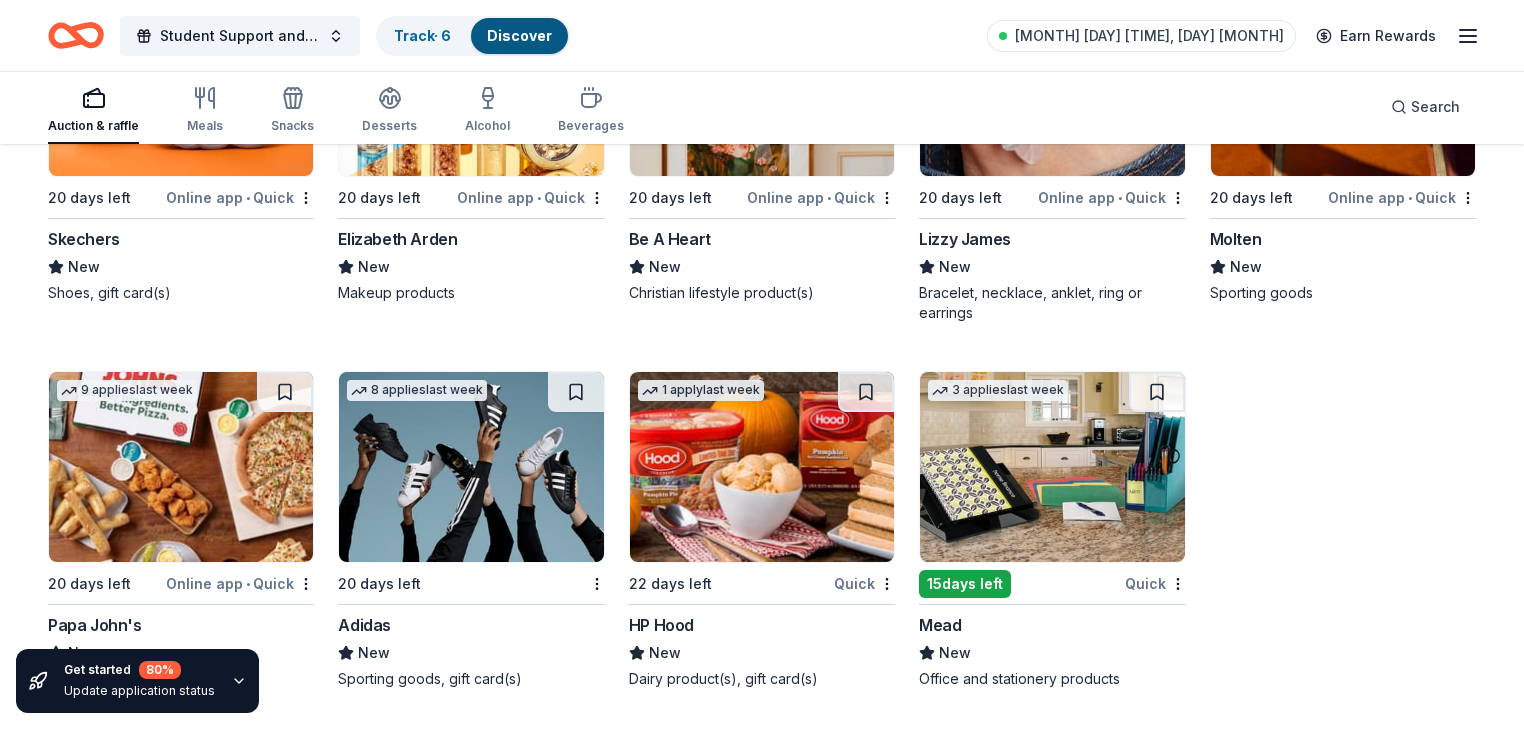 click on "Quick" at bounding box center [1155, 583] 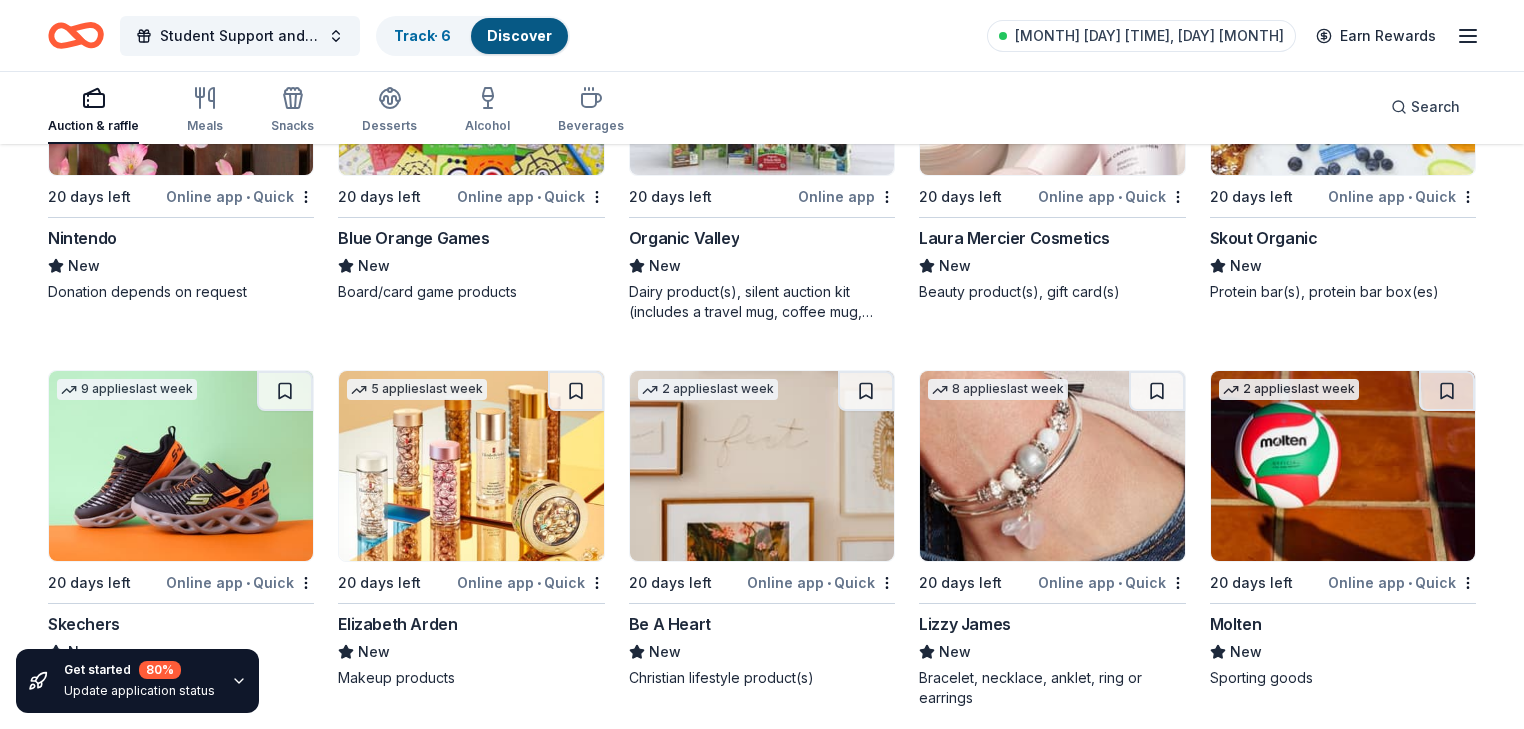 scroll, scrollTop: 15287, scrollLeft: 0, axis: vertical 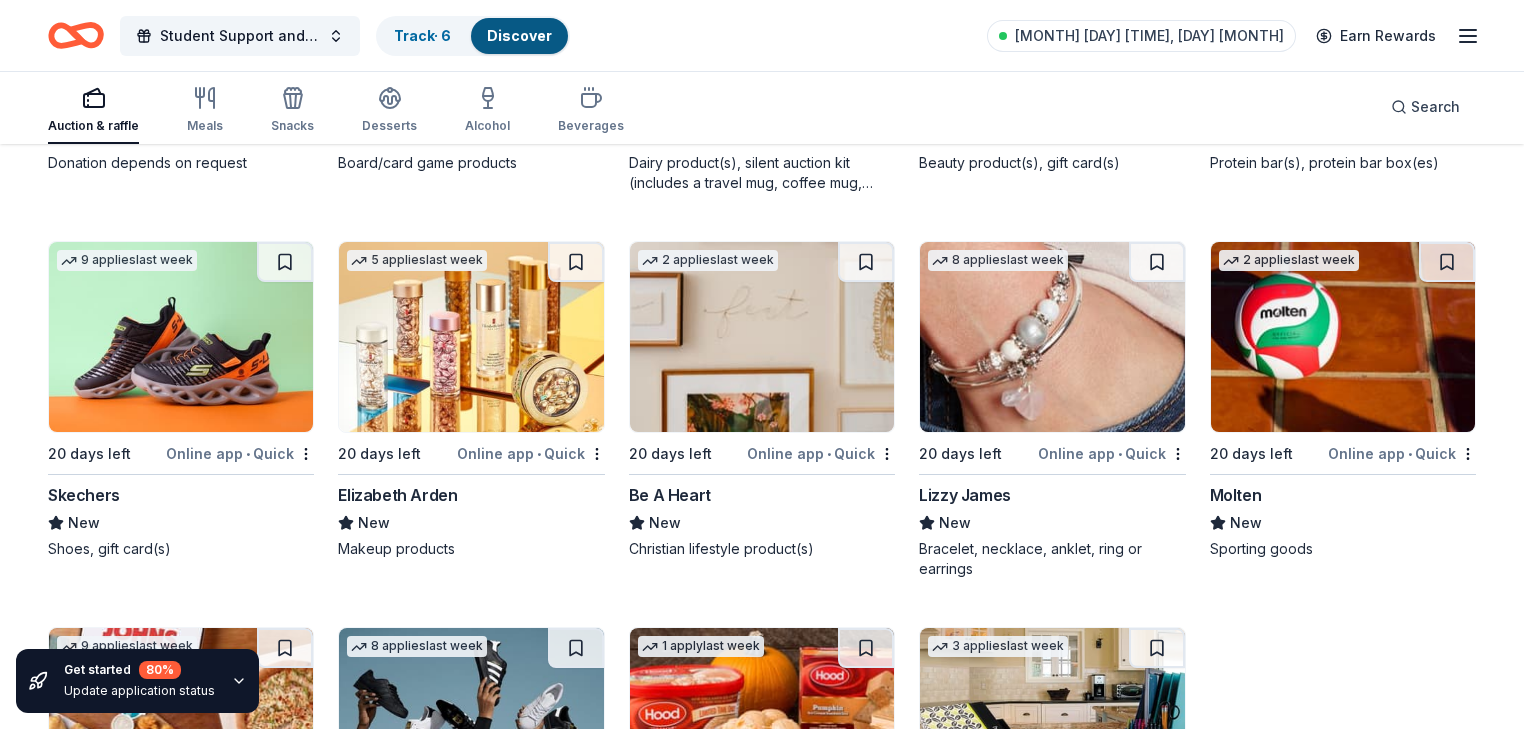 click on "9   applies  last week 20 days left Online app • Quick Skechers New Shoes, gift card(s)" at bounding box center (181, 400) 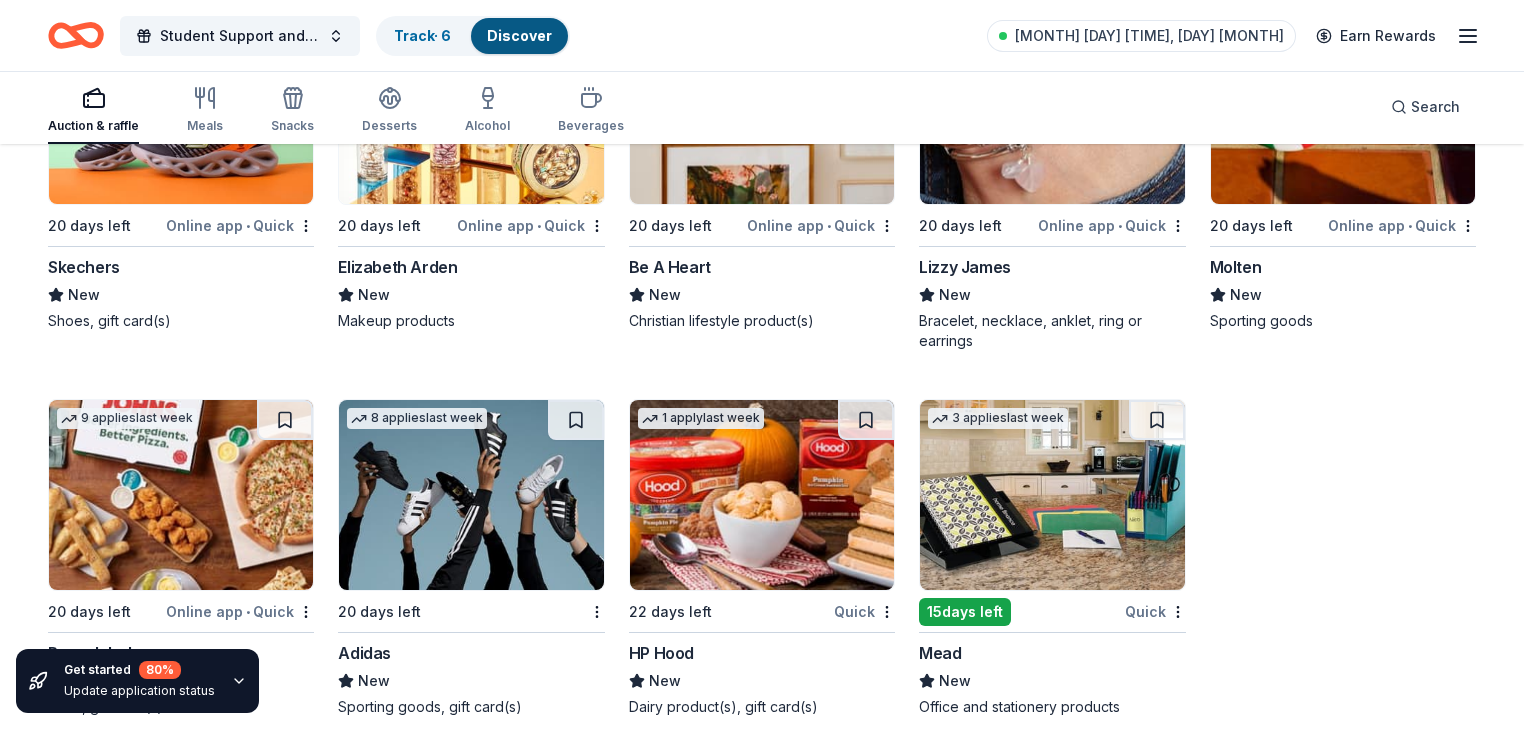 scroll, scrollTop: 15553, scrollLeft: 0, axis: vertical 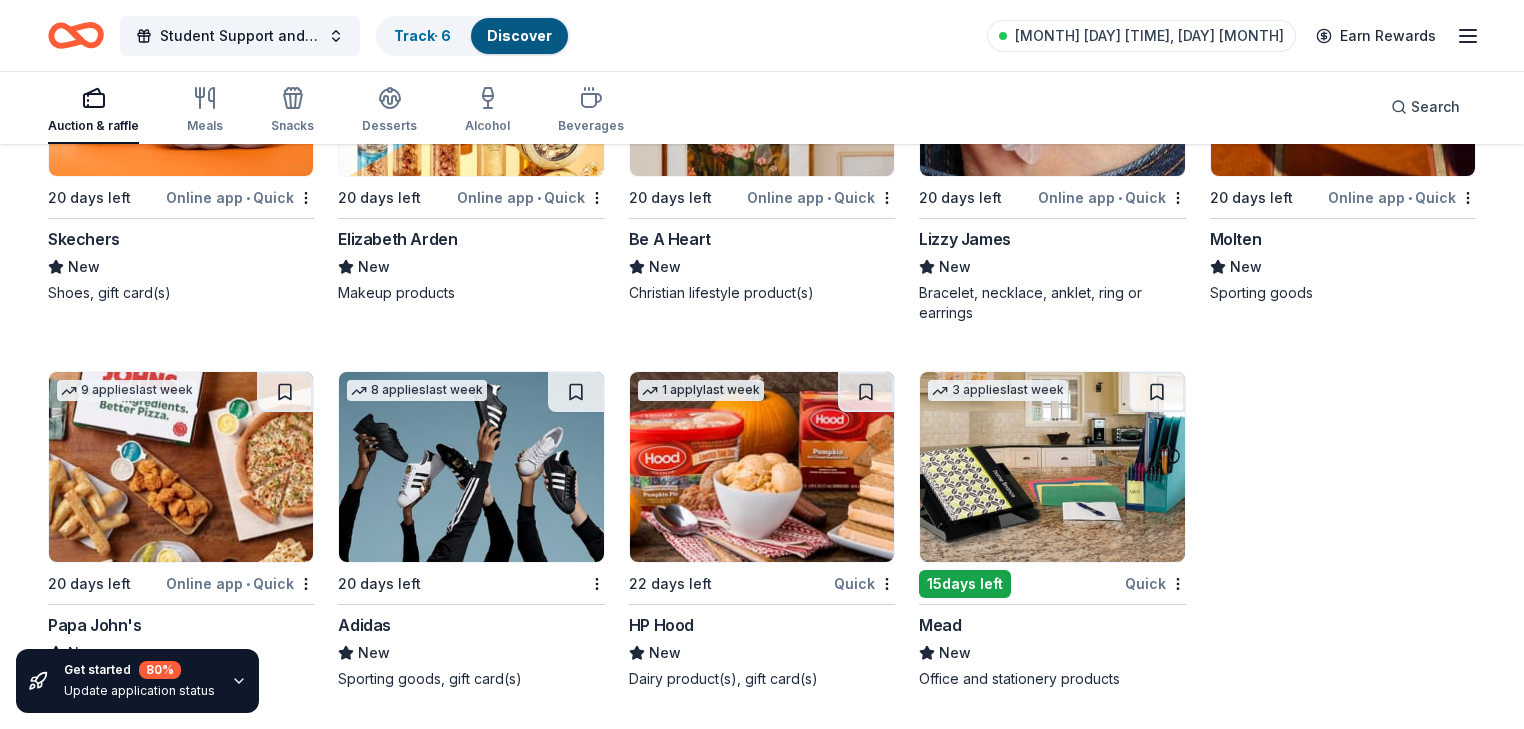 click 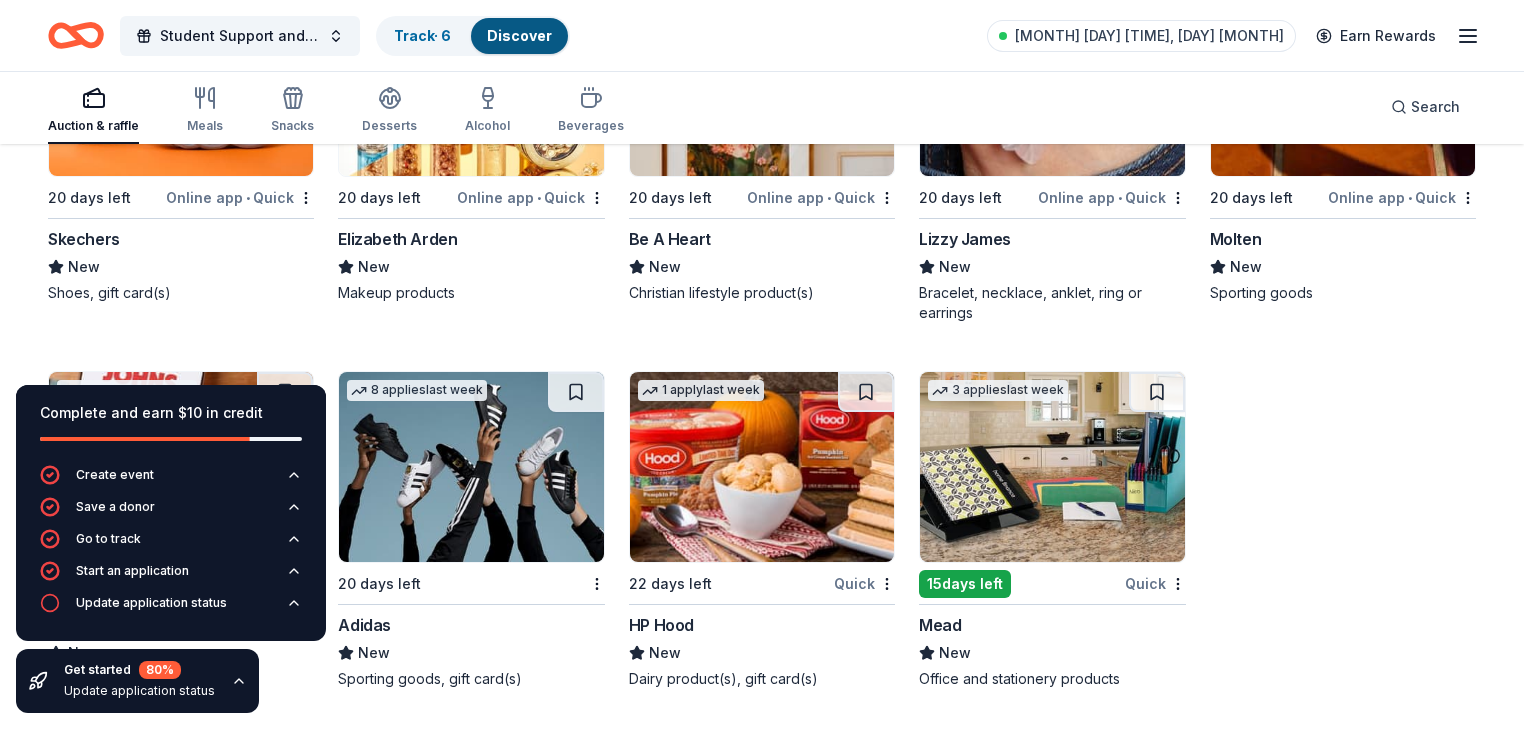 click on "Local 22 days left Online app Peoria Parks New 2 admissions to a public open skate at Owens Ice Center, 2 admissions to Peoria PlayHouse Children’s Museum, 2 day passes to the RiverPlex Recreation and Wellness Center, 2 admissions to Peoria Zoo, and 2 admissions to a Guided Hike at Forest Park Nature Center 24   applies  last week 43 days left Quick PRP Wine International New Two in-home wine sampling gift certificates Top rated 18   applies  last week 22 days left Online app Oriental Trading 4.8 Donation depends on request Top rated 21   applies  last week 20 days left Online app • Quick BarkBox 5.0 Dog toy(s), dog food 1   apply  last week Local 8  days left Online app Windy City Bulls New Merchandise Top rated 7   applies  last week 36 days left Online app Portillo's 5.0 Food, gift card(s) 2   applies  last week 20 days left Online app Let's Roam 4.4 3 Family Scavenger Hunt Six Pack ($270 Value), 2 Date Night Scavenger Hunt Two Pack ($130 Value) Local 5  days left Online app • Quick New Local • New" at bounding box center [762, -7243] 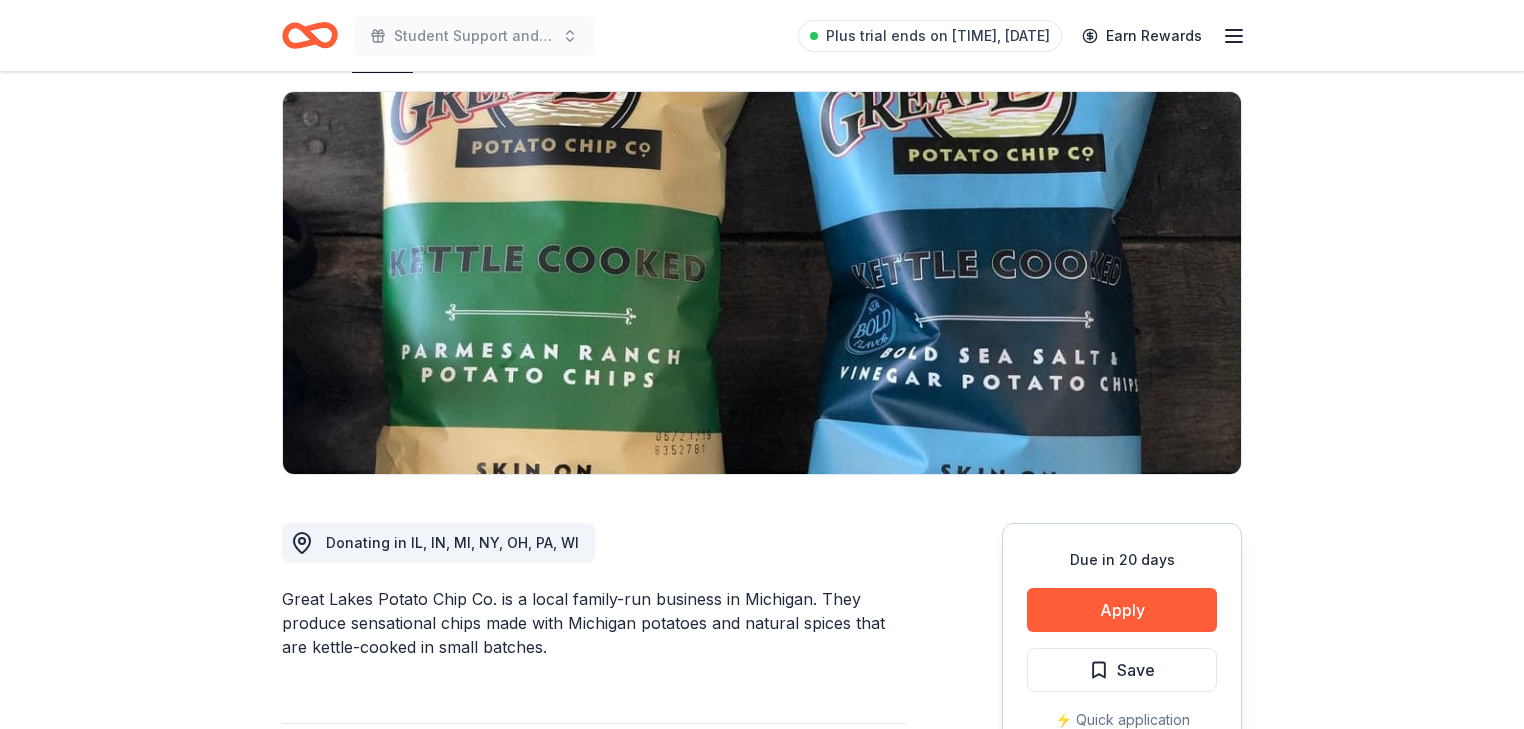 scroll, scrollTop: 266, scrollLeft: 0, axis: vertical 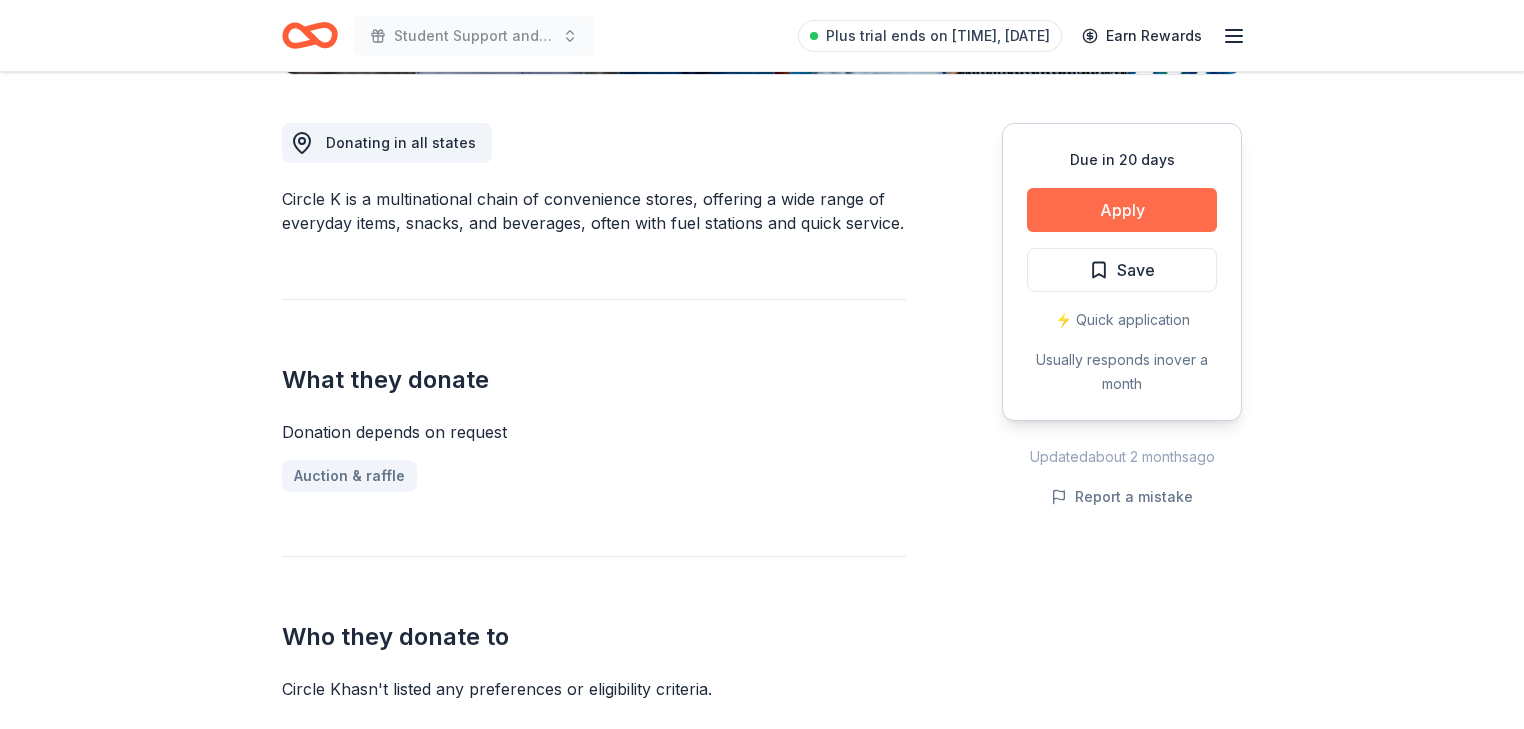 click on "Apply" at bounding box center [1122, 210] 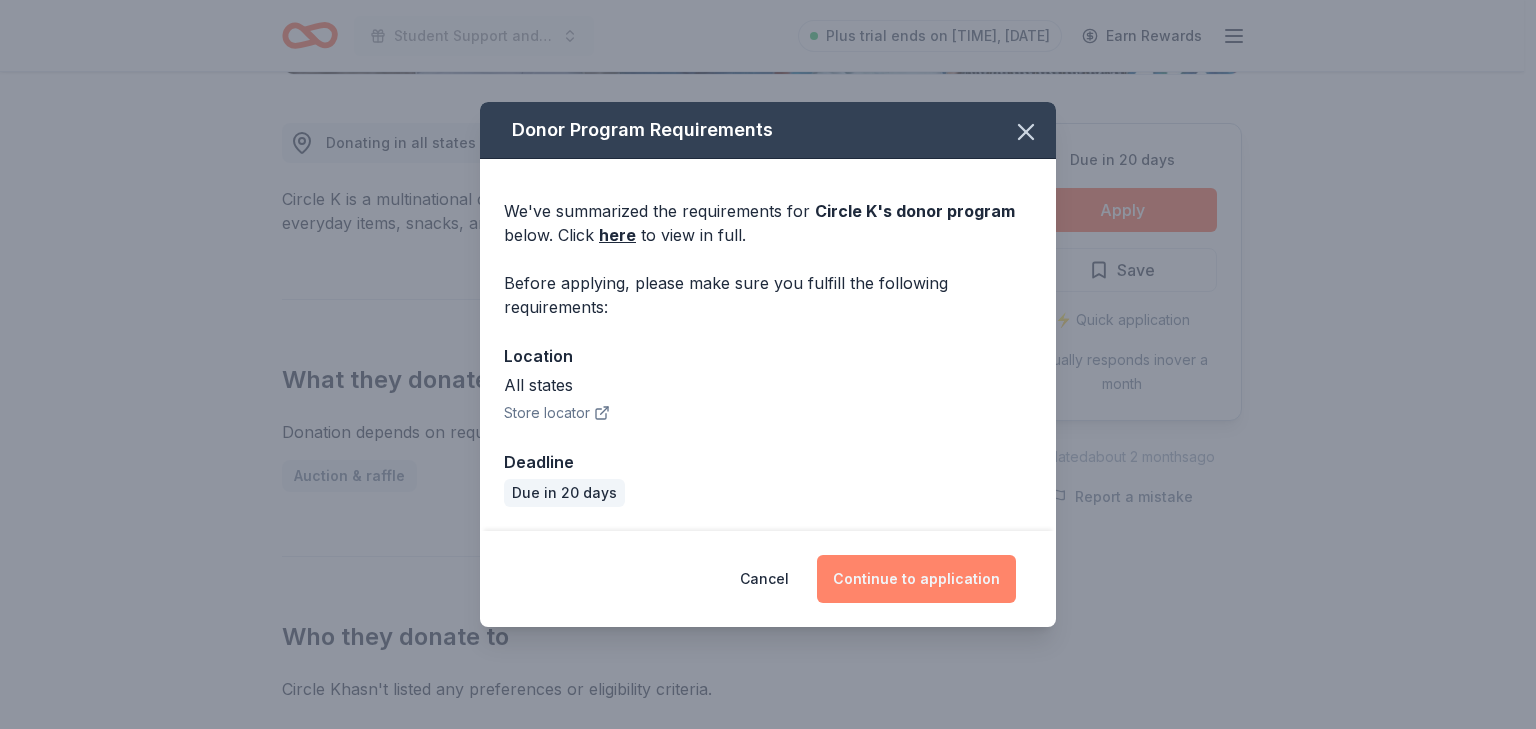click on "Continue to application" at bounding box center (916, 579) 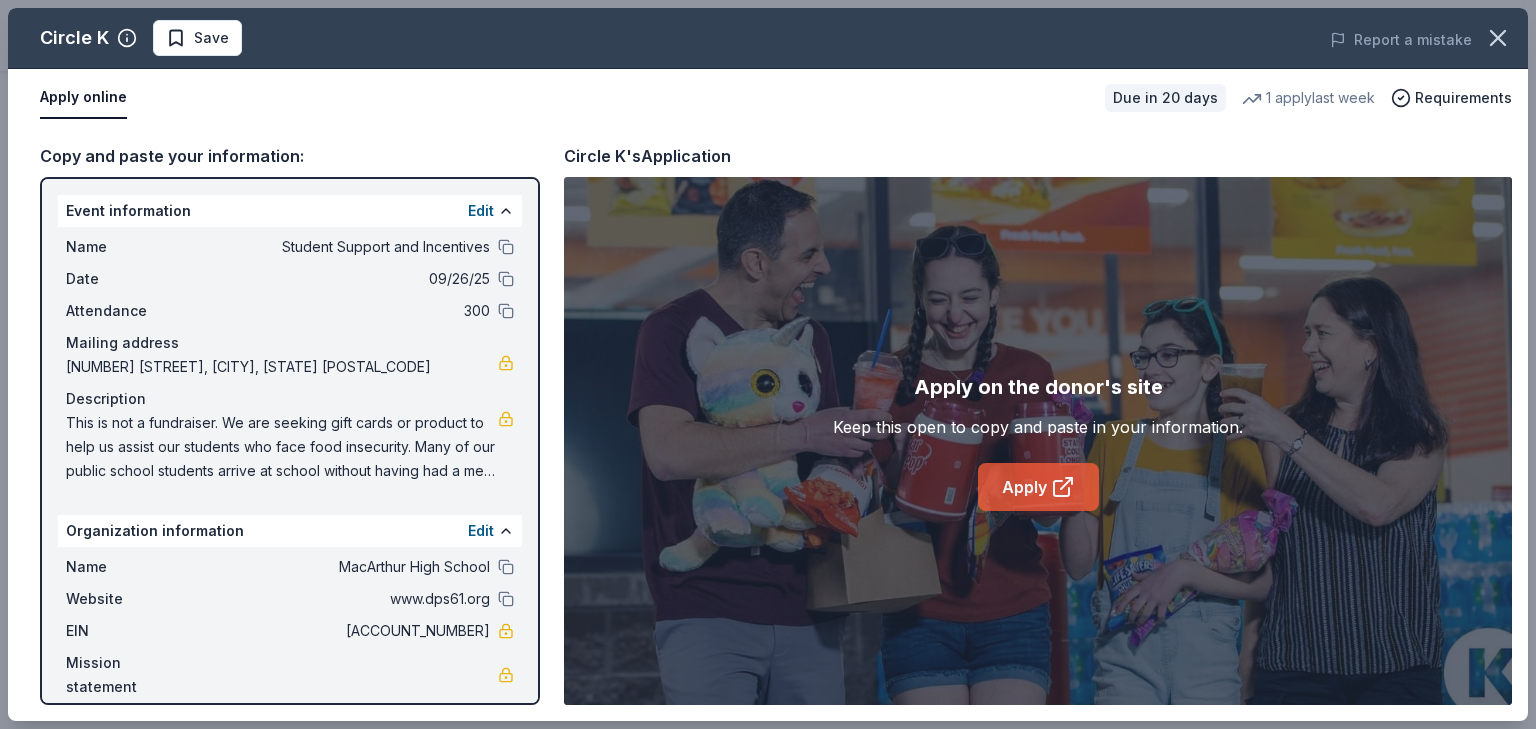 click on "Apply" at bounding box center [1038, 487] 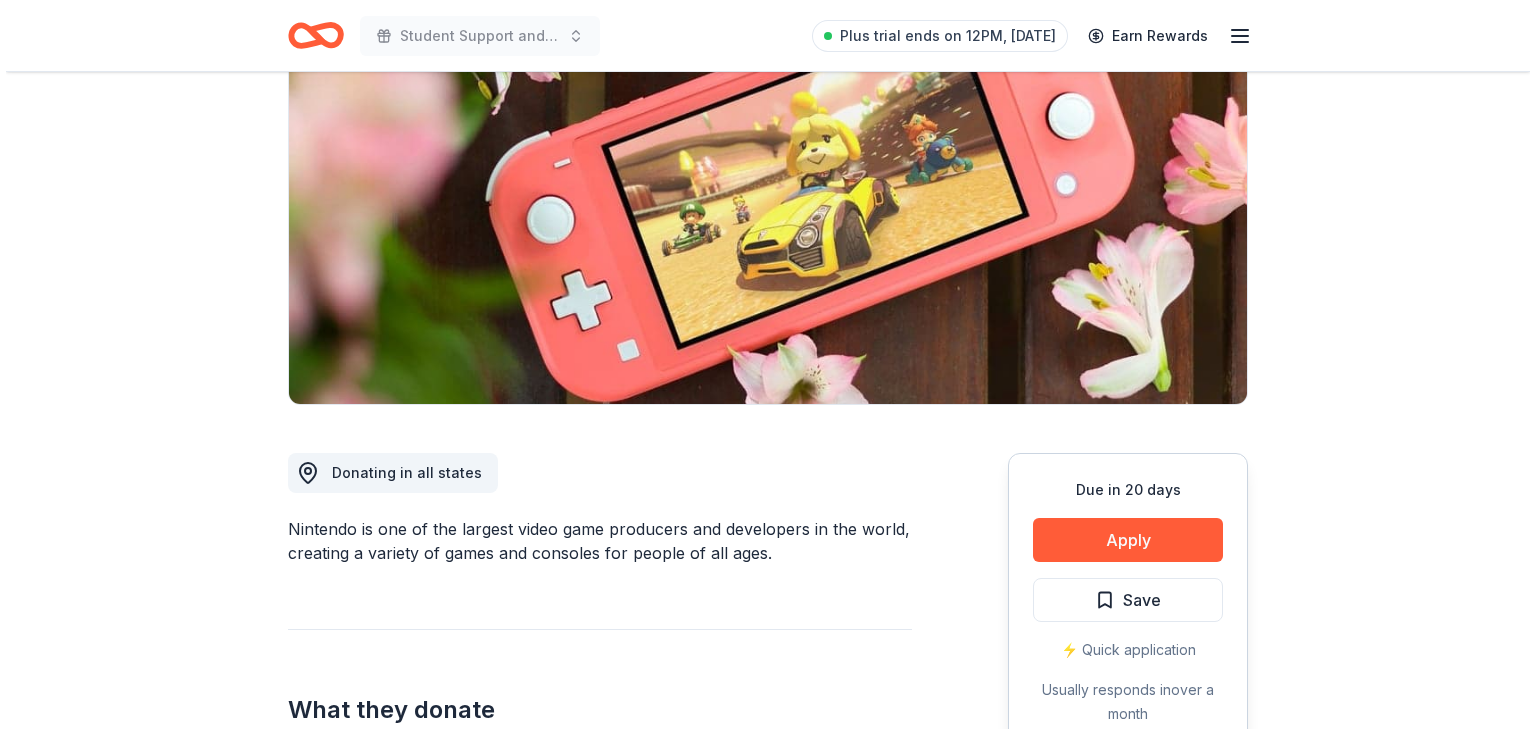 scroll, scrollTop: 266, scrollLeft: 0, axis: vertical 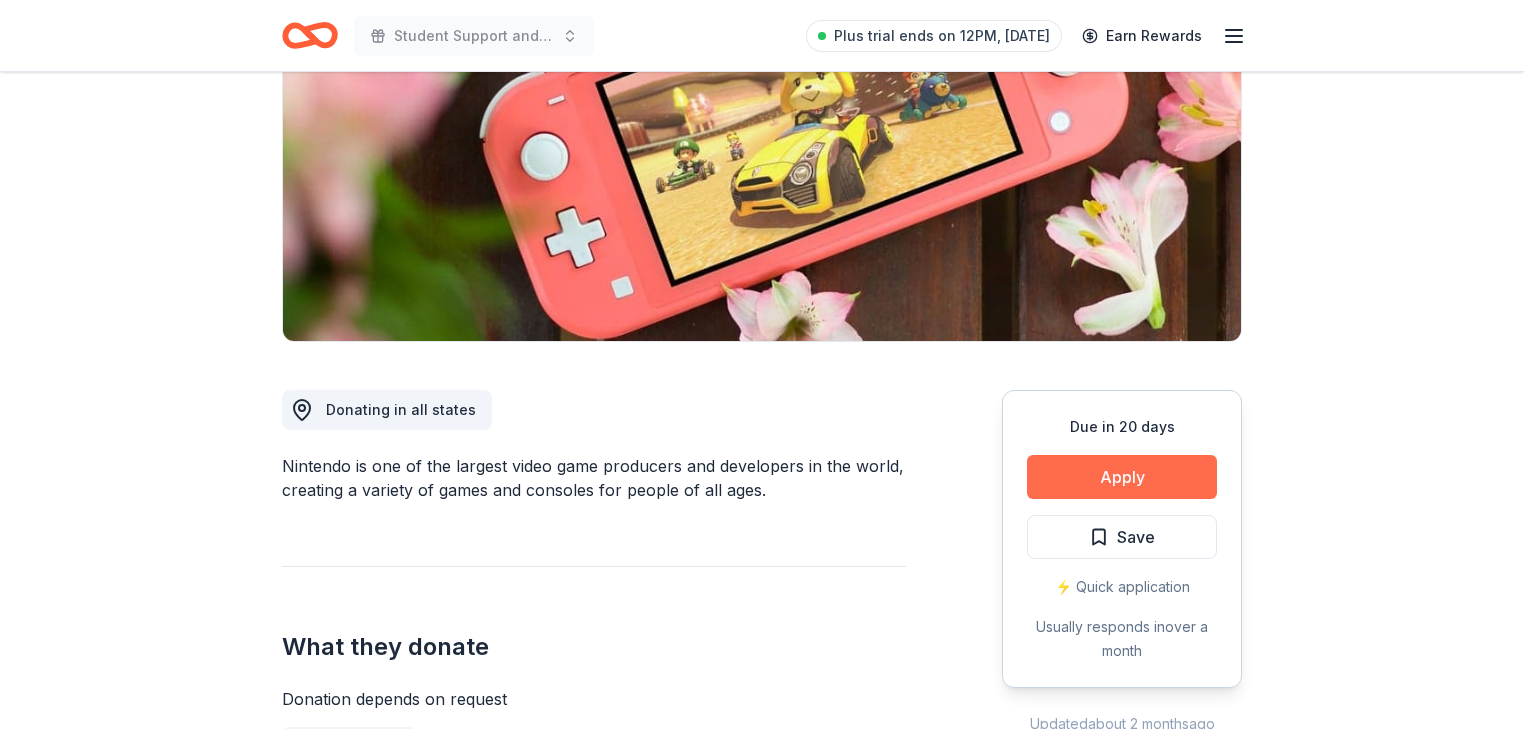 click on "Apply" at bounding box center [1122, 477] 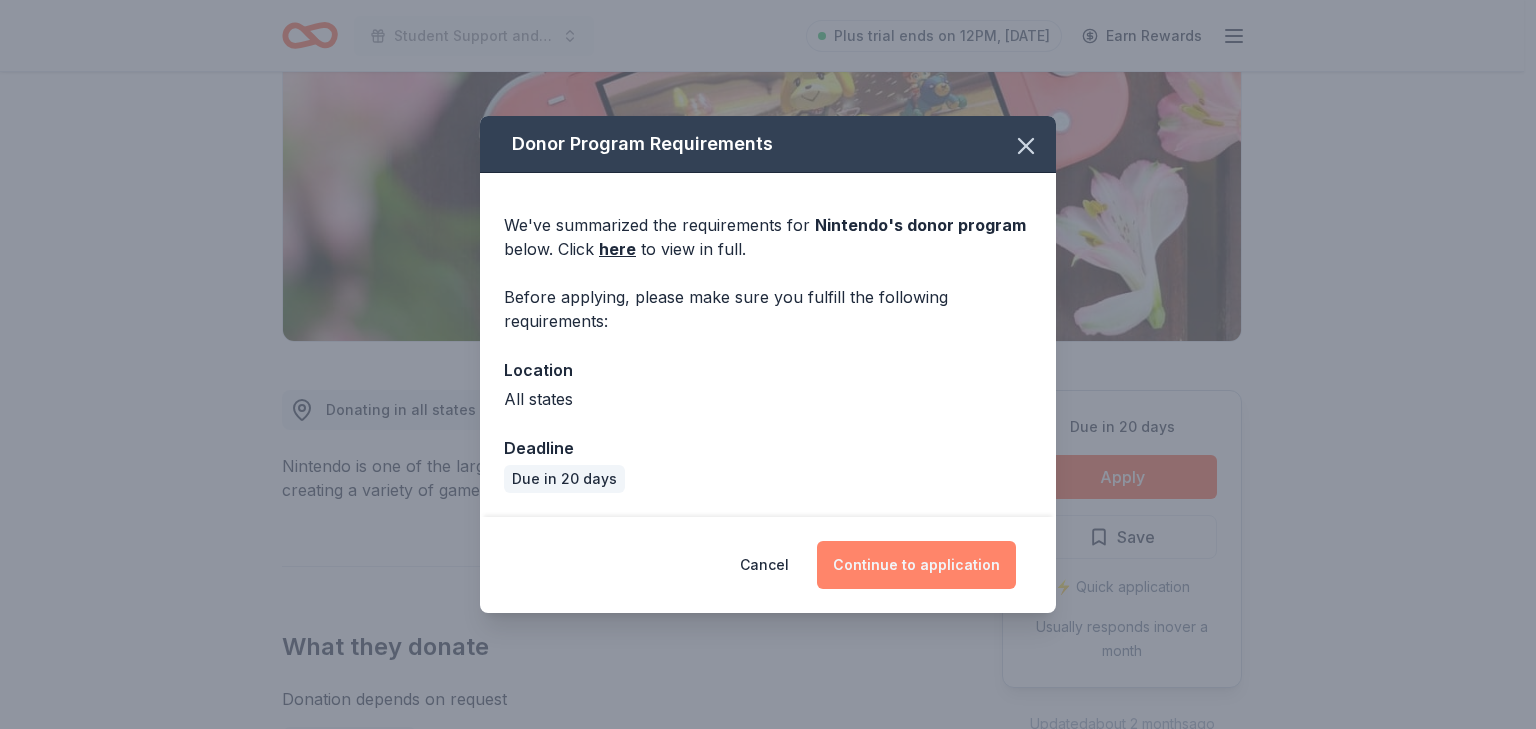 click on "Continue to application" at bounding box center [916, 565] 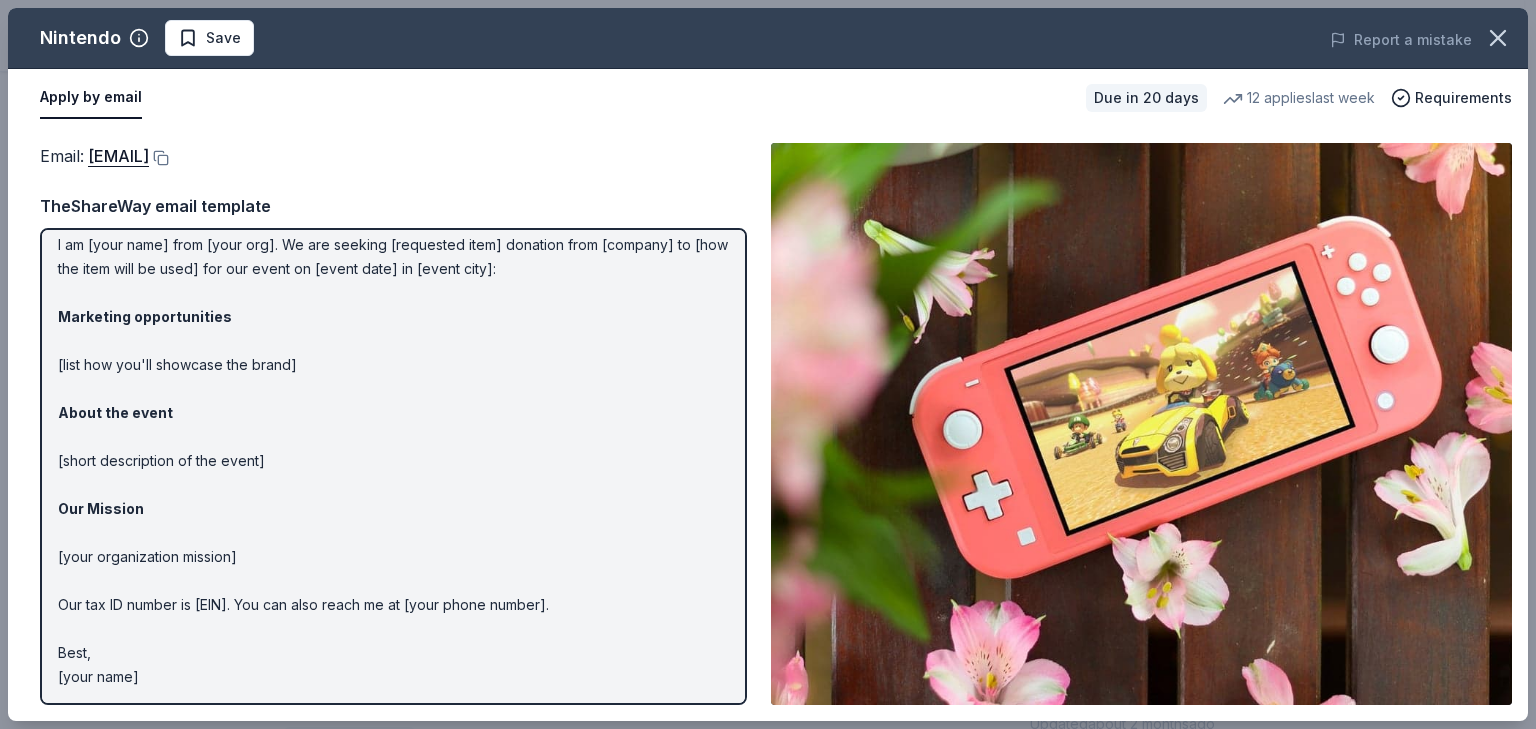 scroll, scrollTop: 0, scrollLeft: 0, axis: both 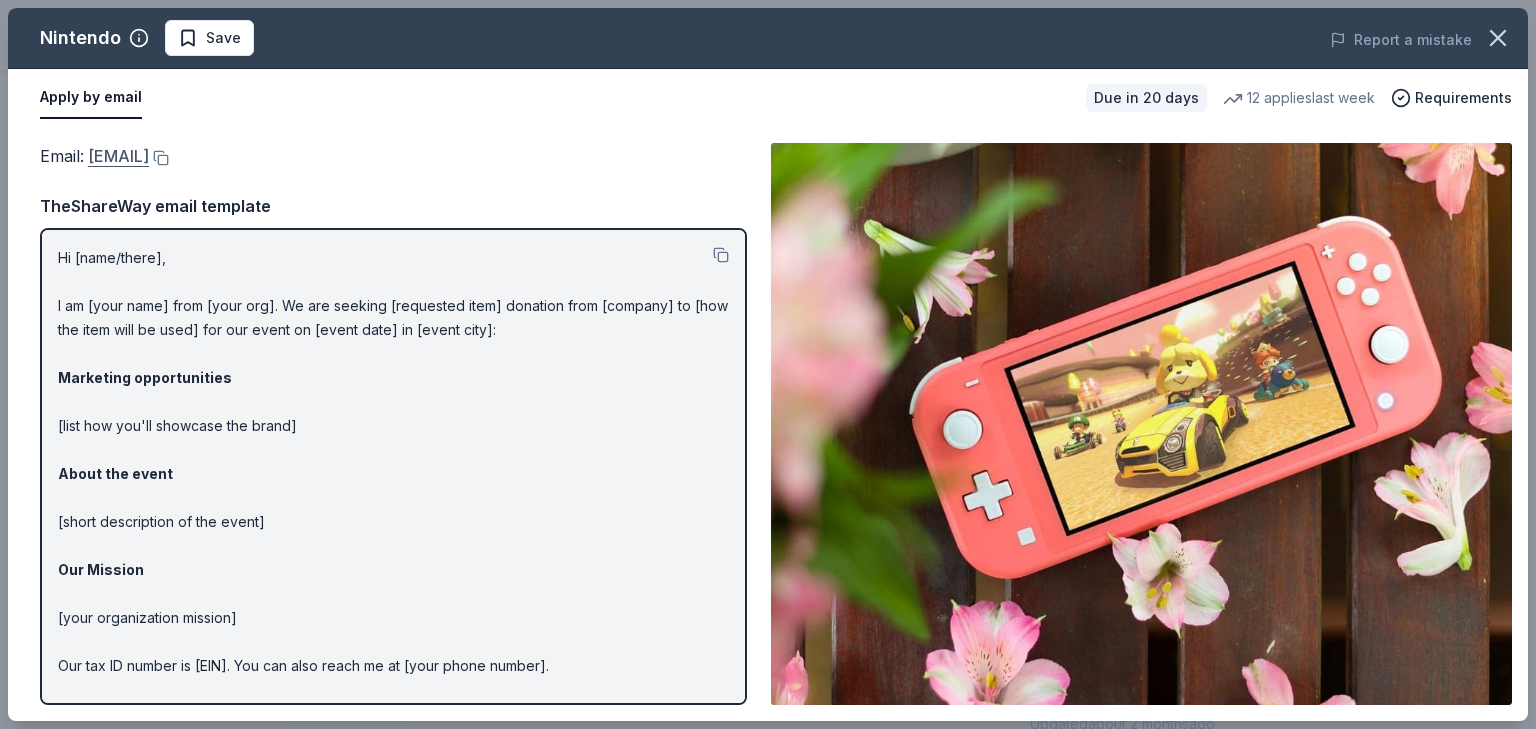 click on "charitablecontributionrequest@noa.nintendo.com" at bounding box center (118, 156) 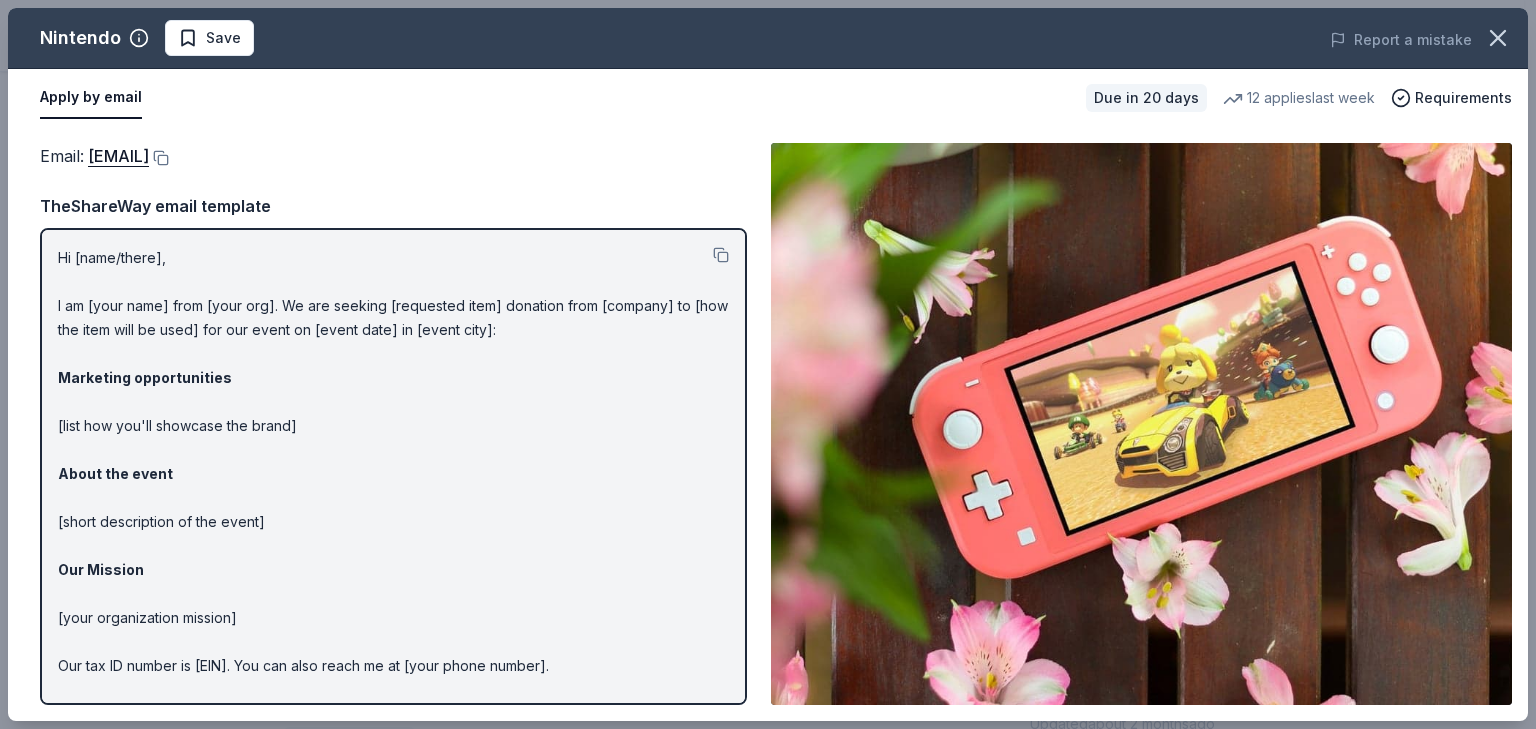 click on "Email : charitablecontributionrequest@noa.nintendo.com" at bounding box center (393, 156) 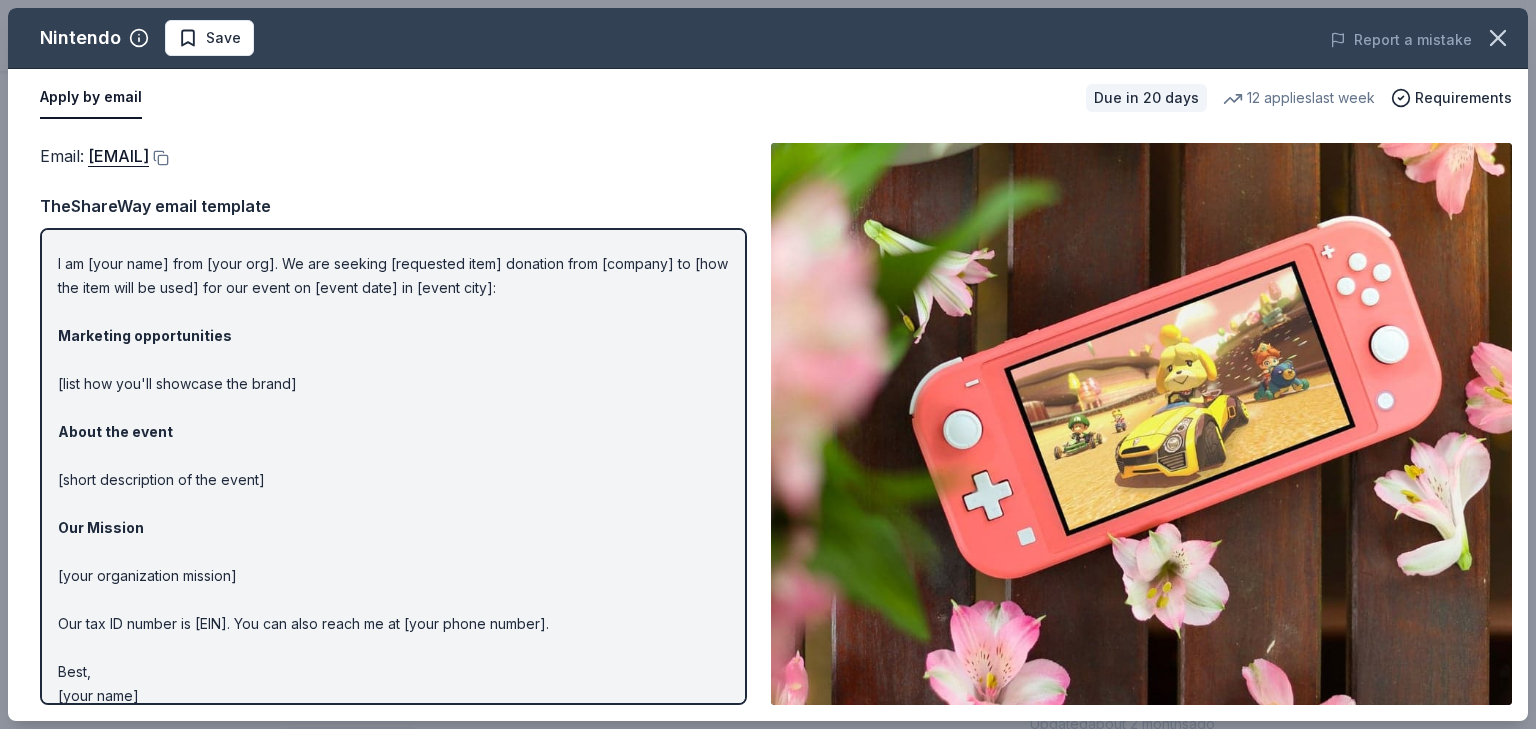 scroll, scrollTop: 61, scrollLeft: 0, axis: vertical 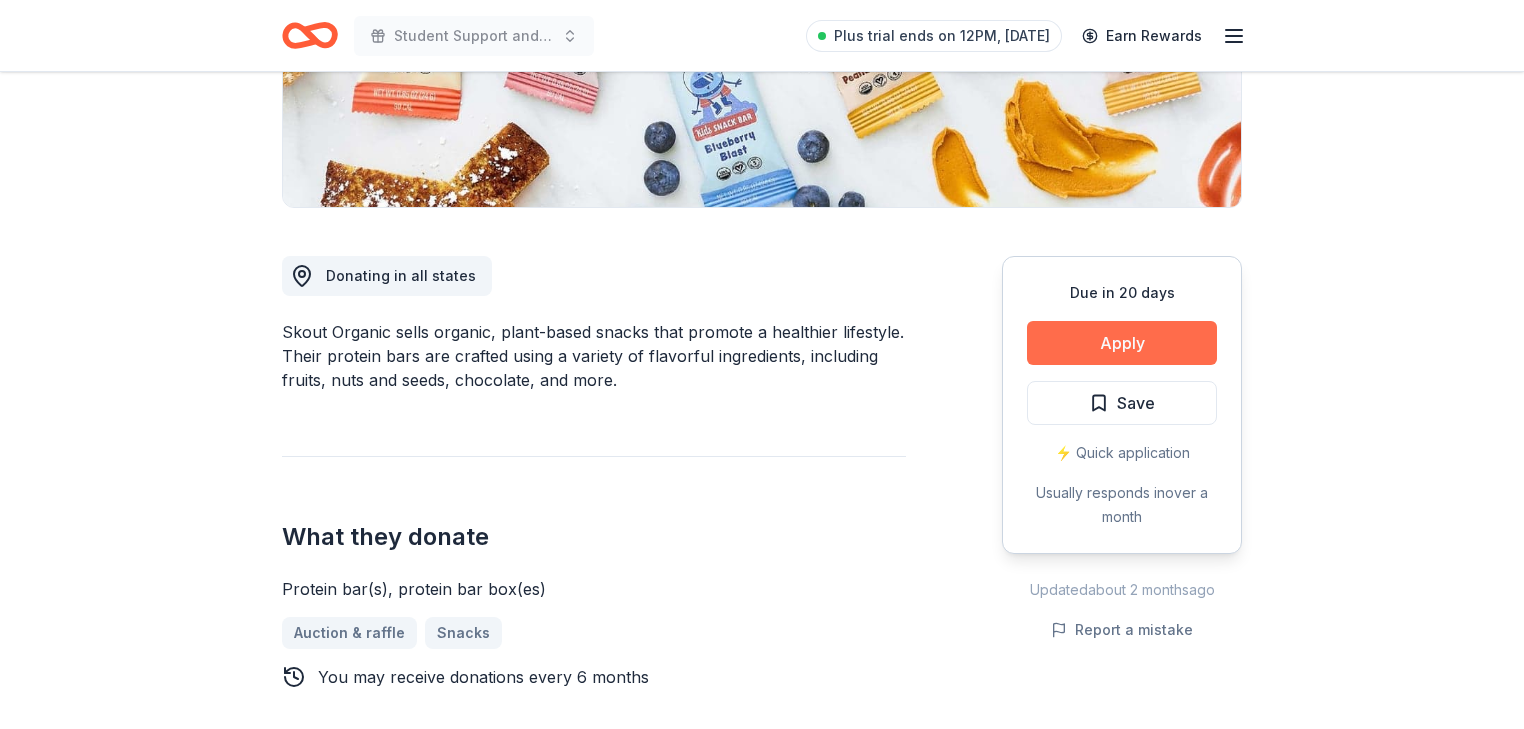 click on "Apply" at bounding box center [1122, 343] 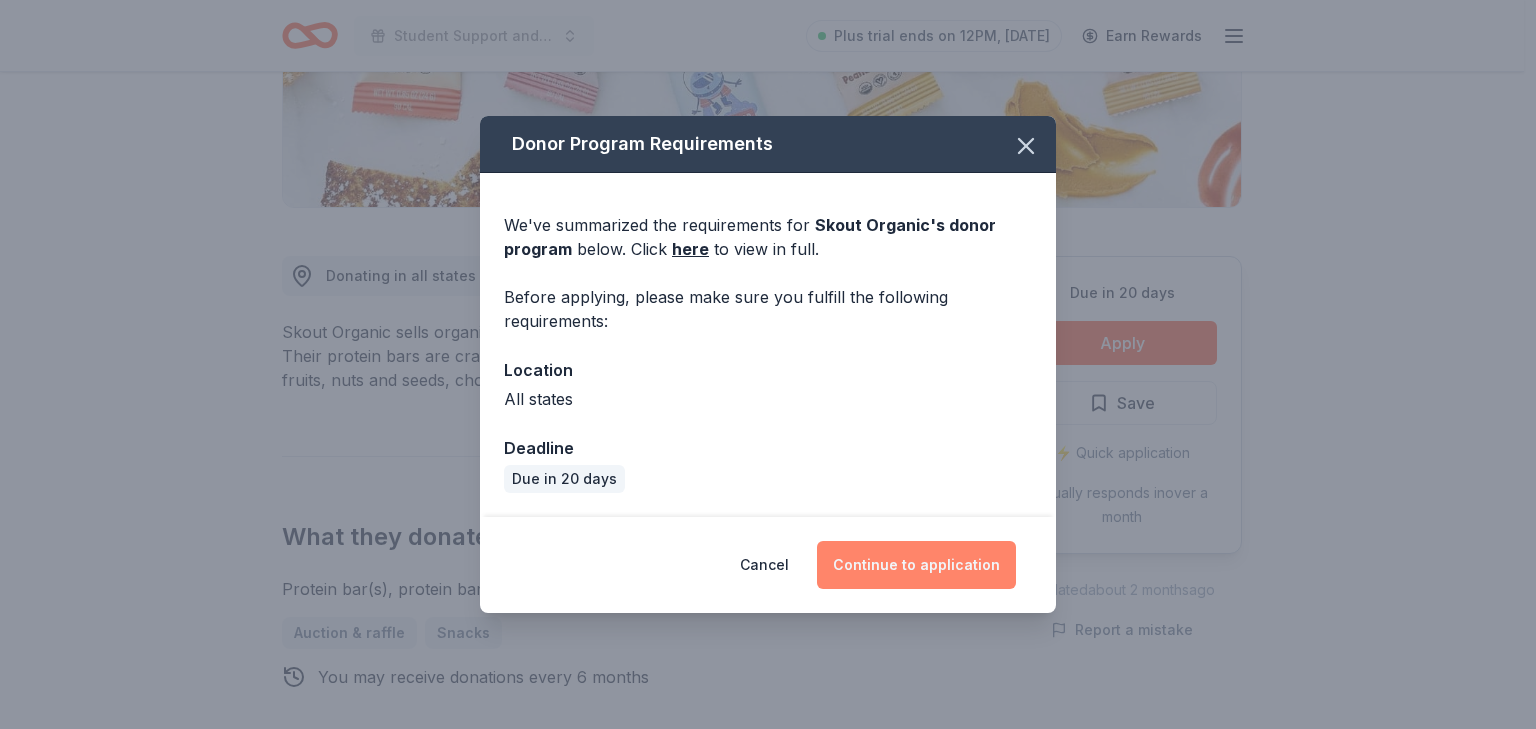 click on "Continue to application" at bounding box center [916, 565] 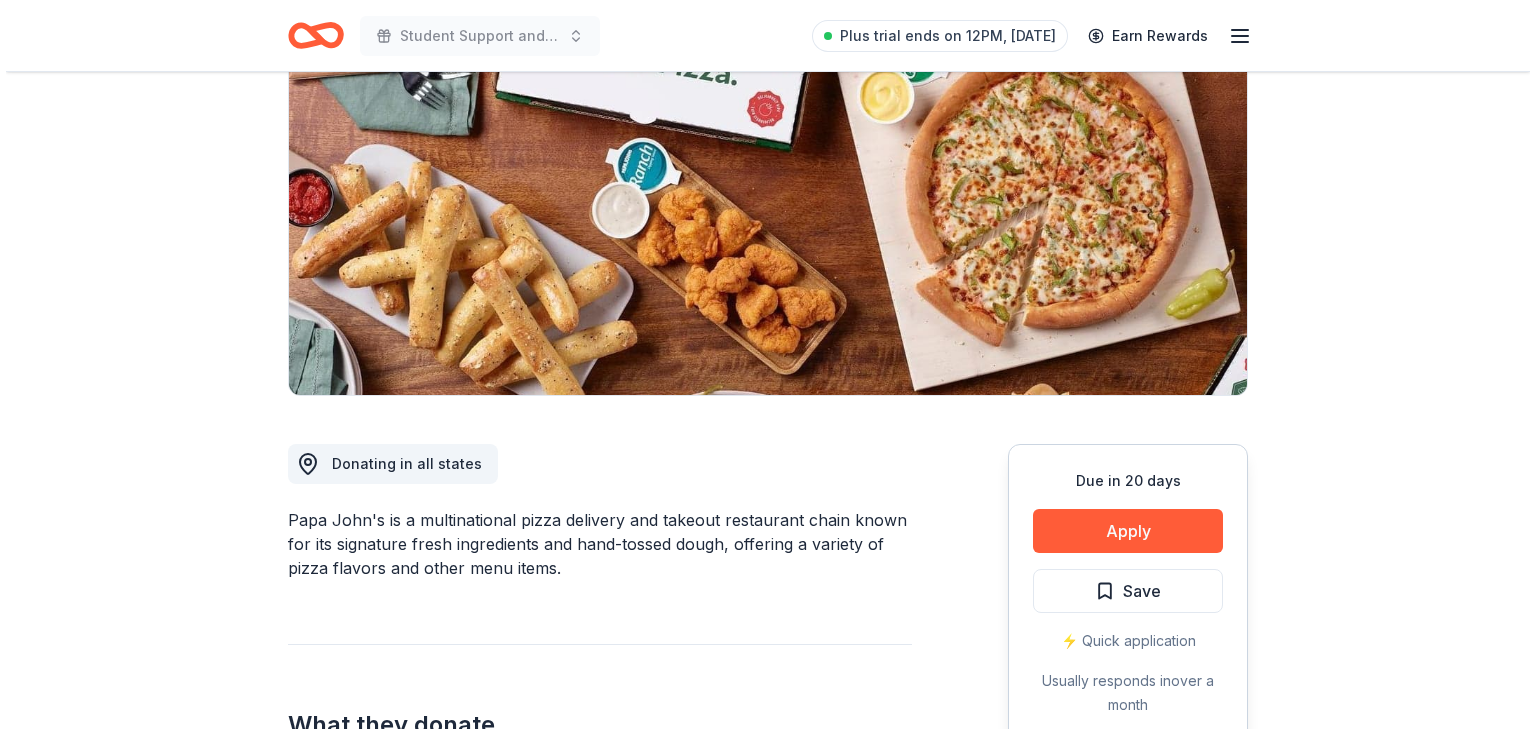 scroll, scrollTop: 266, scrollLeft: 0, axis: vertical 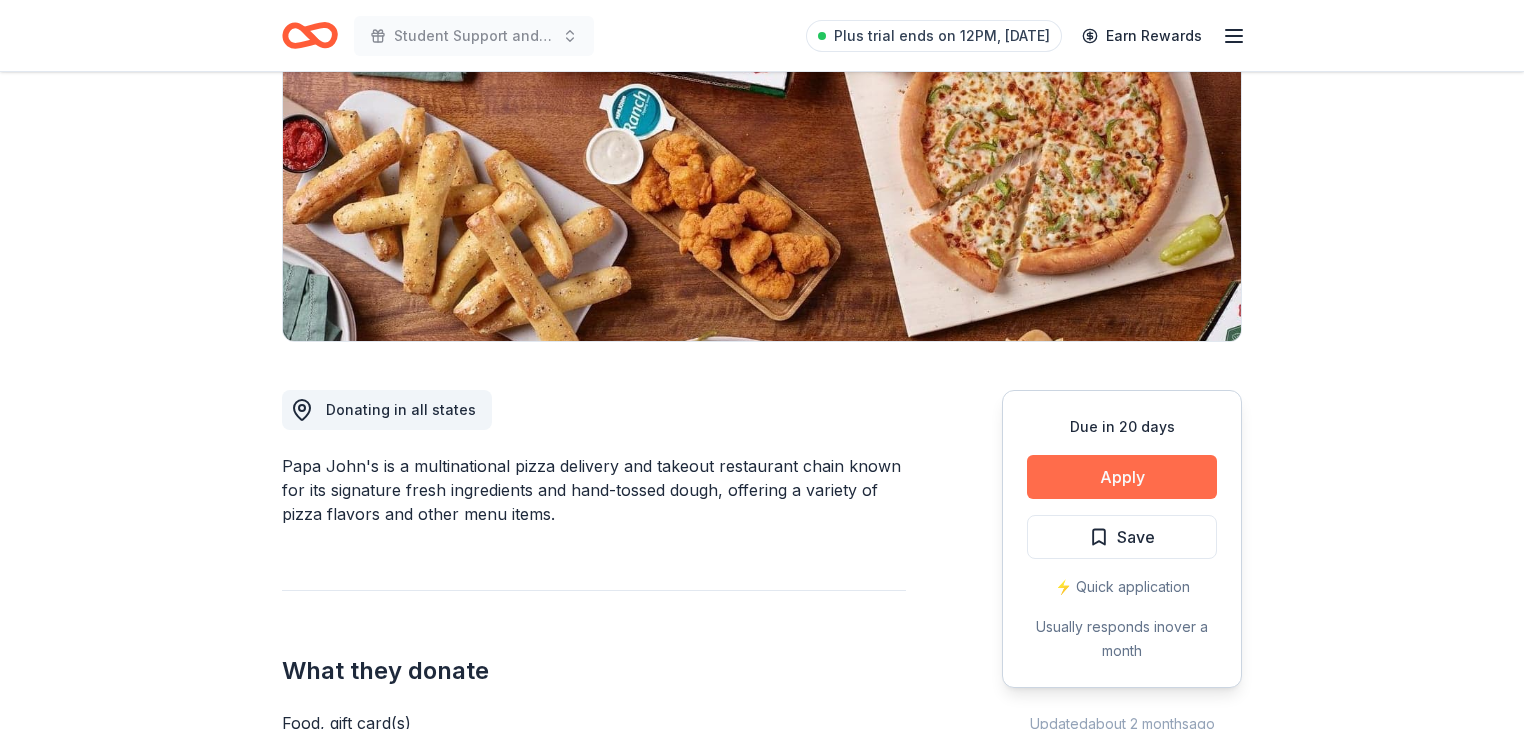 click on "Apply" at bounding box center [1122, 477] 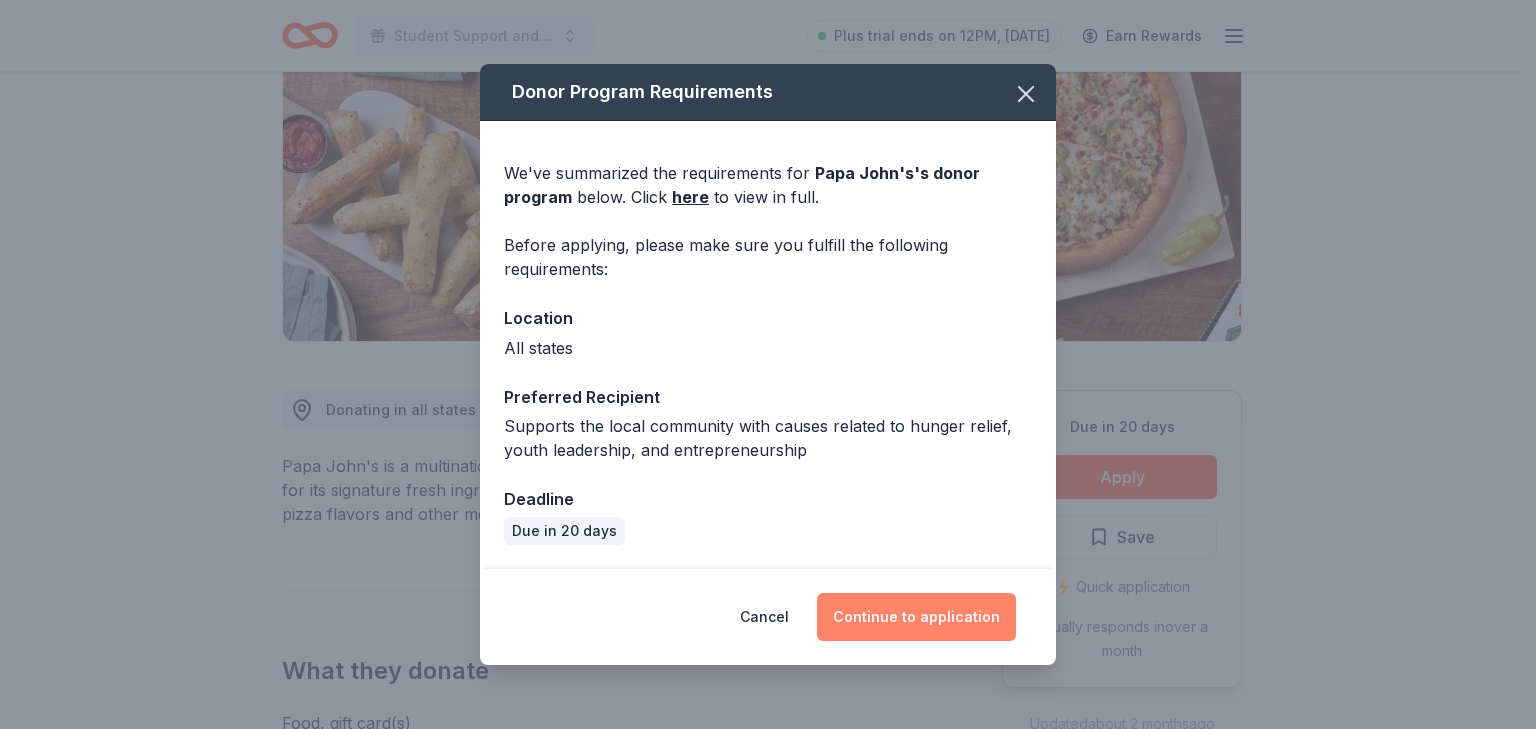 click on "Continue to application" at bounding box center [916, 617] 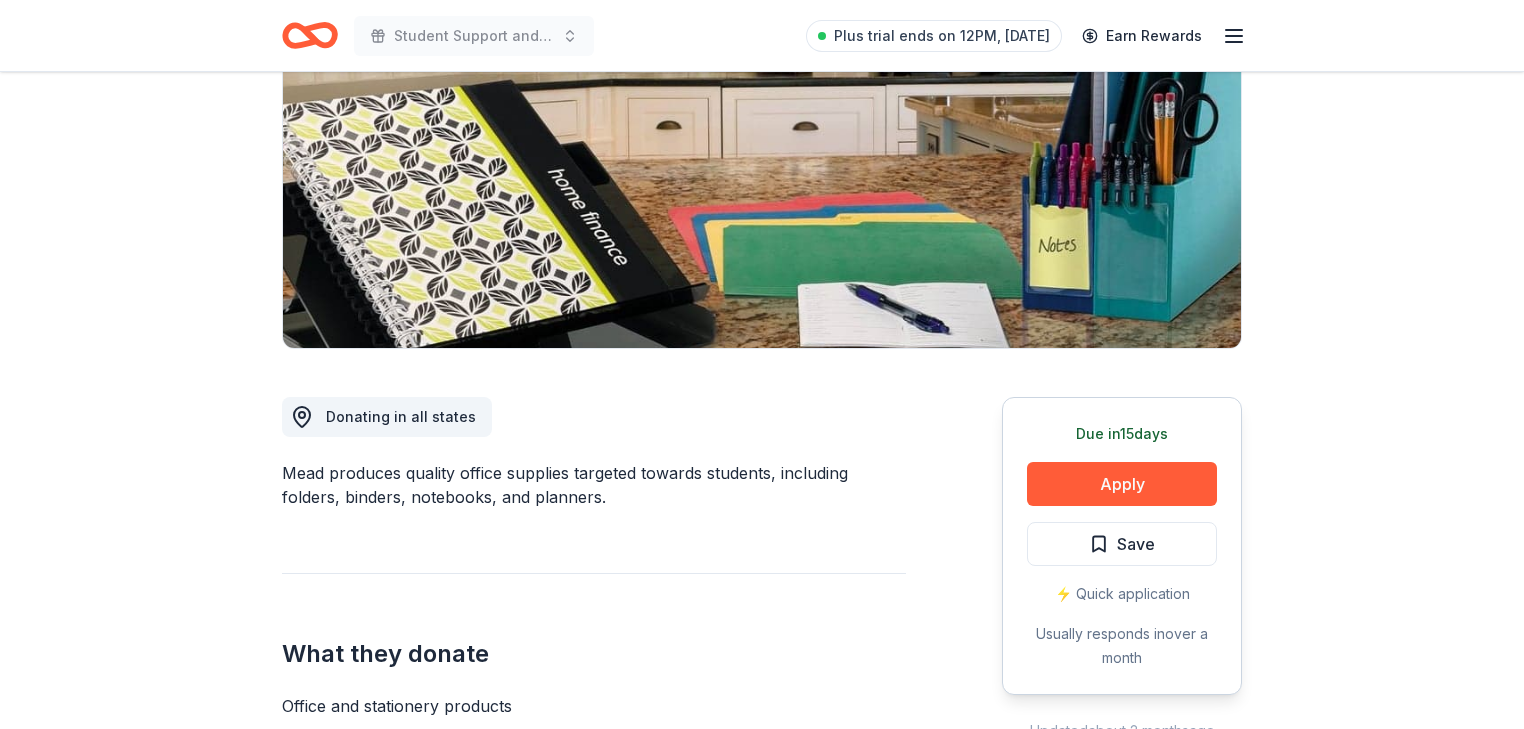 scroll, scrollTop: 266, scrollLeft: 0, axis: vertical 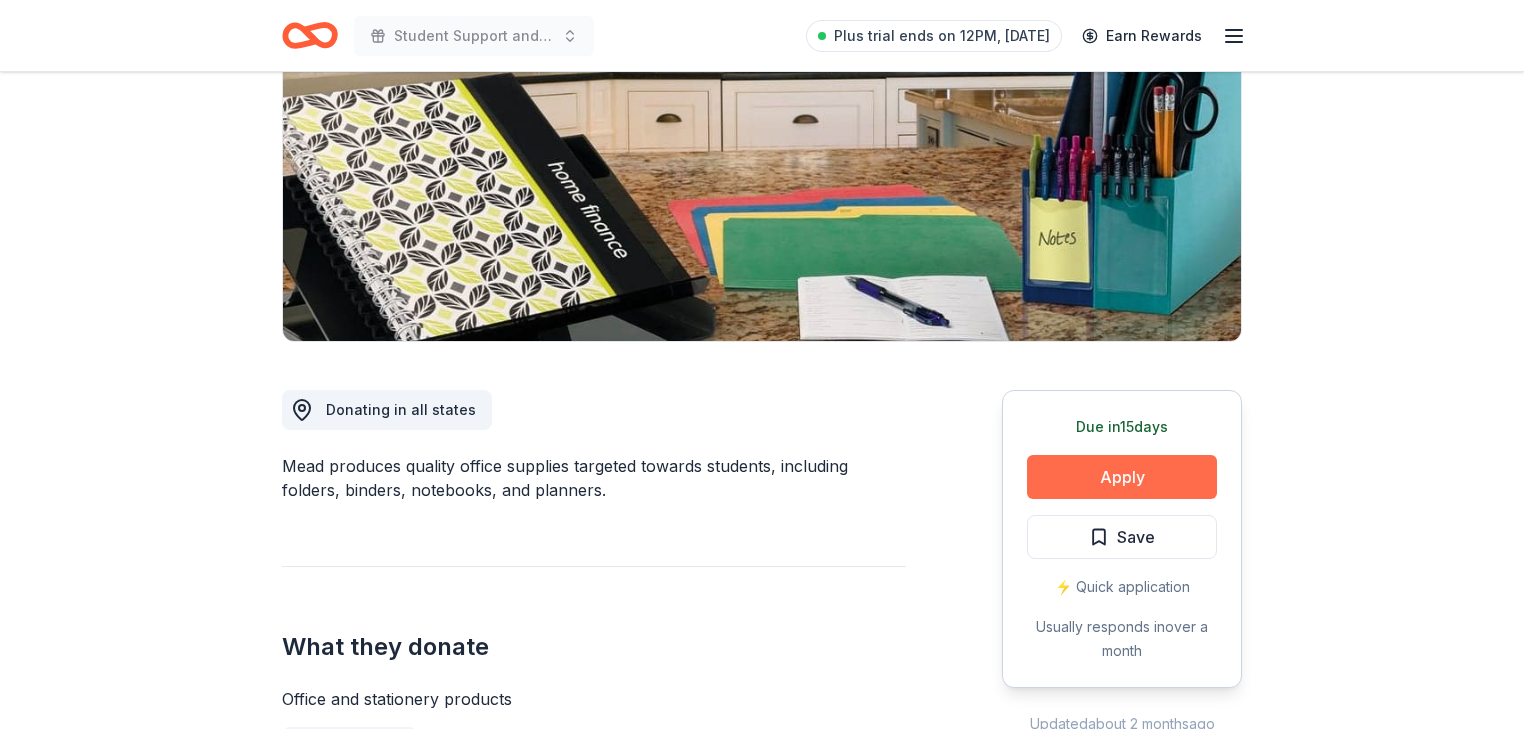 click on "Apply" at bounding box center [1122, 477] 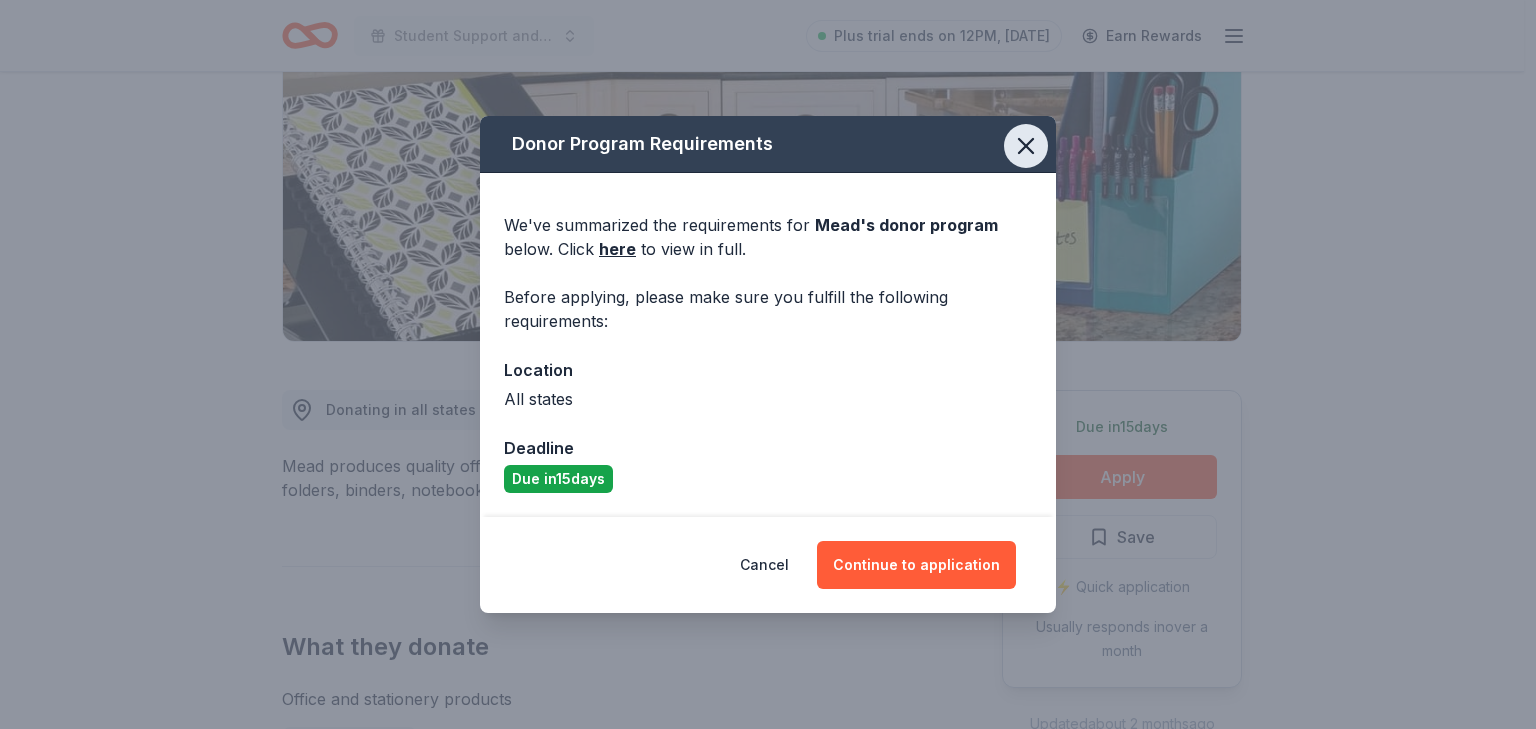 click 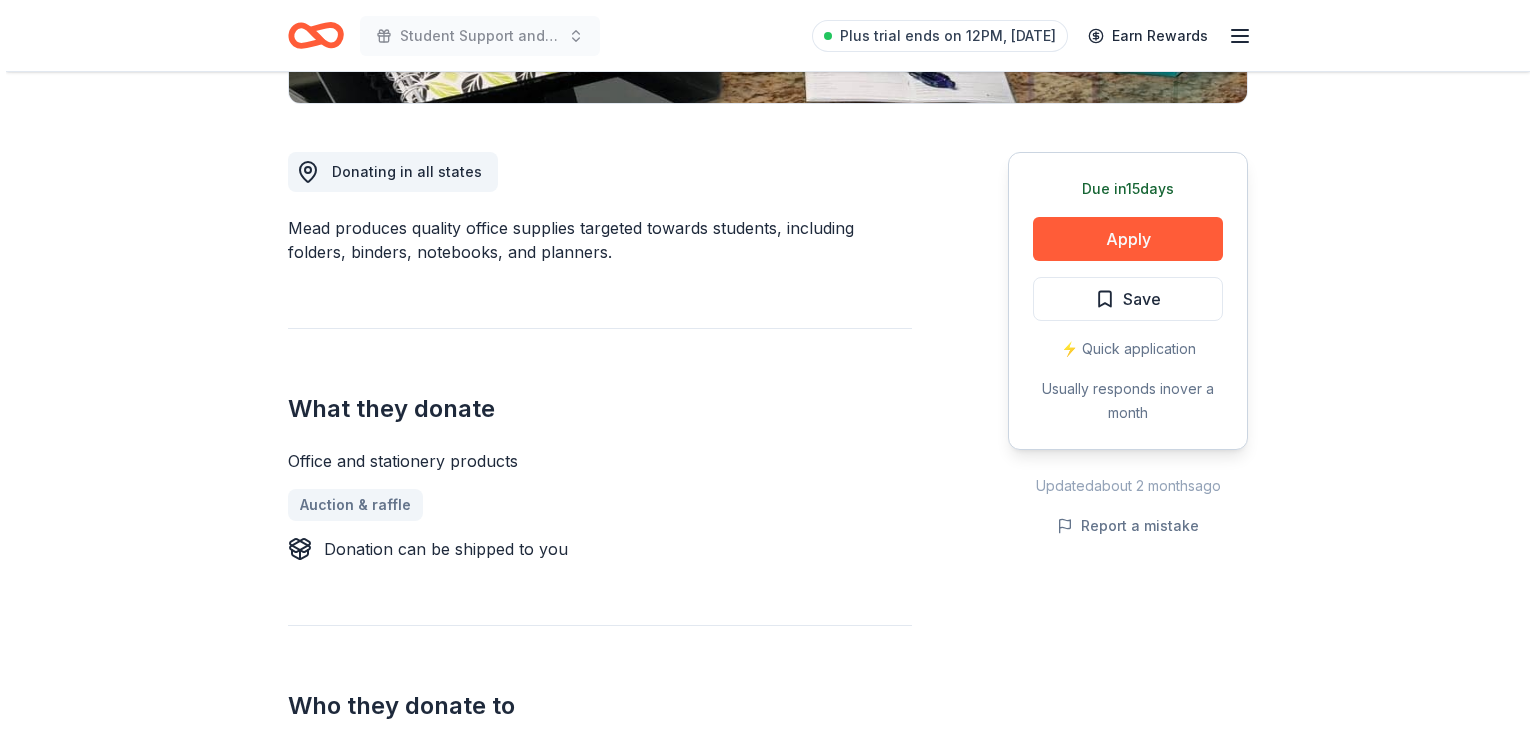 scroll, scrollTop: 533, scrollLeft: 0, axis: vertical 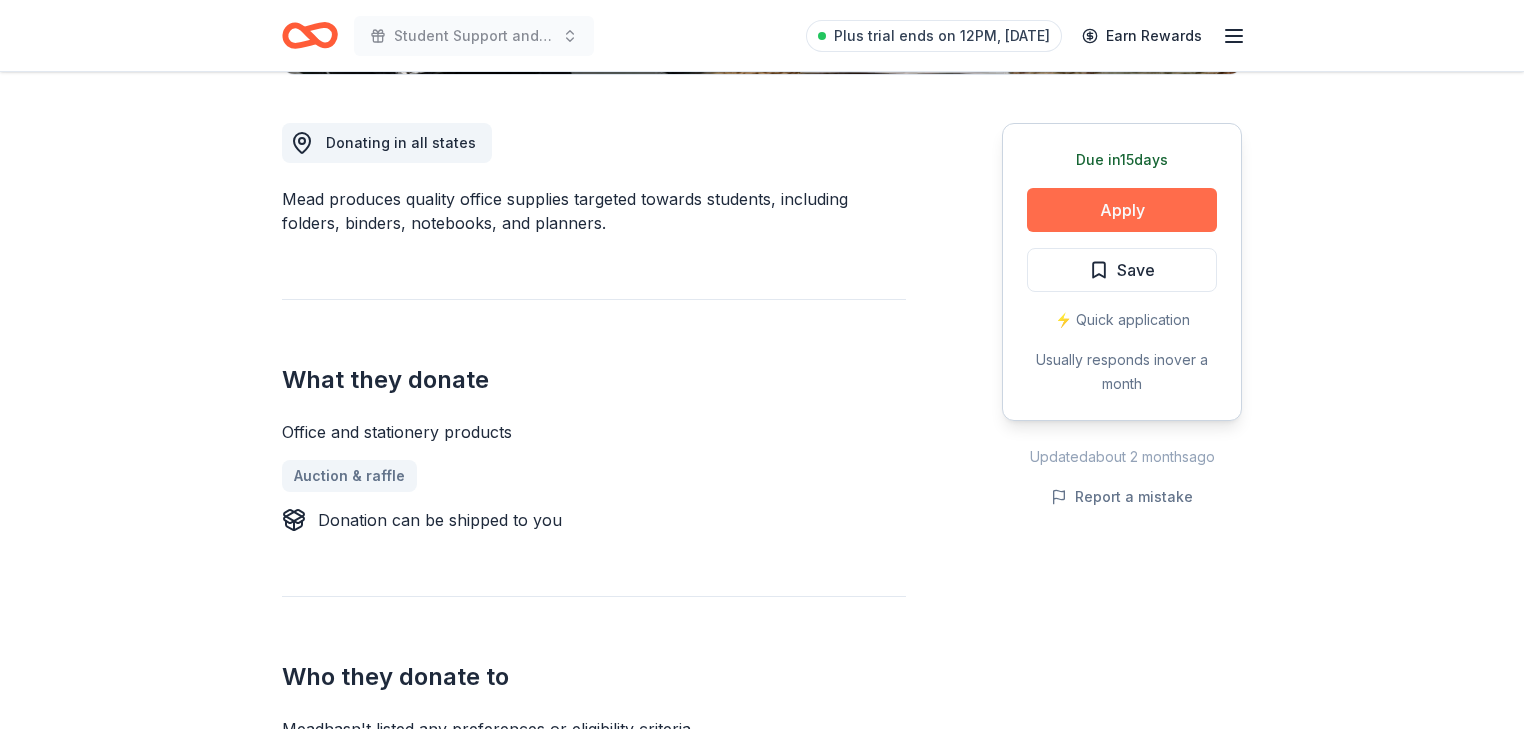 click on "Apply" at bounding box center (1122, 210) 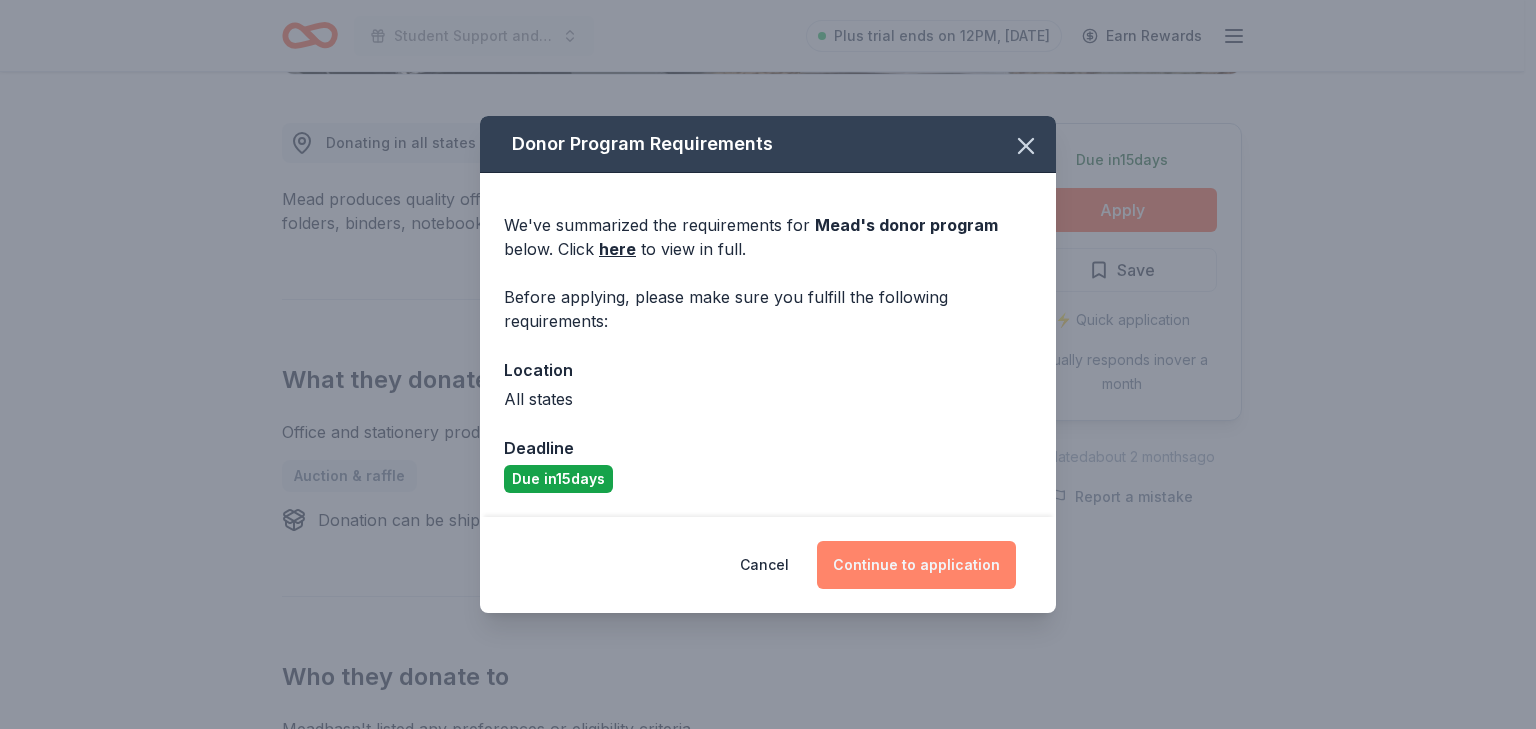 click on "Continue to application" at bounding box center [916, 565] 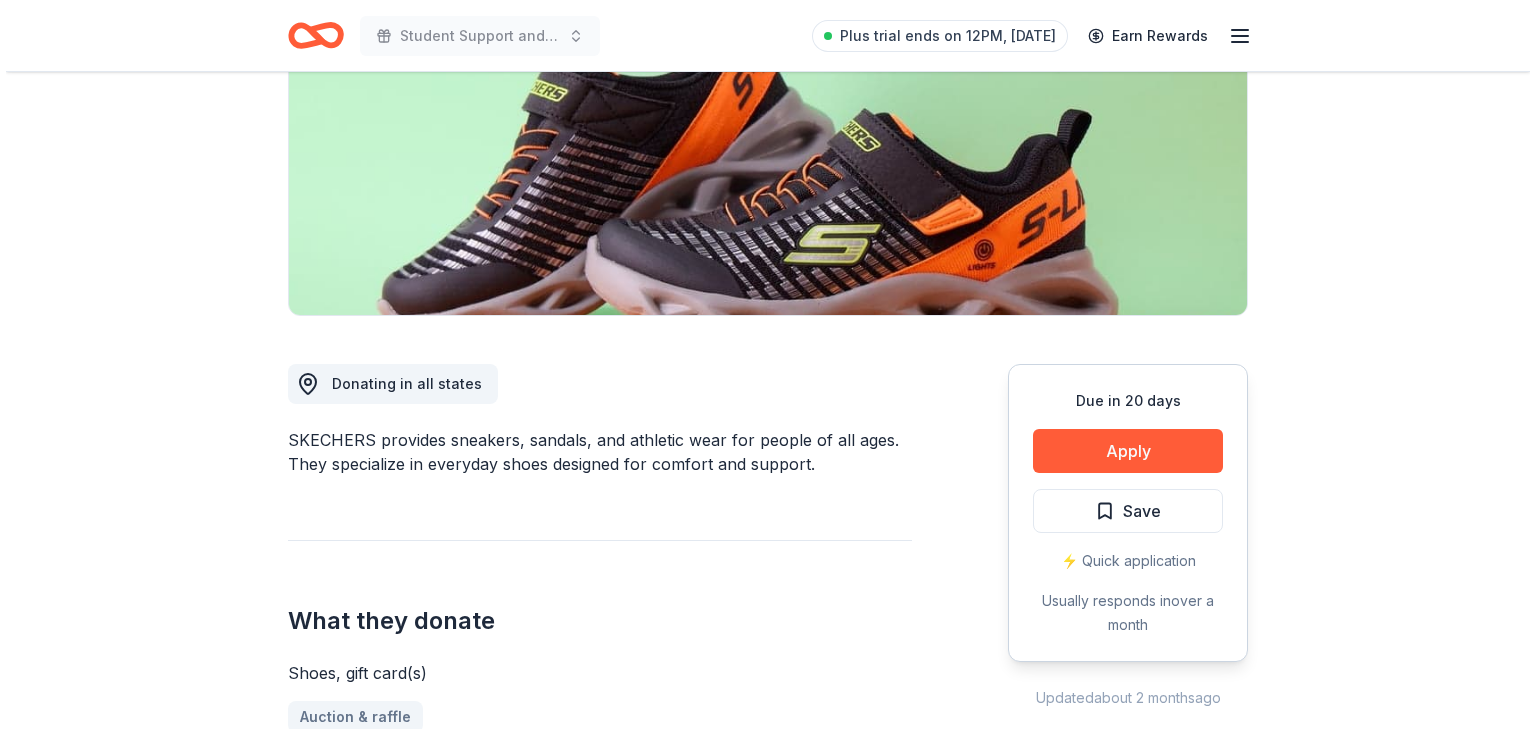 scroll, scrollTop: 400, scrollLeft: 0, axis: vertical 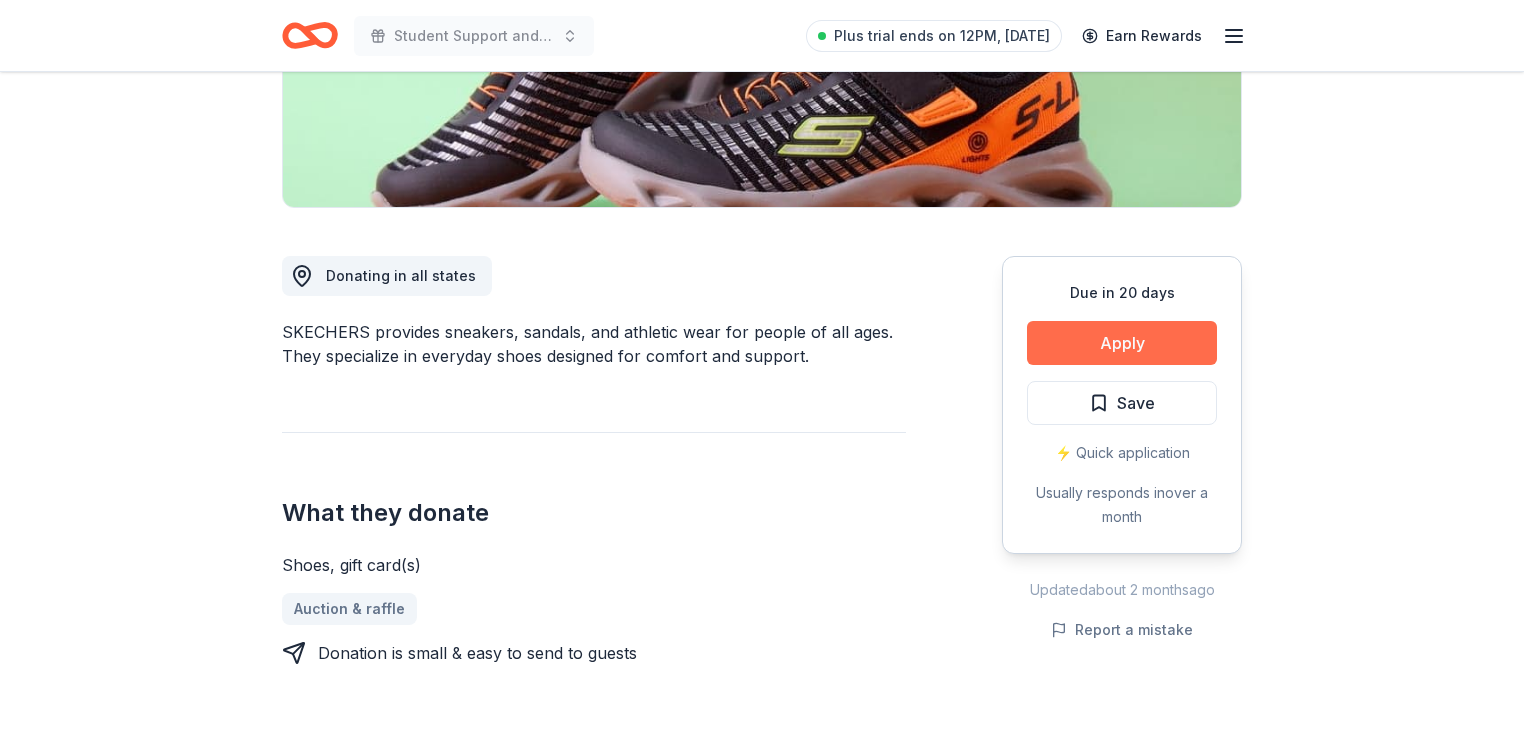 click on "Apply" at bounding box center [1122, 343] 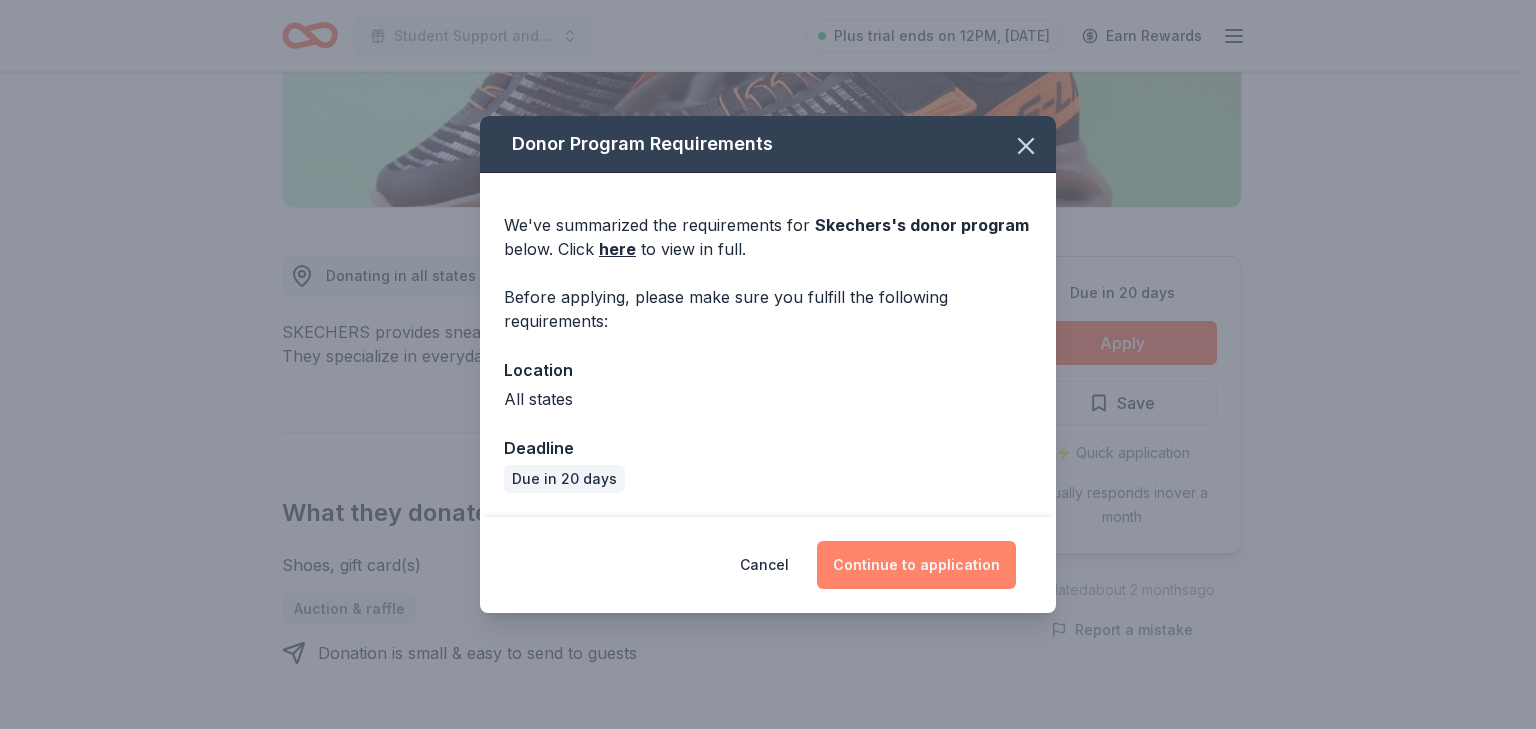 click on "Continue to application" at bounding box center (916, 565) 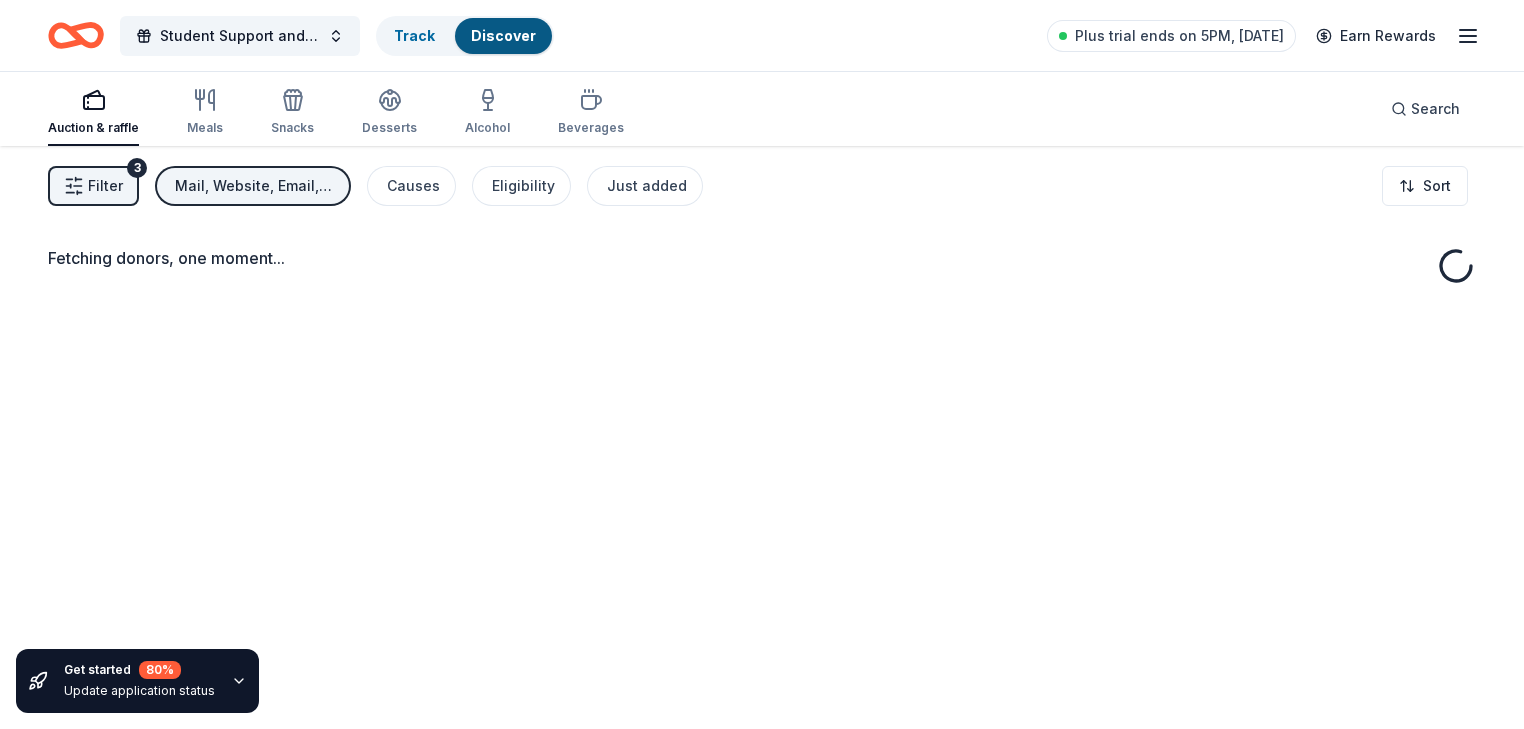scroll, scrollTop: 0, scrollLeft: 0, axis: both 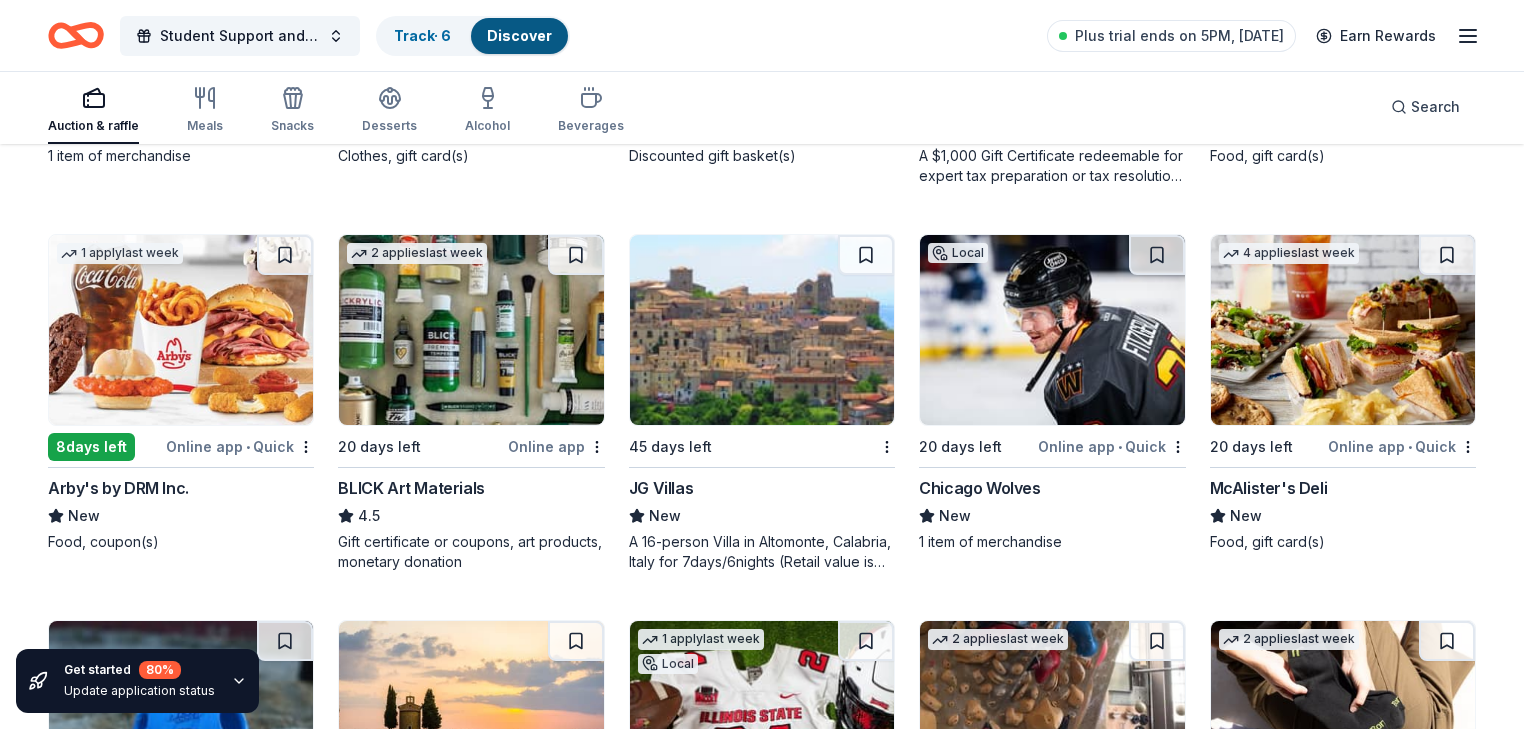 click on "McAlister's Deli" at bounding box center (1269, 488) 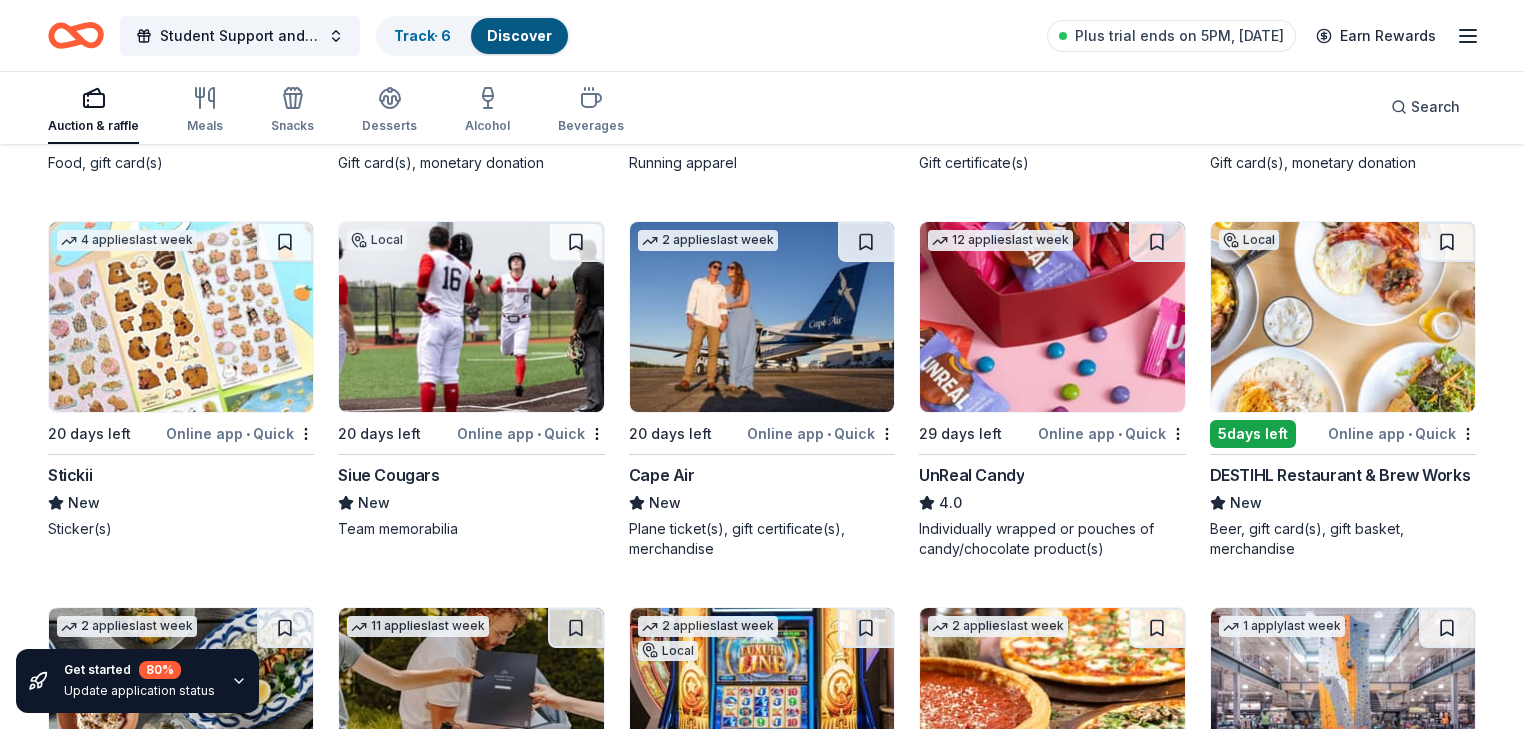 scroll, scrollTop: 6376, scrollLeft: 0, axis: vertical 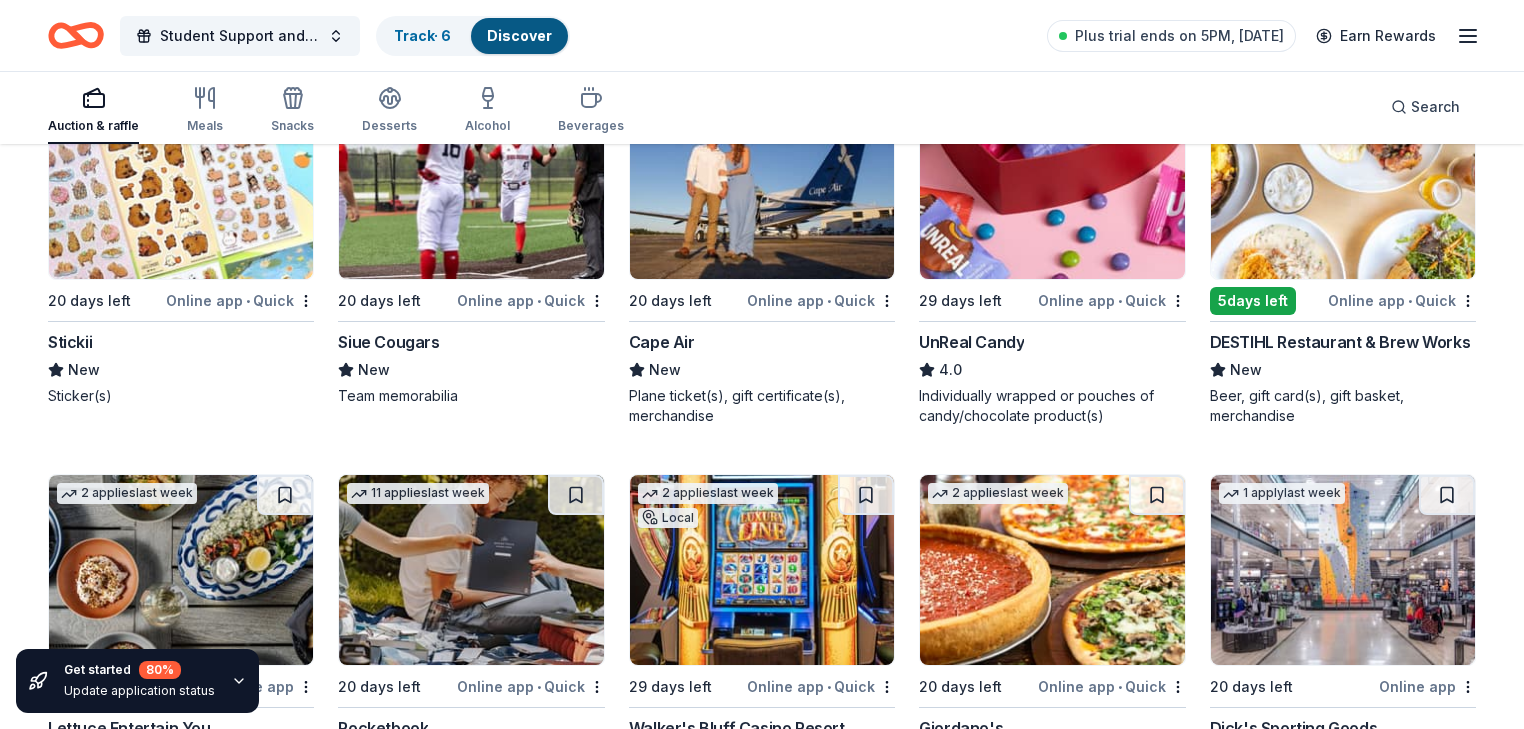 click on "12 applies last week 29 days left Online app • Quick UnReal Candy 4.0 Individually wrapped or pouches of candy/chocolate product(s)" at bounding box center [1052, 257] 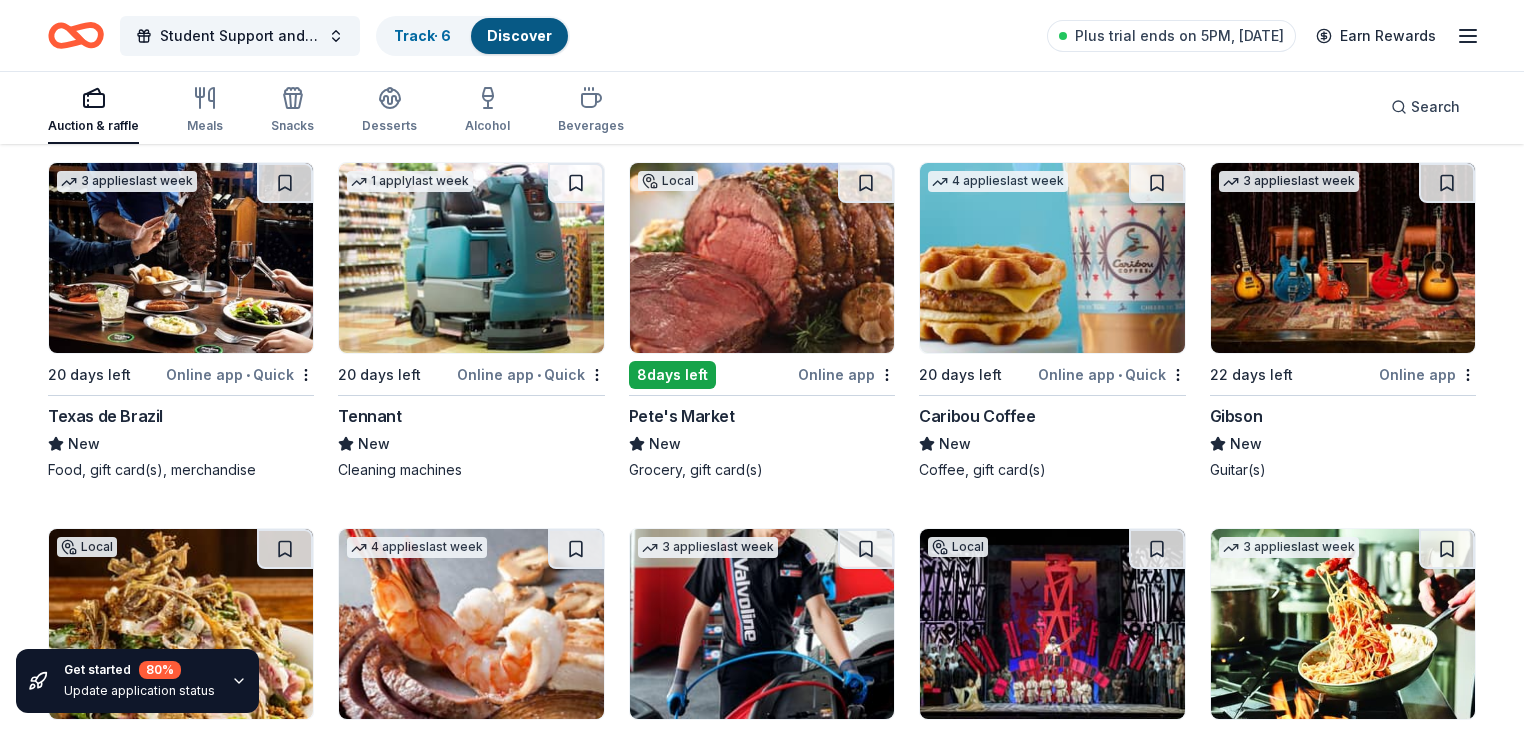 scroll, scrollTop: 9003, scrollLeft: 0, axis: vertical 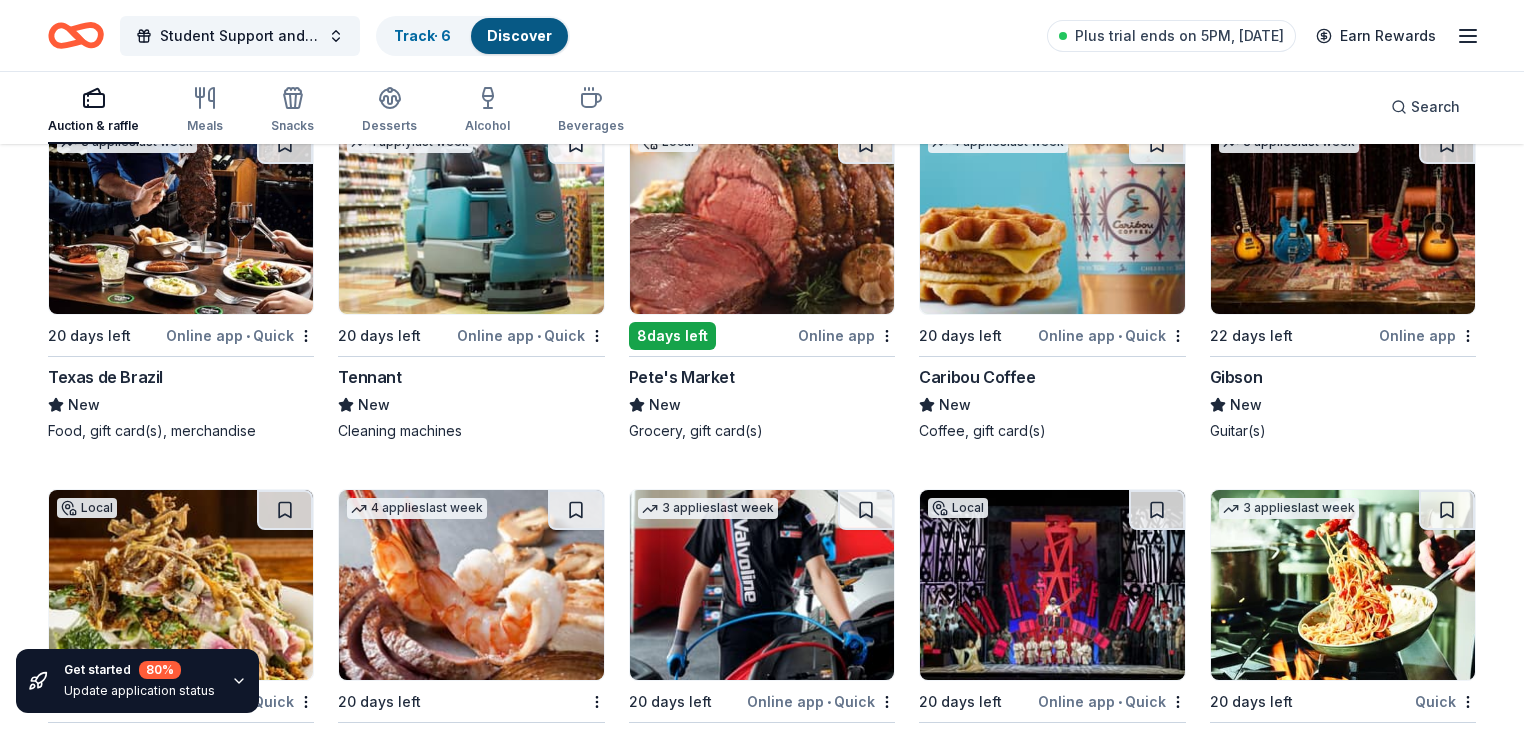 click on "Online app" at bounding box center [1427, 335] 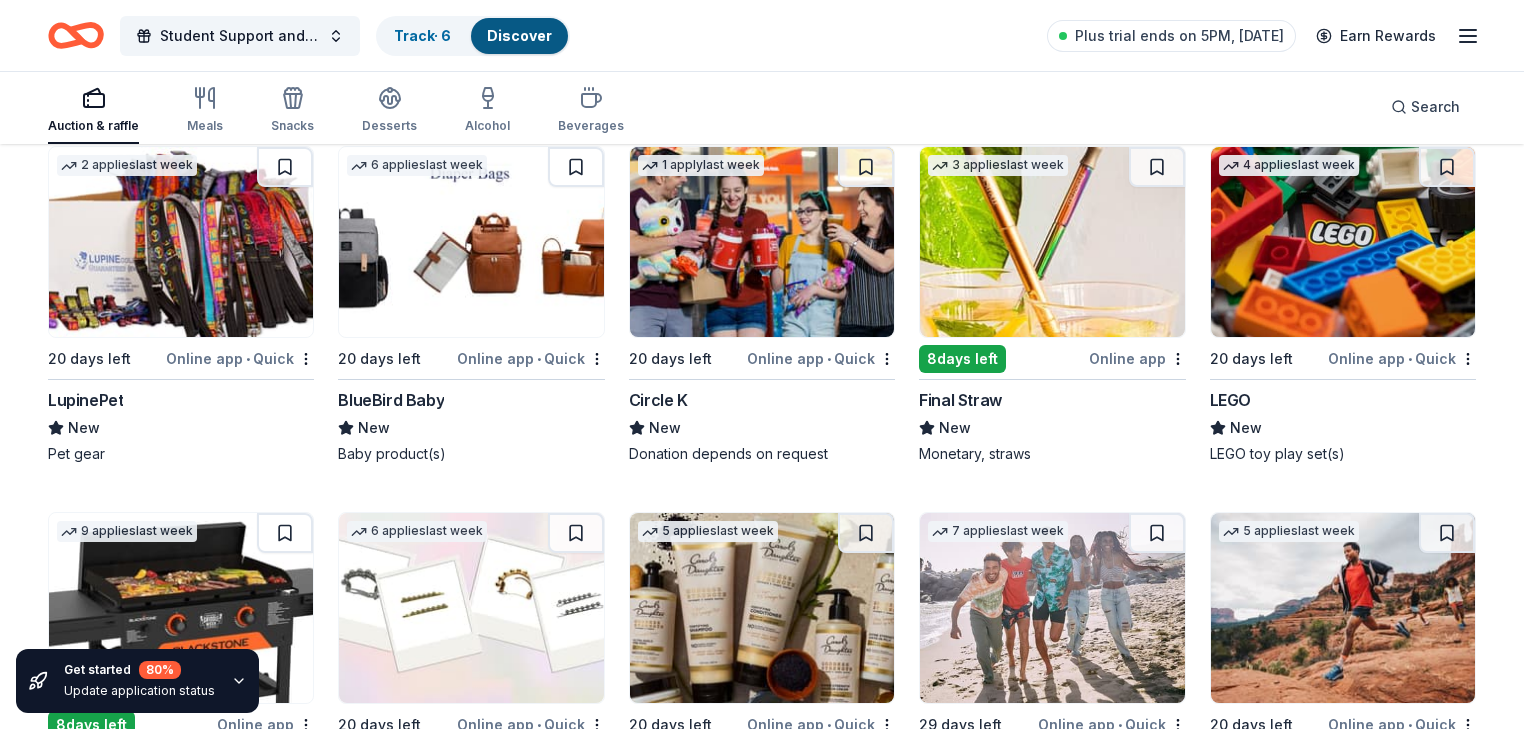 scroll, scrollTop: 14304, scrollLeft: 0, axis: vertical 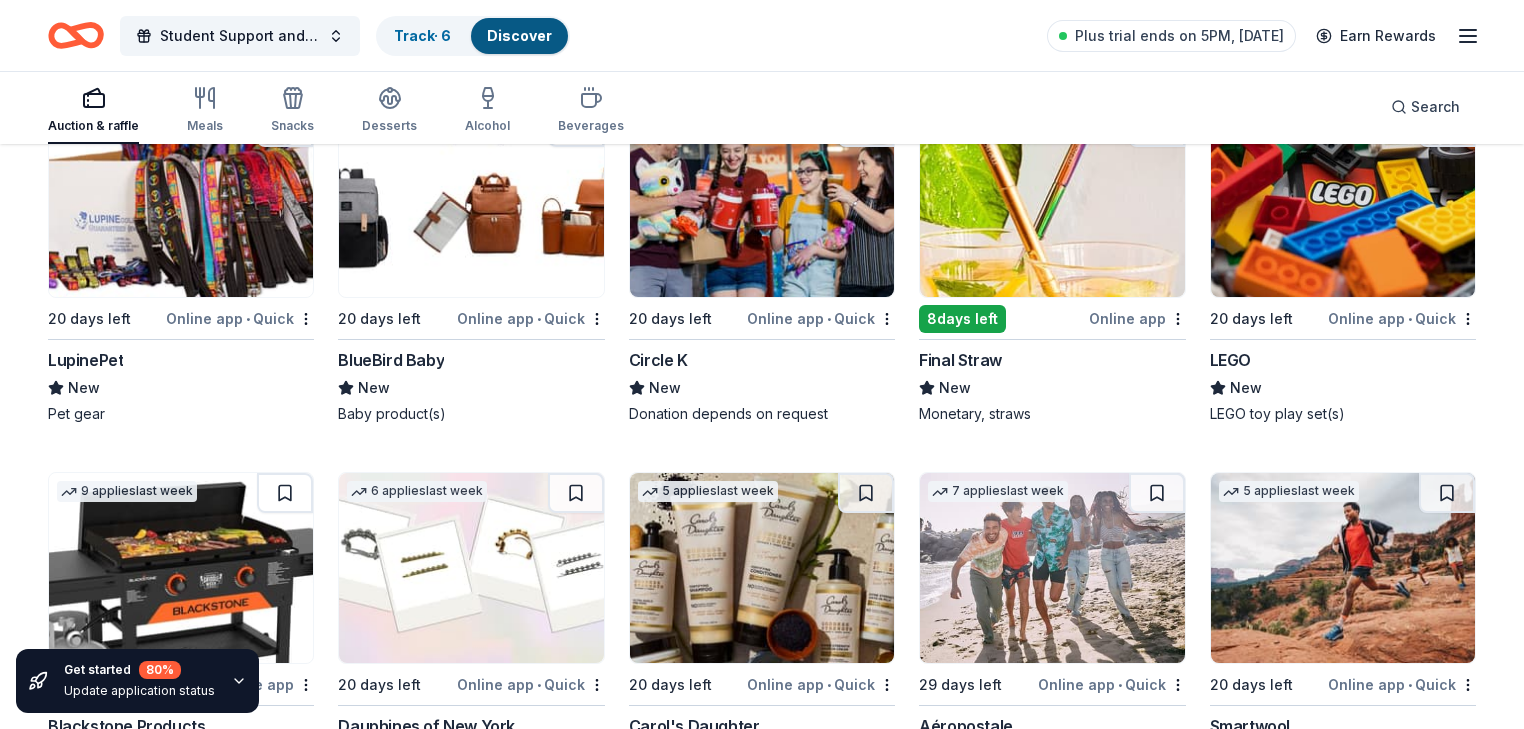click on "Final Straw" at bounding box center [960, 360] 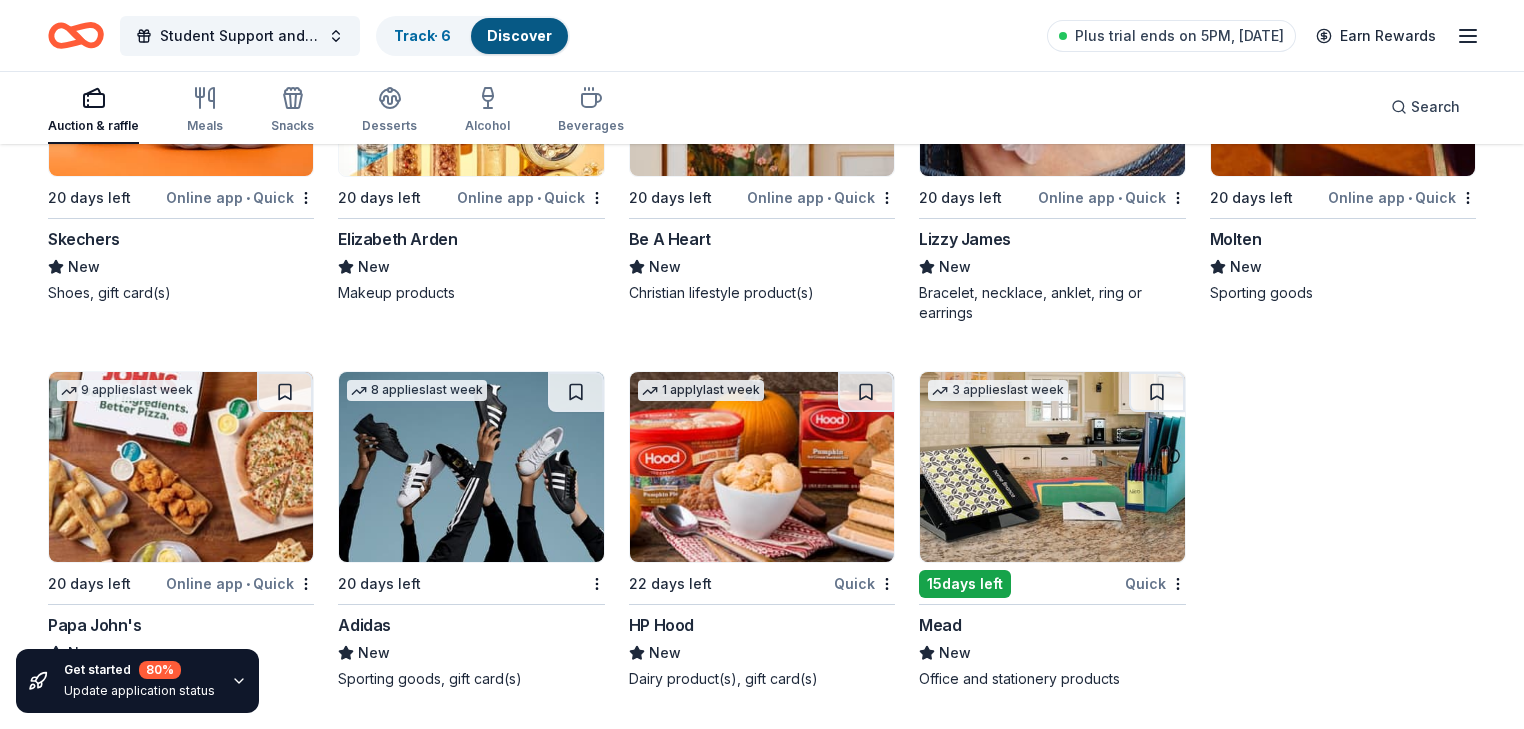 scroll, scrollTop: 15553, scrollLeft: 0, axis: vertical 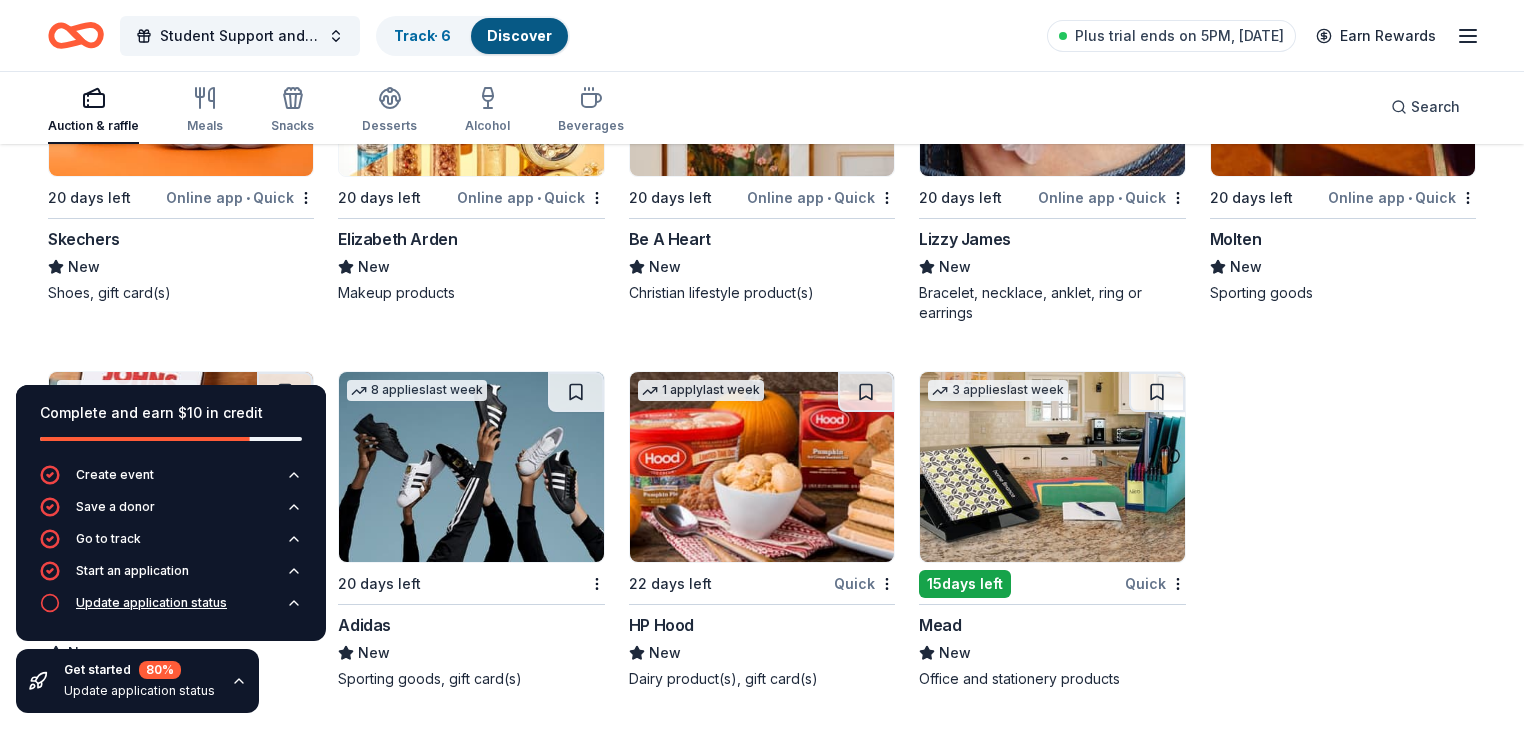 click on "Update application status" at bounding box center [171, 609] 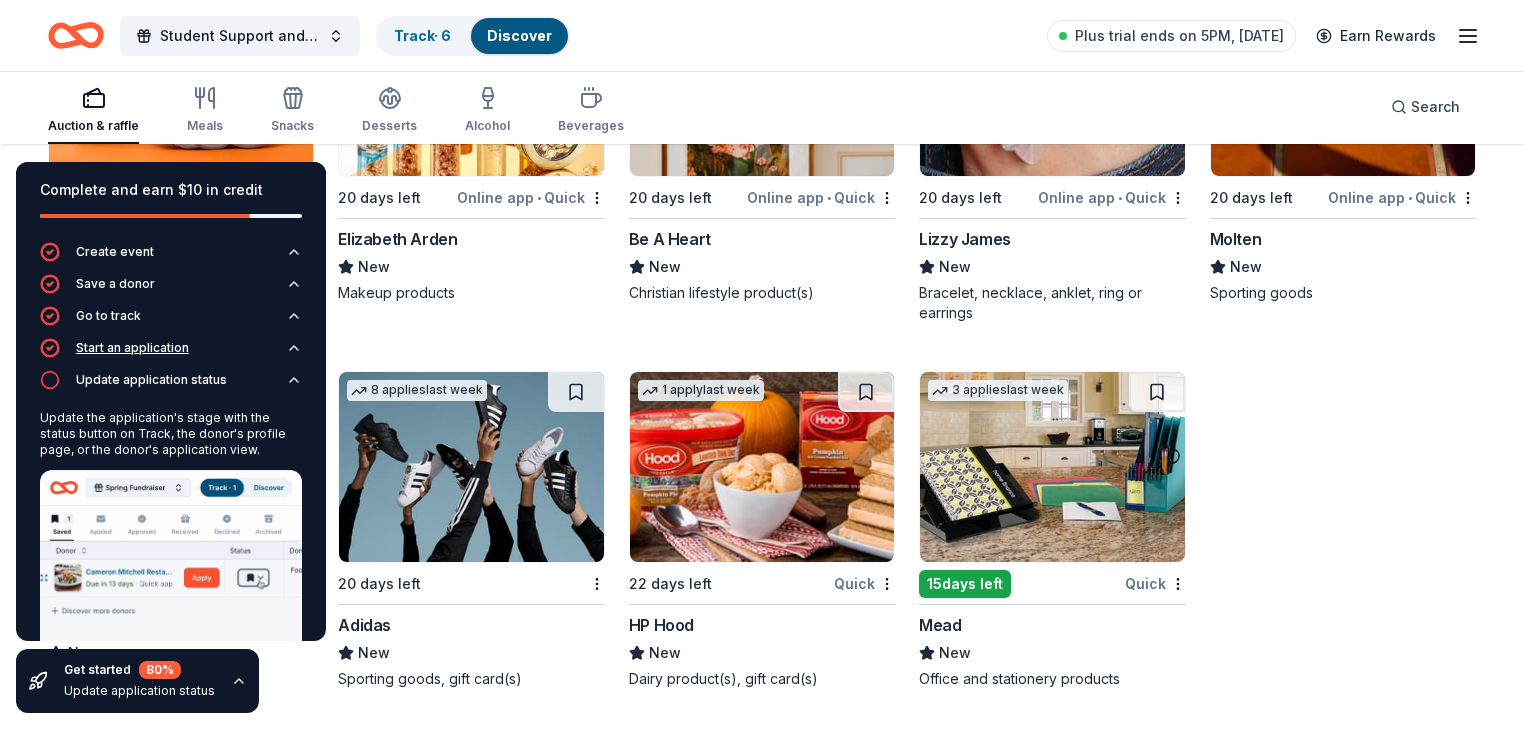 click 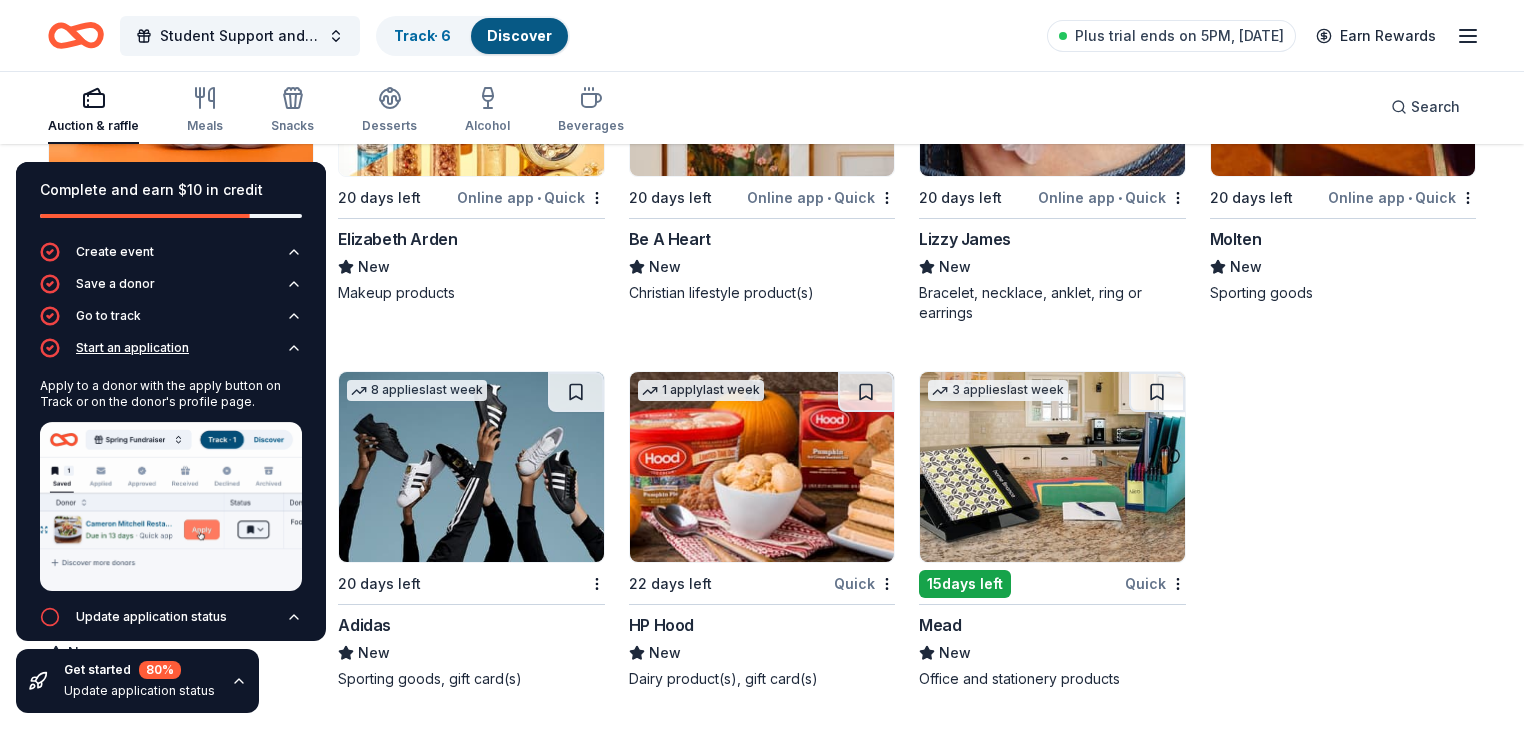 click on "Start an application" at bounding box center (171, 354) 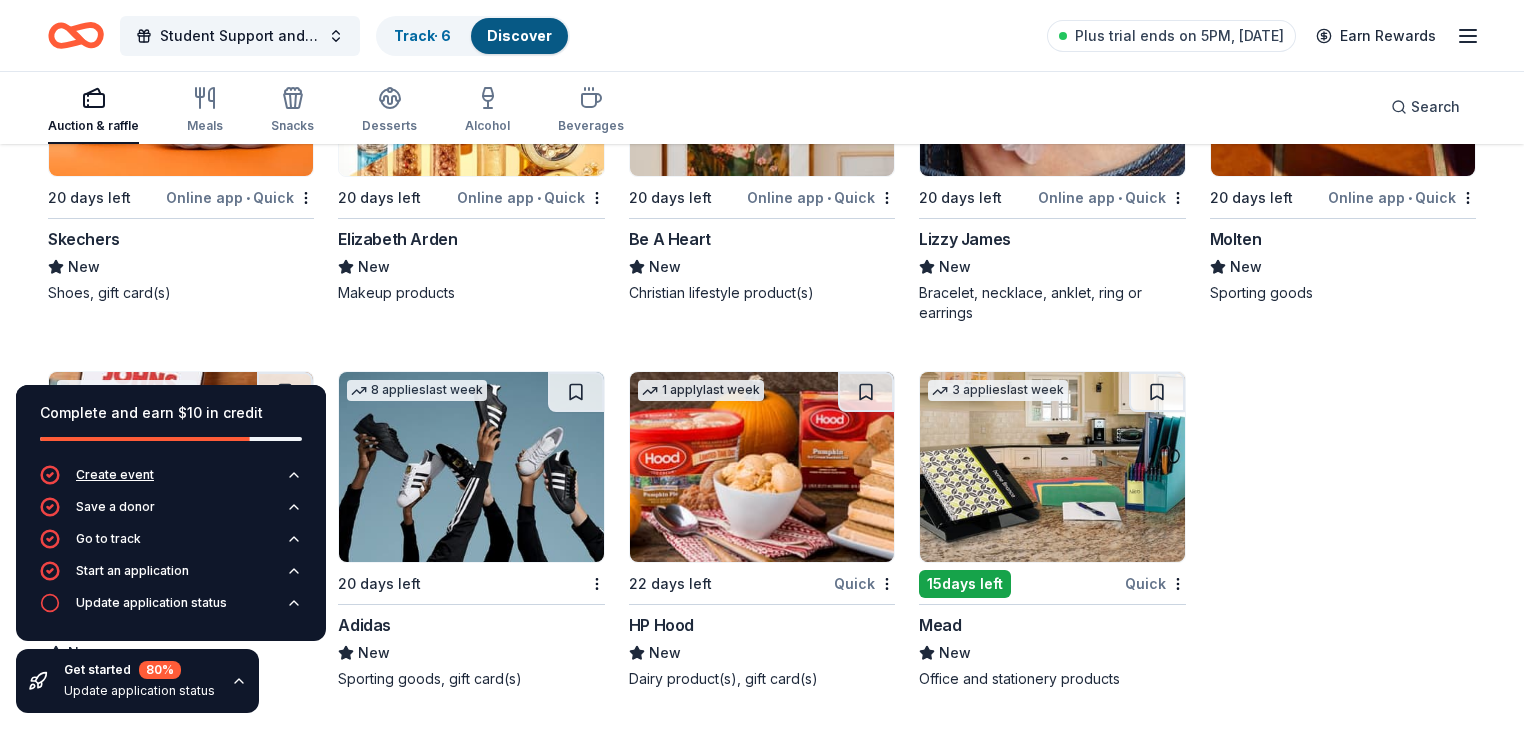 click on "Create event" at bounding box center [115, 475] 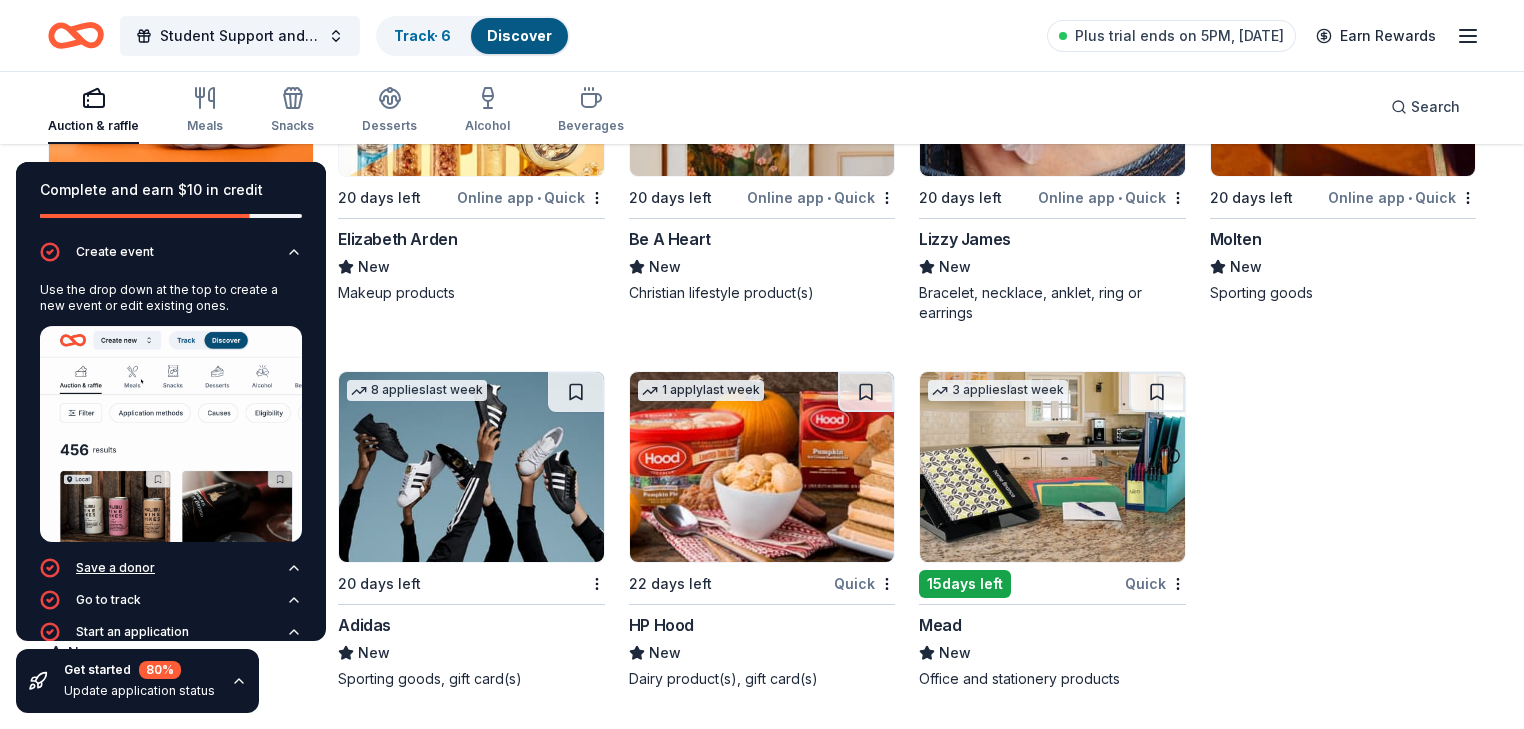 click on "Save a donor" at bounding box center (115, 568) 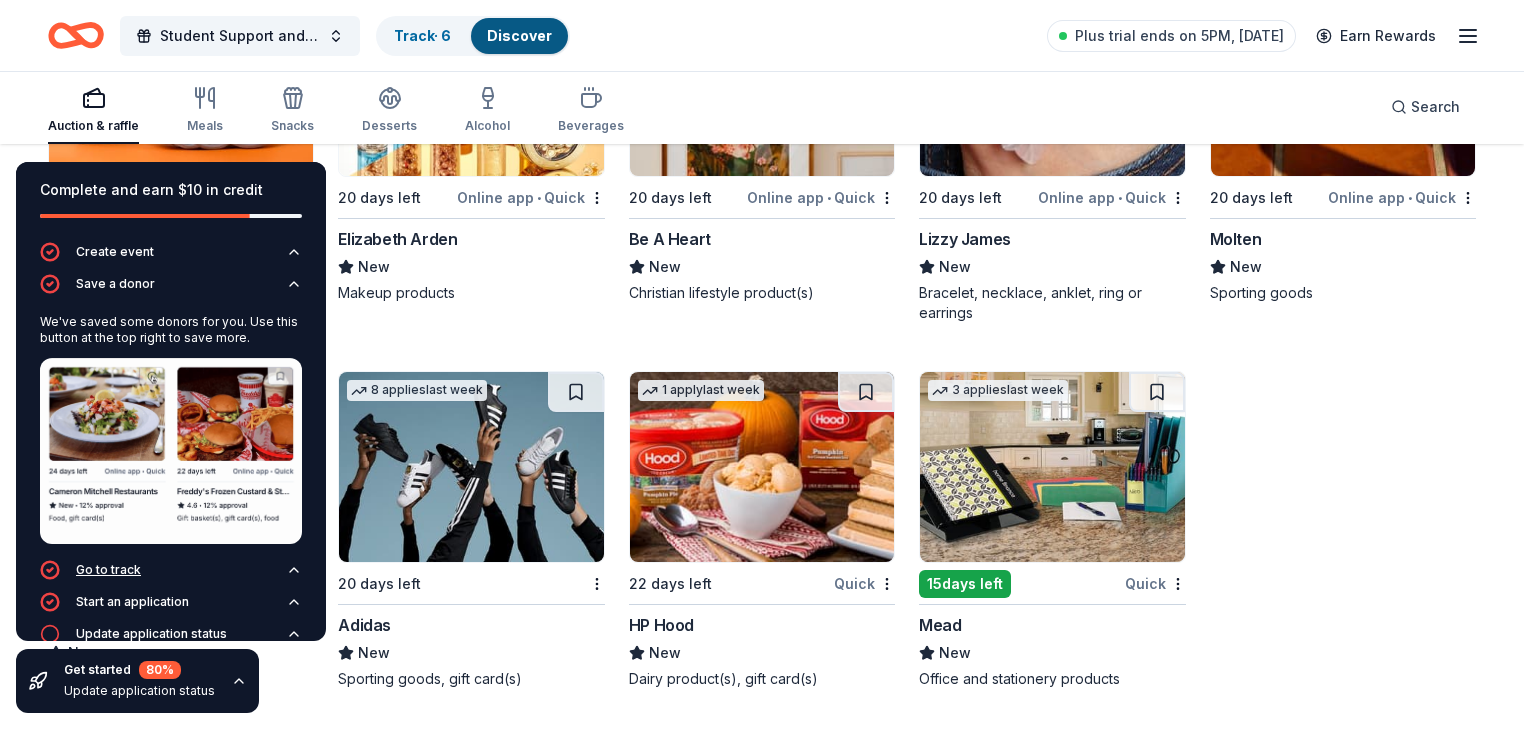 click on "Go to track" at bounding box center [108, 570] 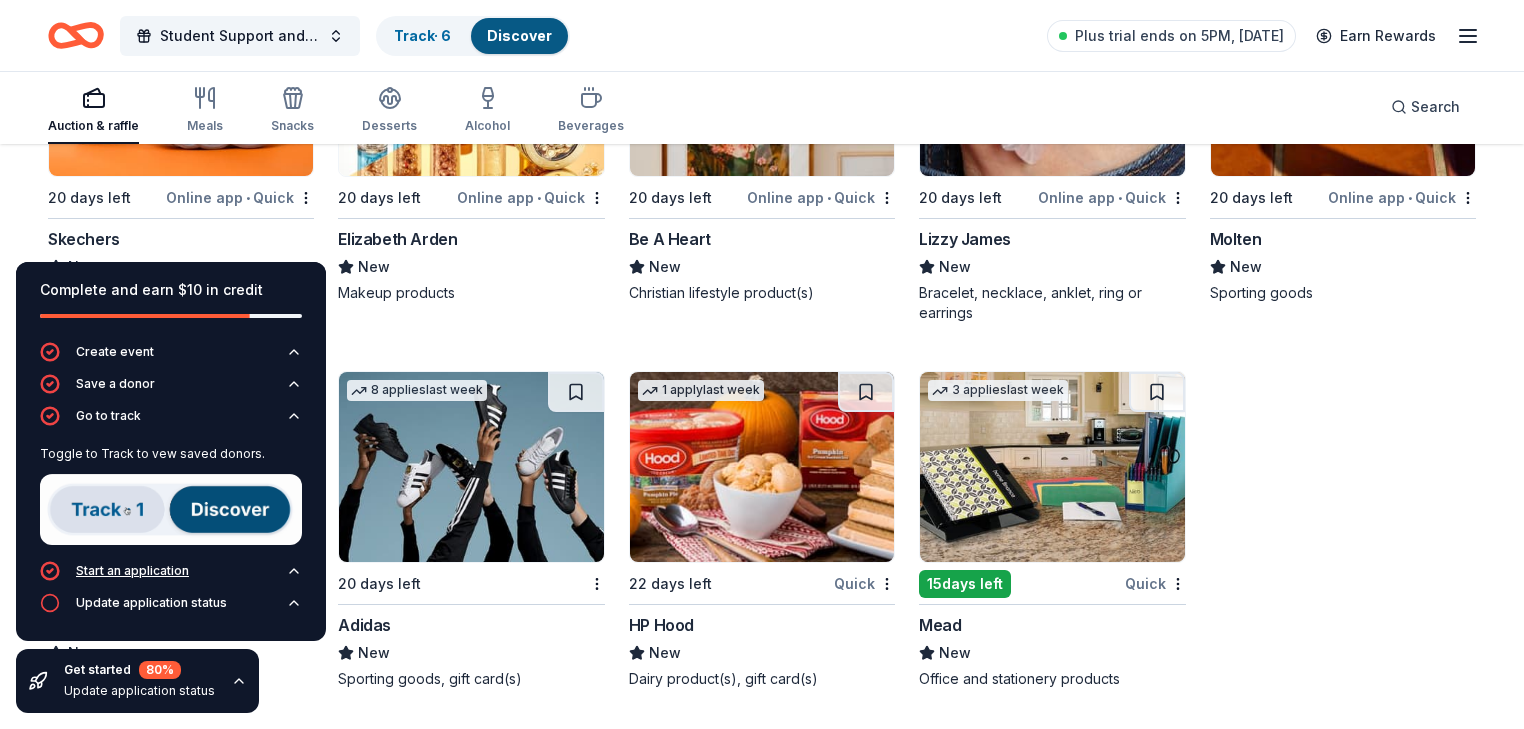click on "Start an application" at bounding box center (132, 571) 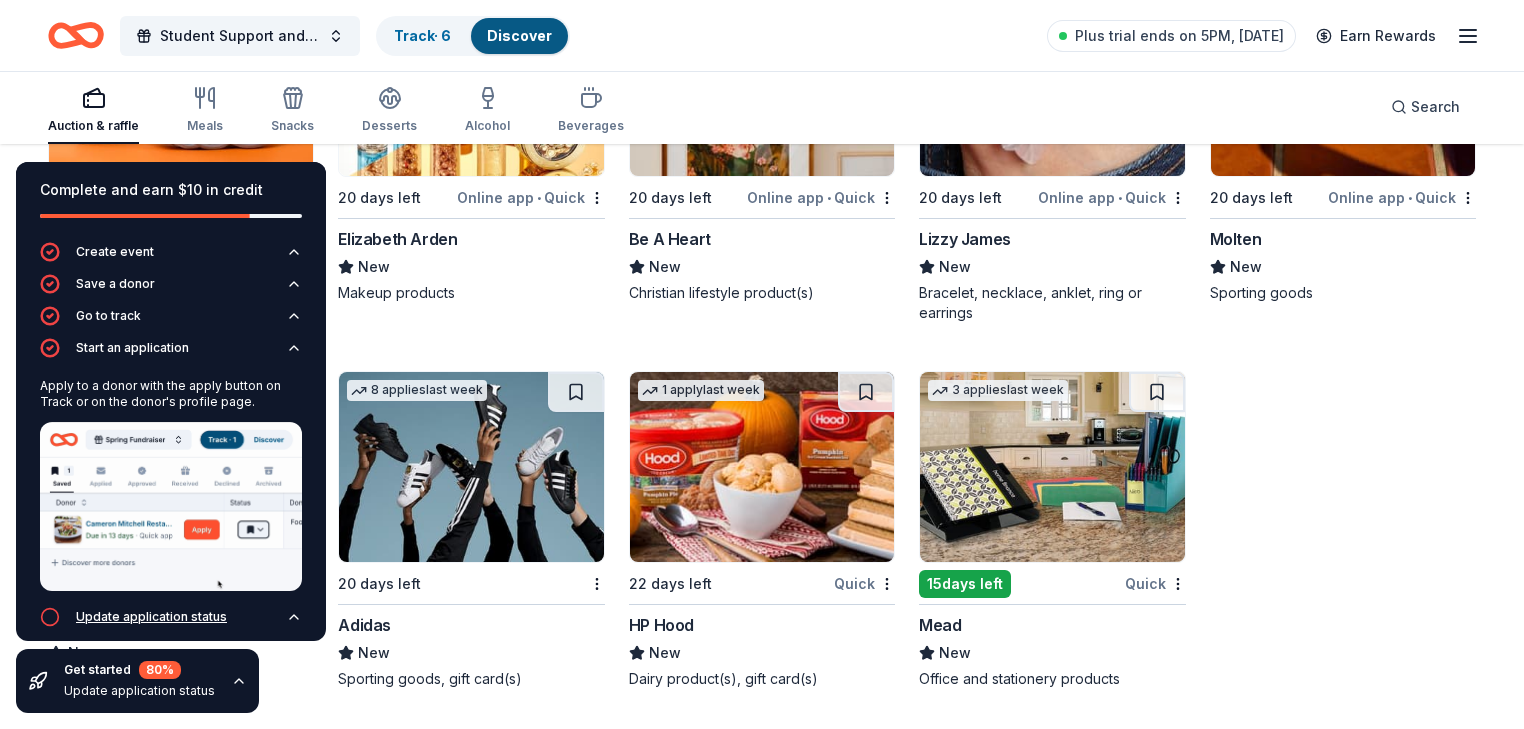 click on "Update application status" at bounding box center (151, 617) 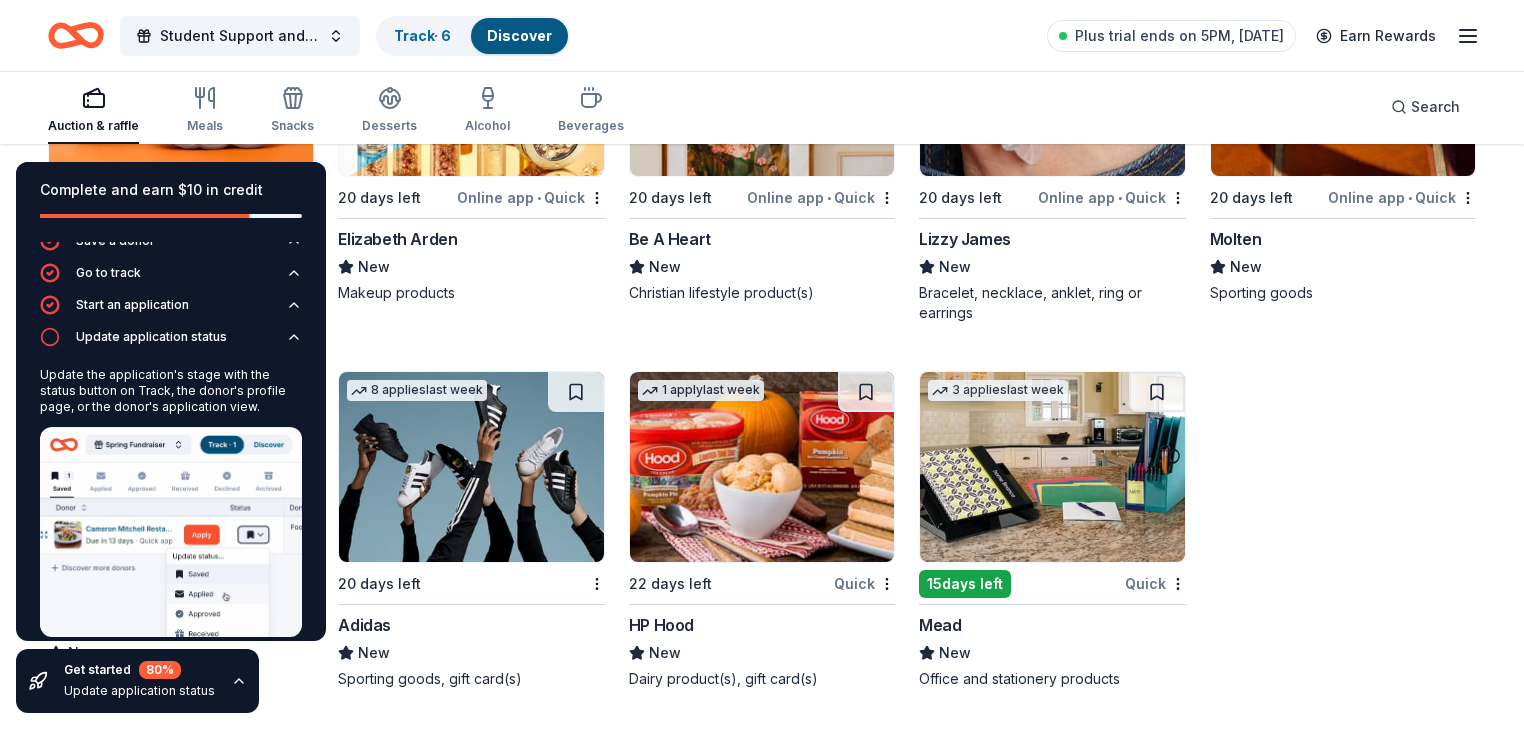 scroll, scrollTop: 60, scrollLeft: 0, axis: vertical 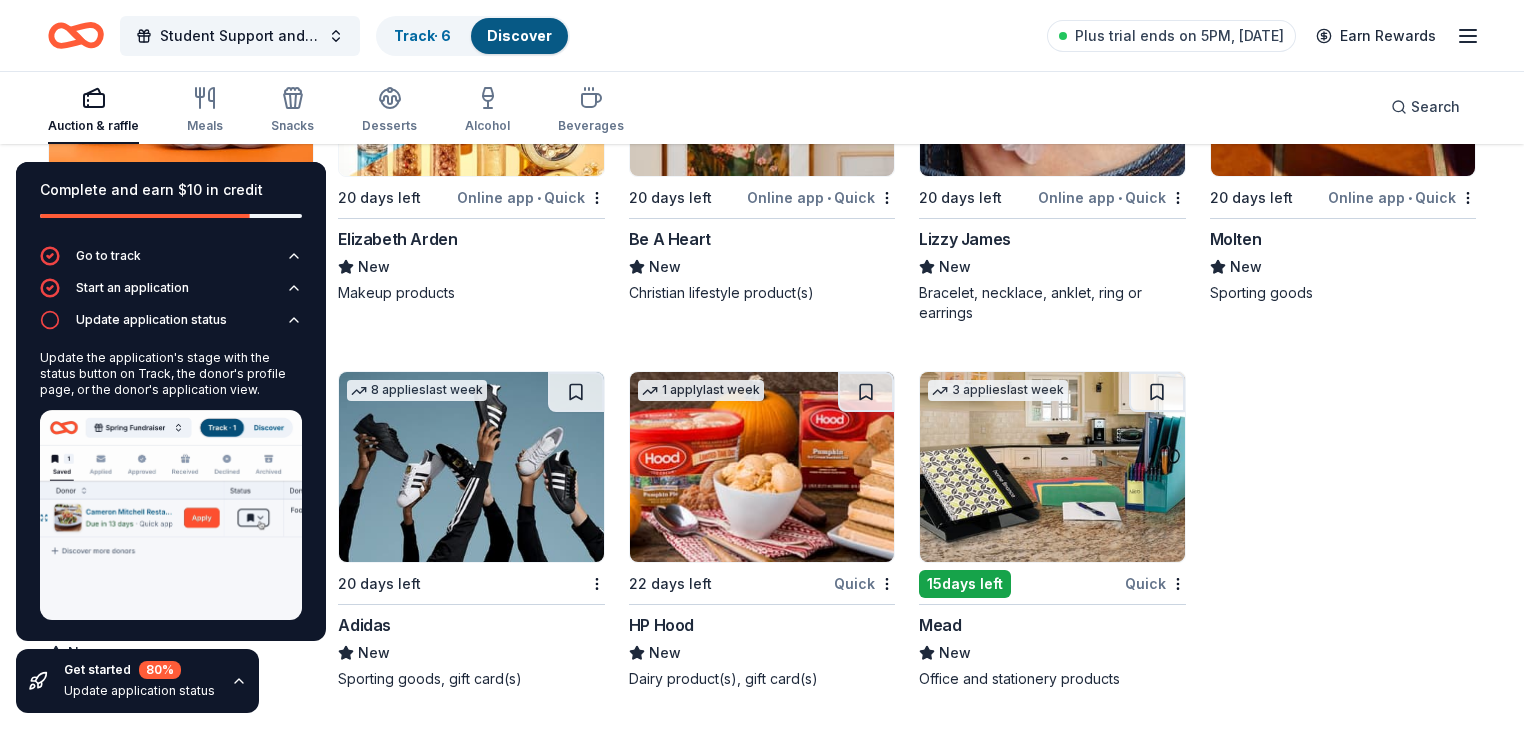 click 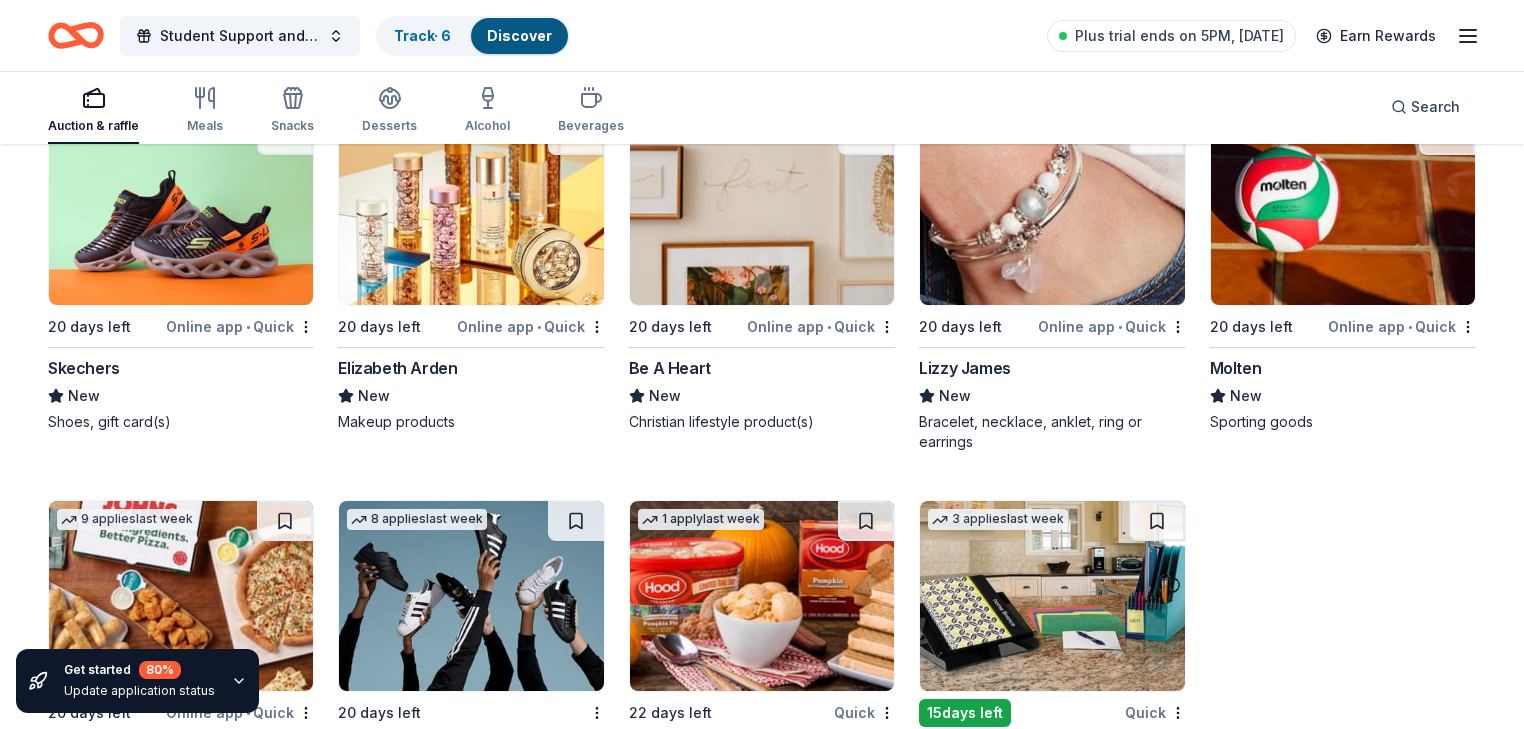 scroll, scrollTop: 15553, scrollLeft: 0, axis: vertical 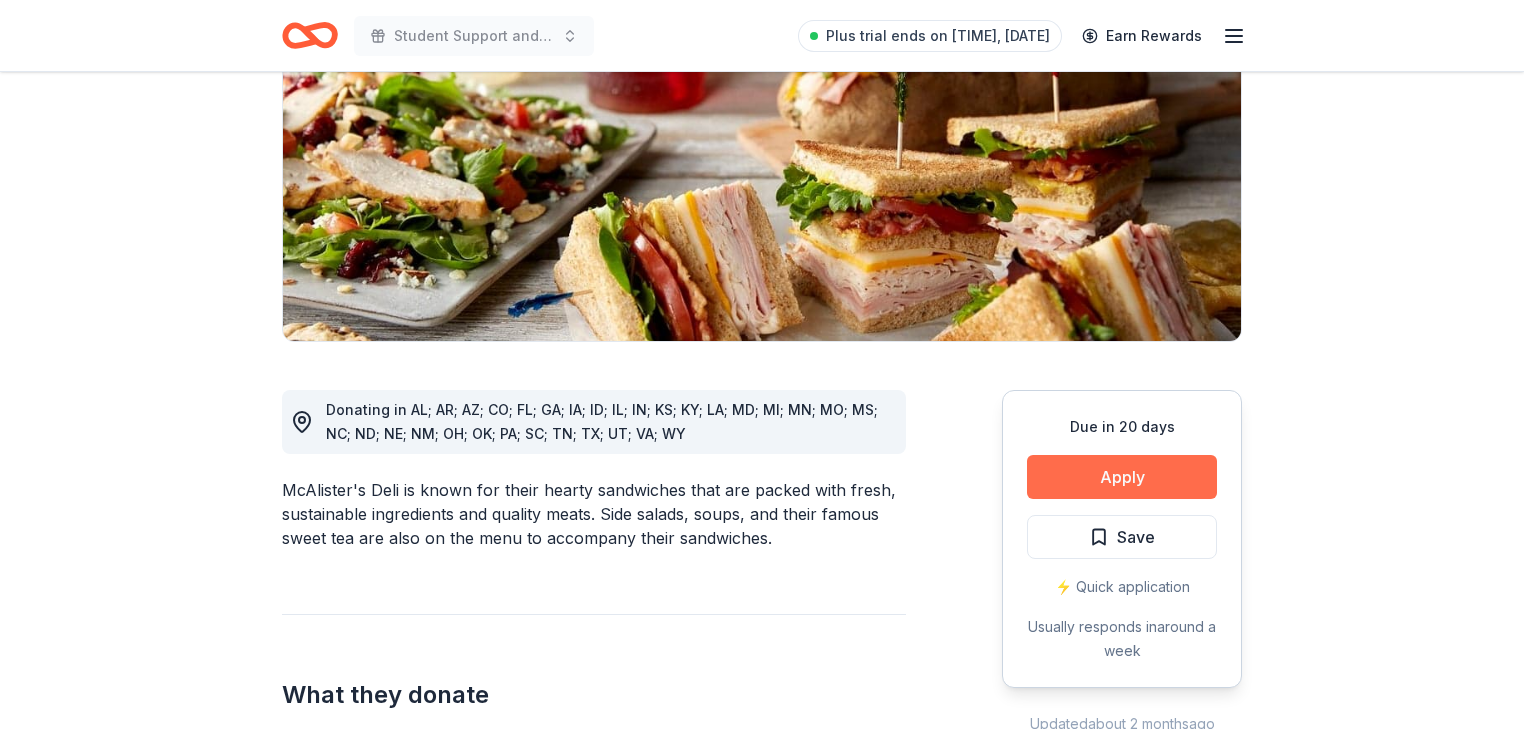 click on "Apply" at bounding box center (1122, 477) 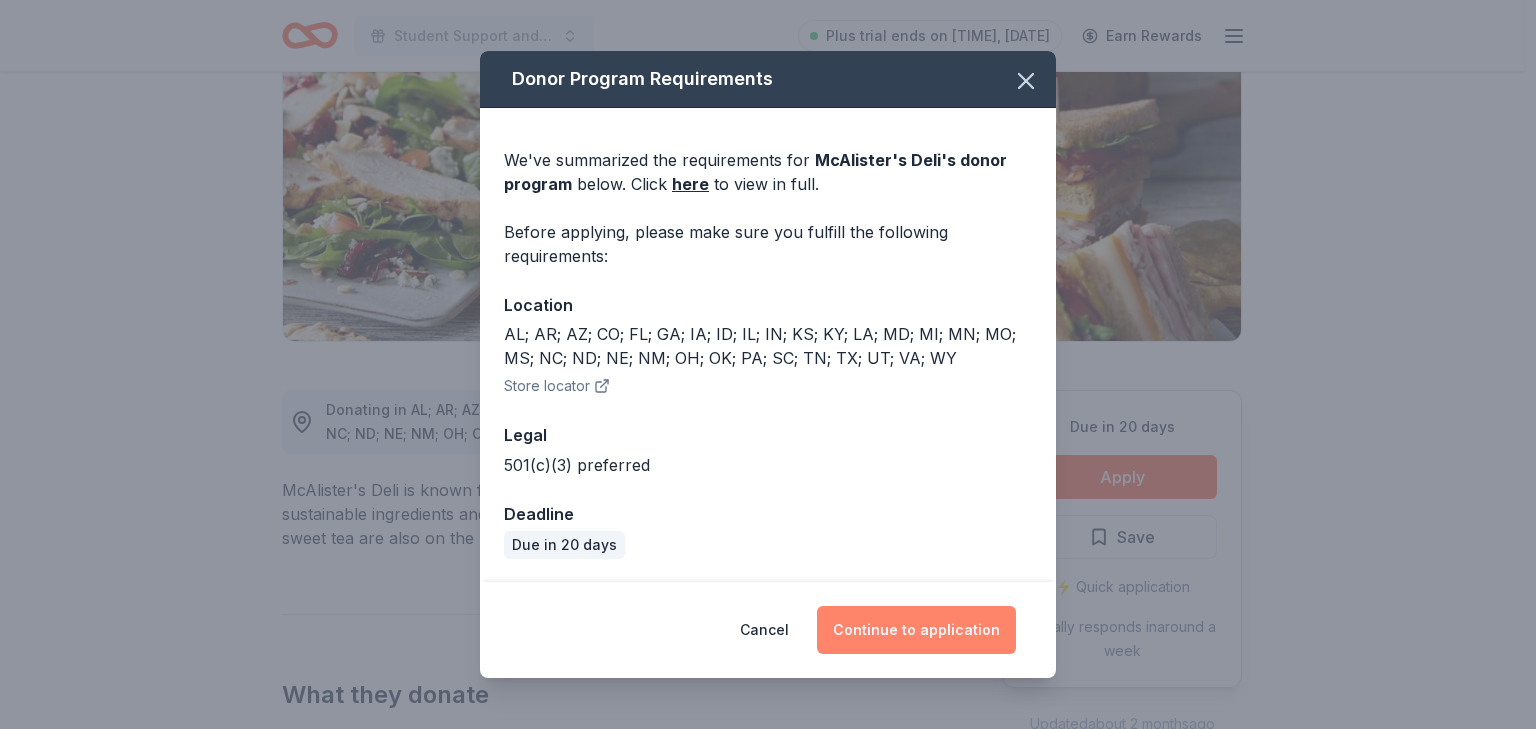 click on "Continue to application" at bounding box center (916, 630) 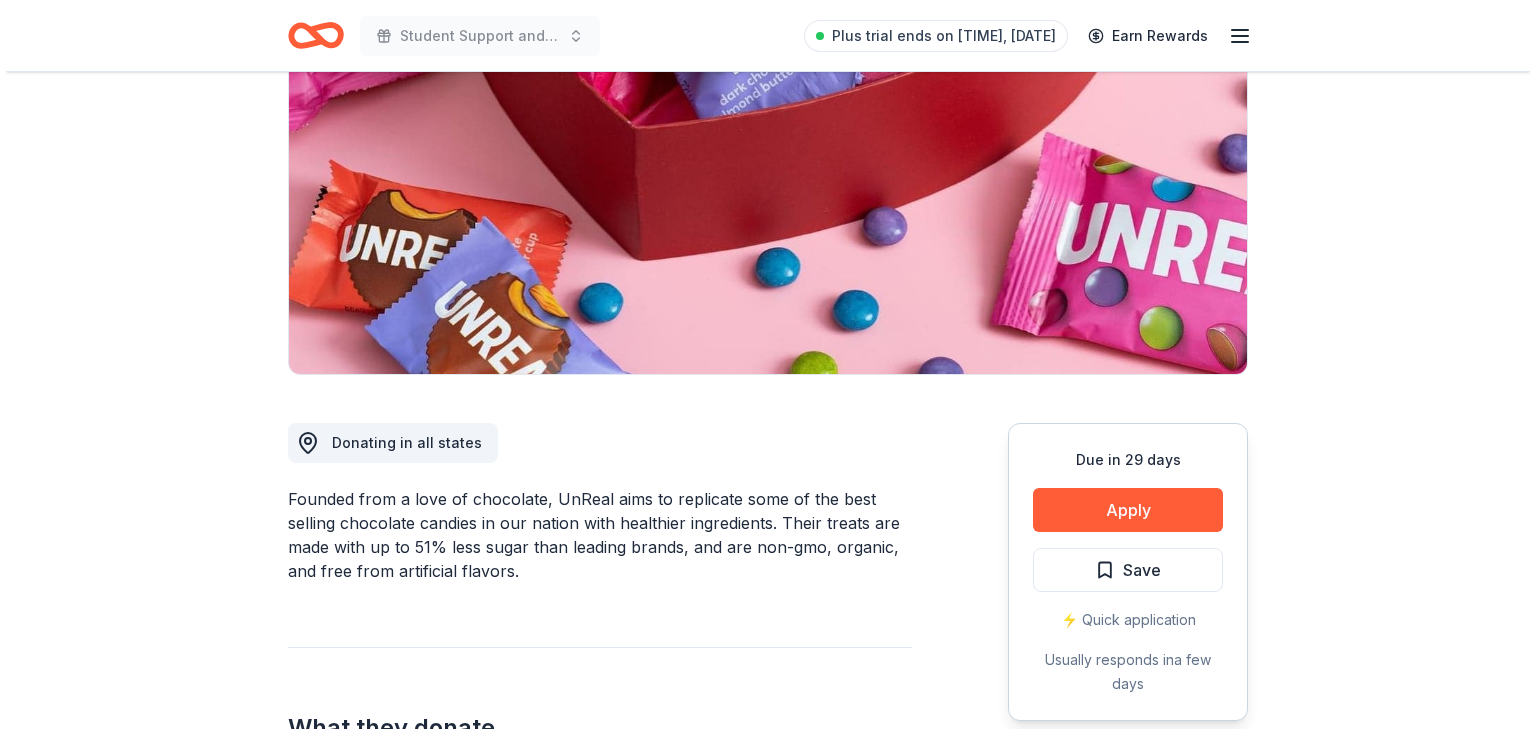 scroll, scrollTop: 266, scrollLeft: 0, axis: vertical 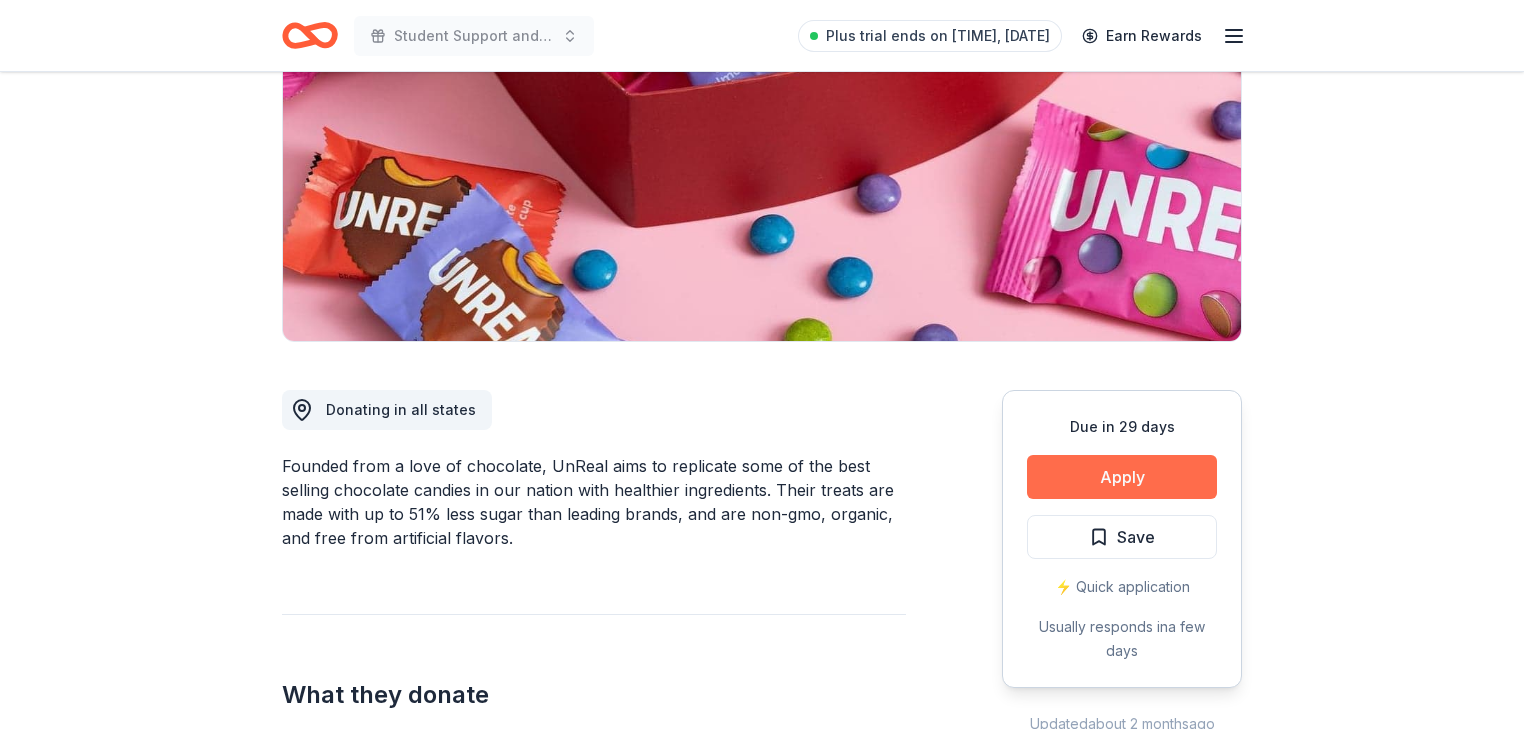 click on "Apply" at bounding box center (1122, 477) 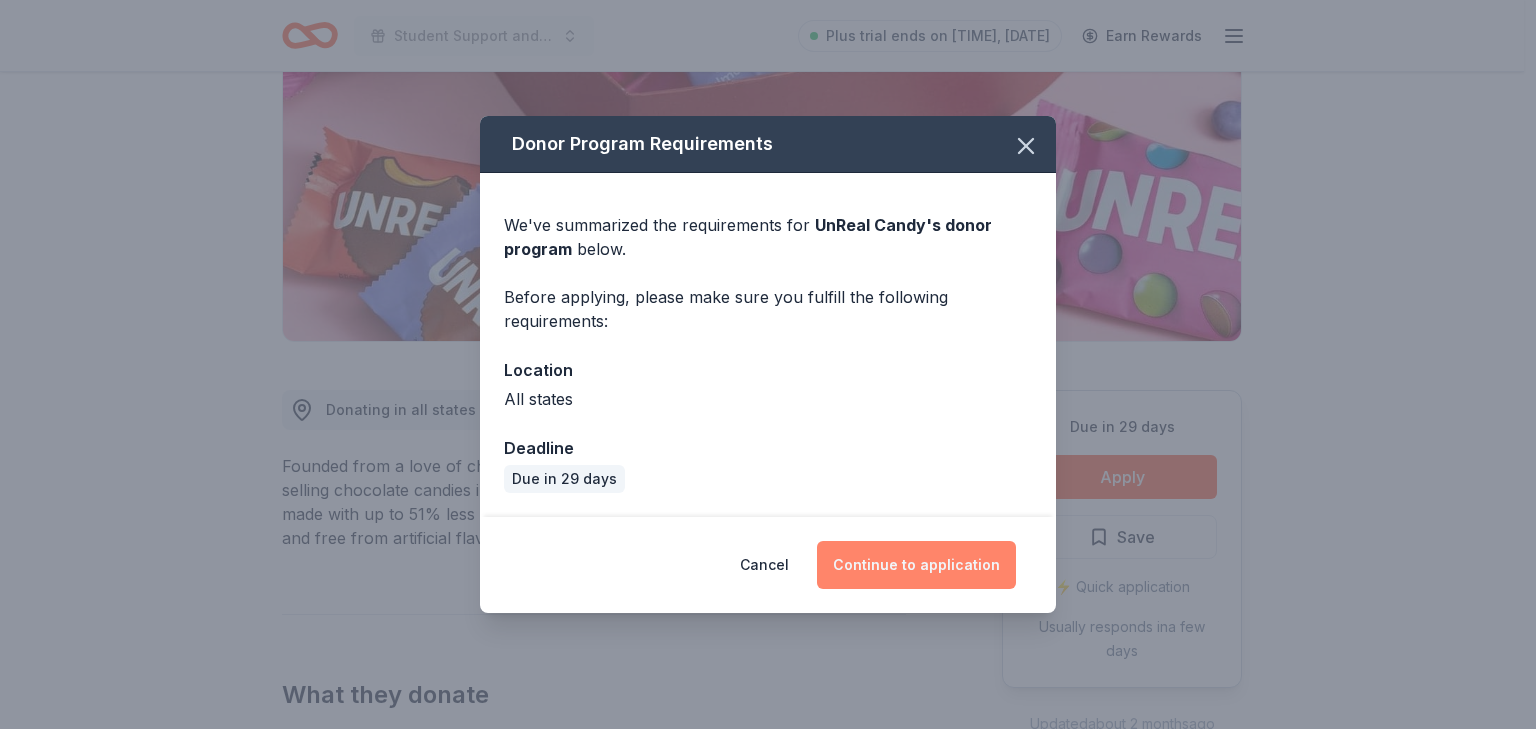 click on "Continue to application" at bounding box center [916, 565] 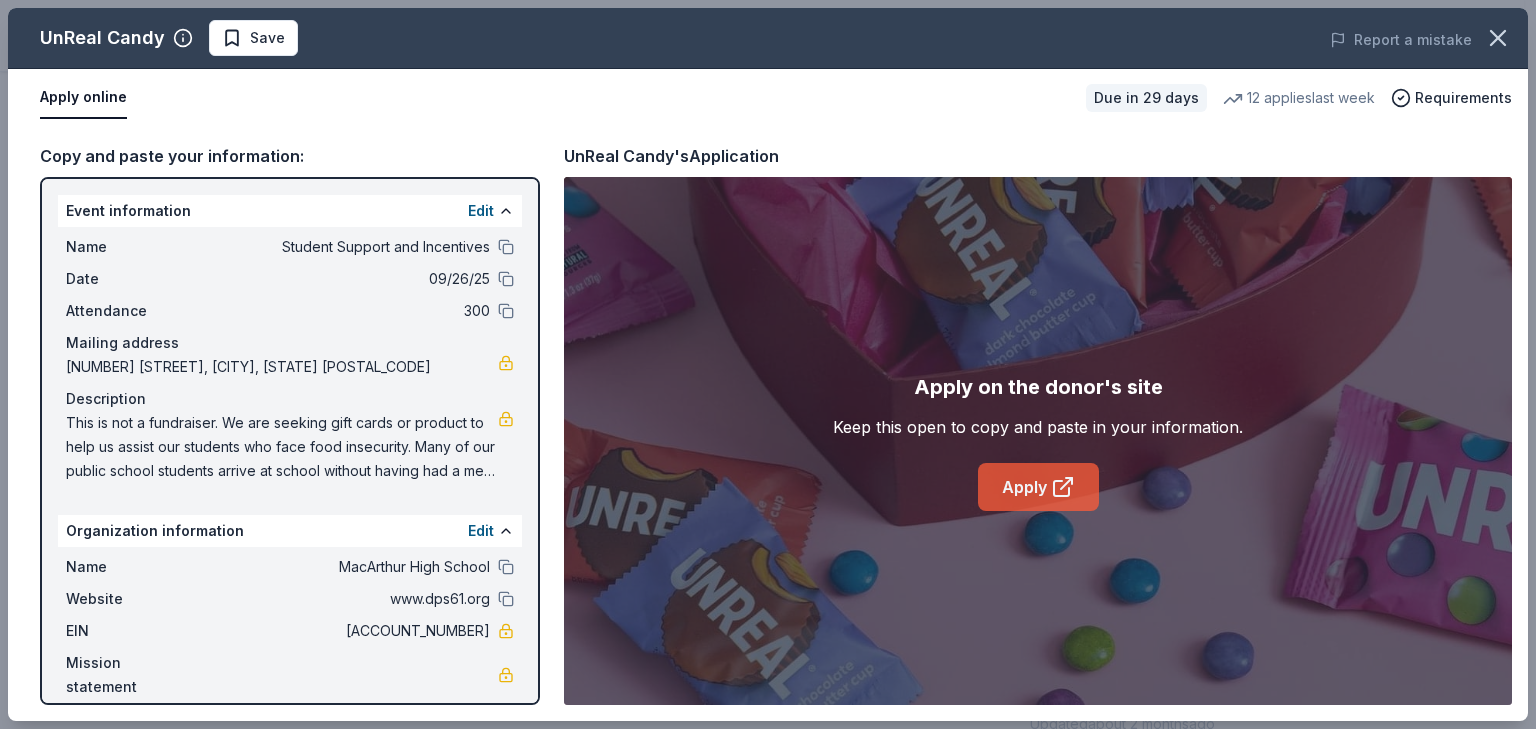 click on "Apply" at bounding box center [1038, 487] 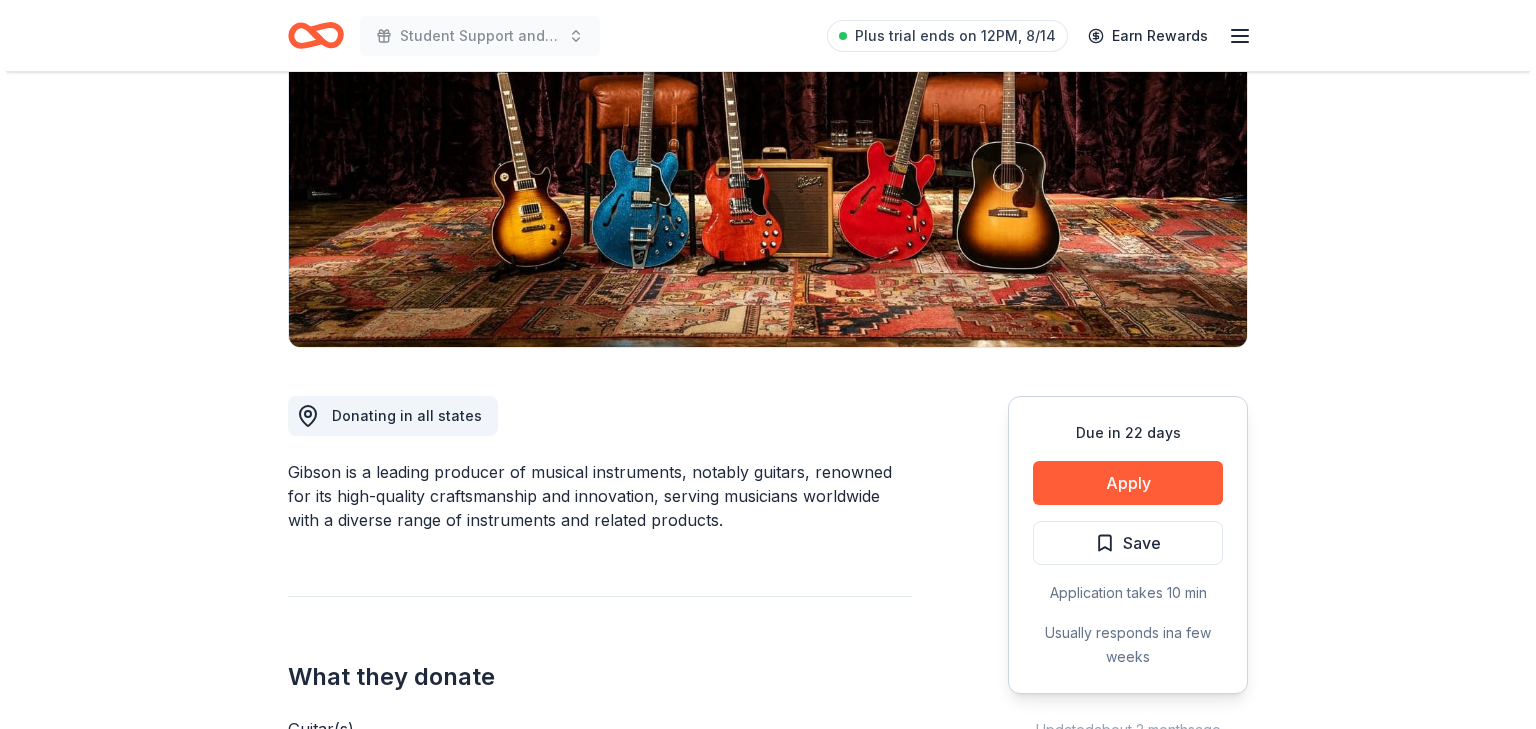 scroll, scrollTop: 266, scrollLeft: 0, axis: vertical 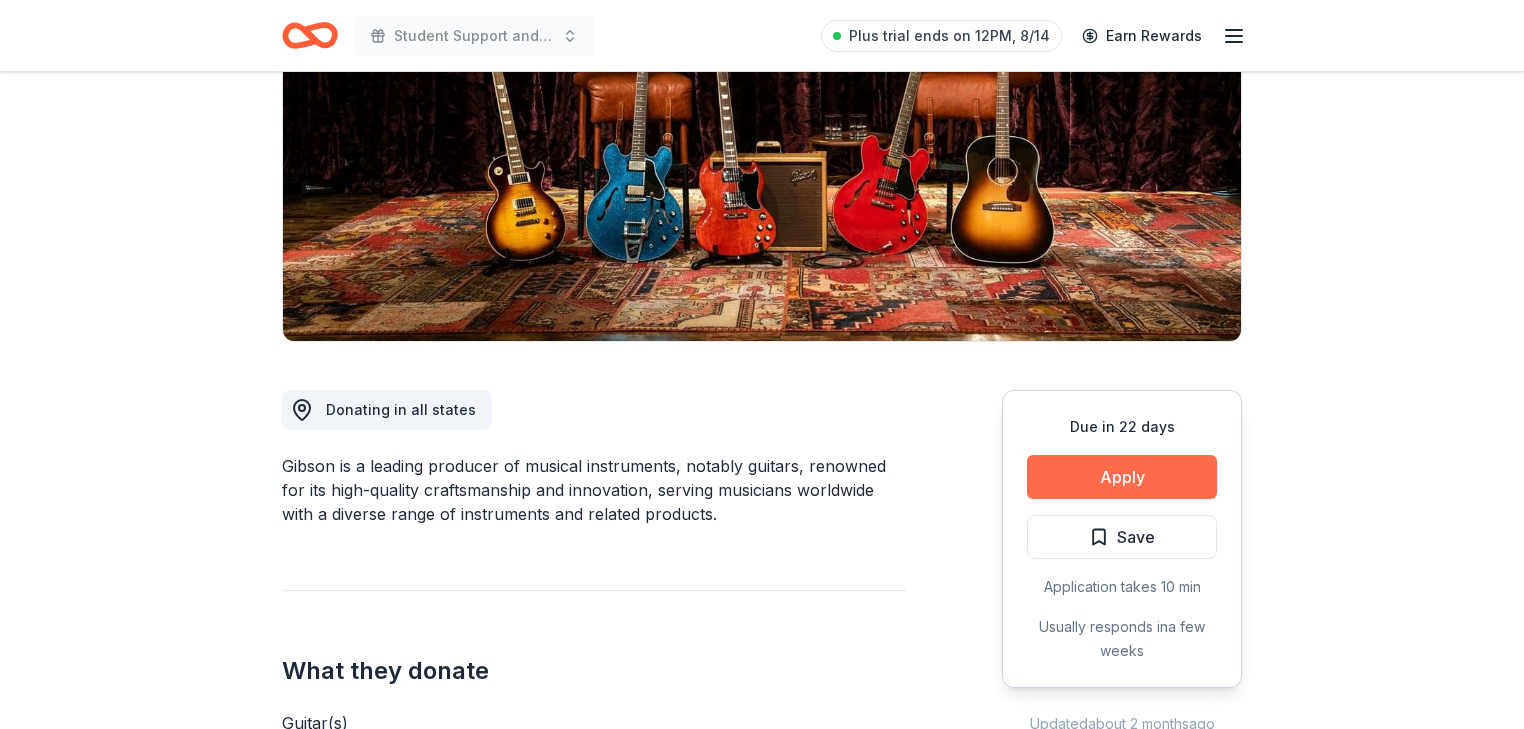 click on "Apply" at bounding box center [1122, 477] 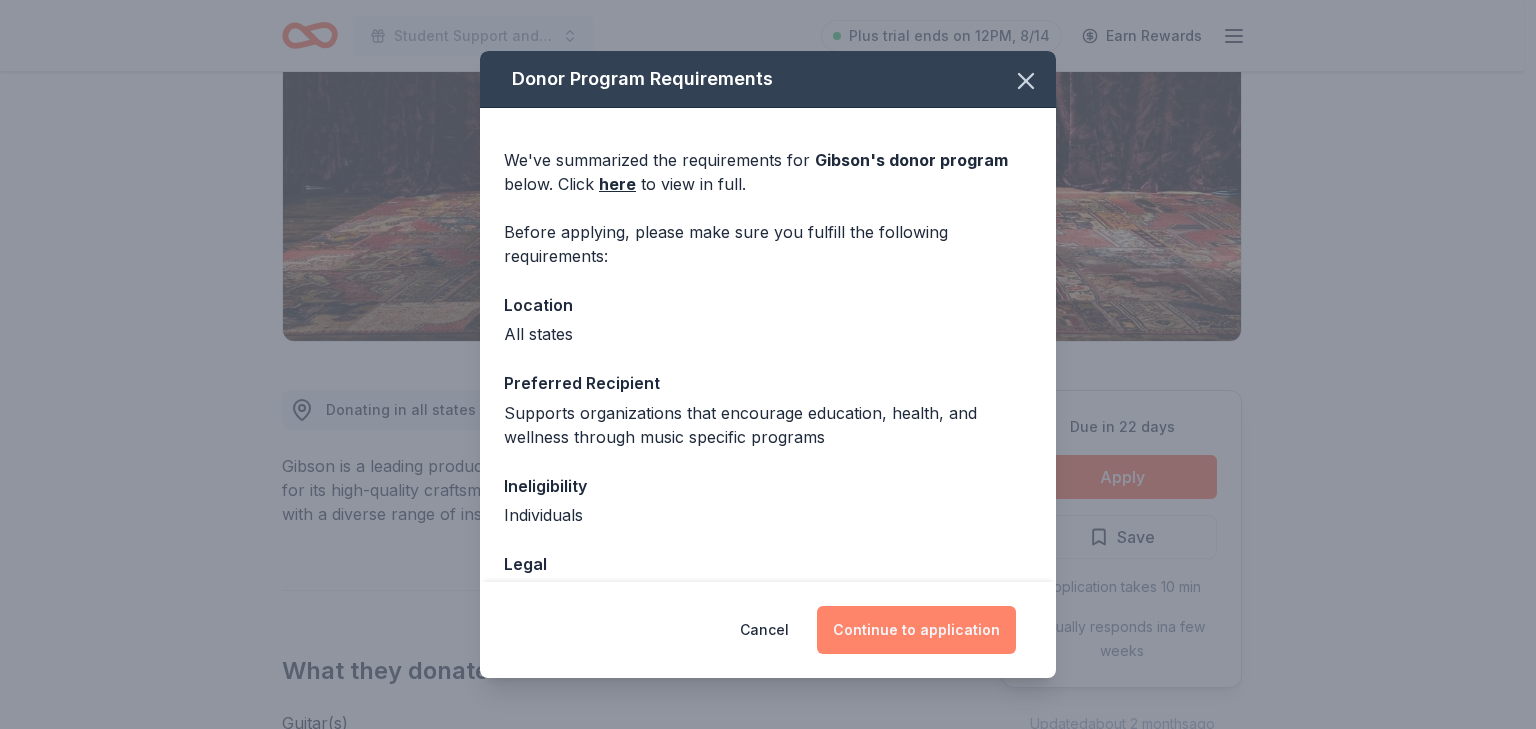 click on "Continue to application" at bounding box center (916, 630) 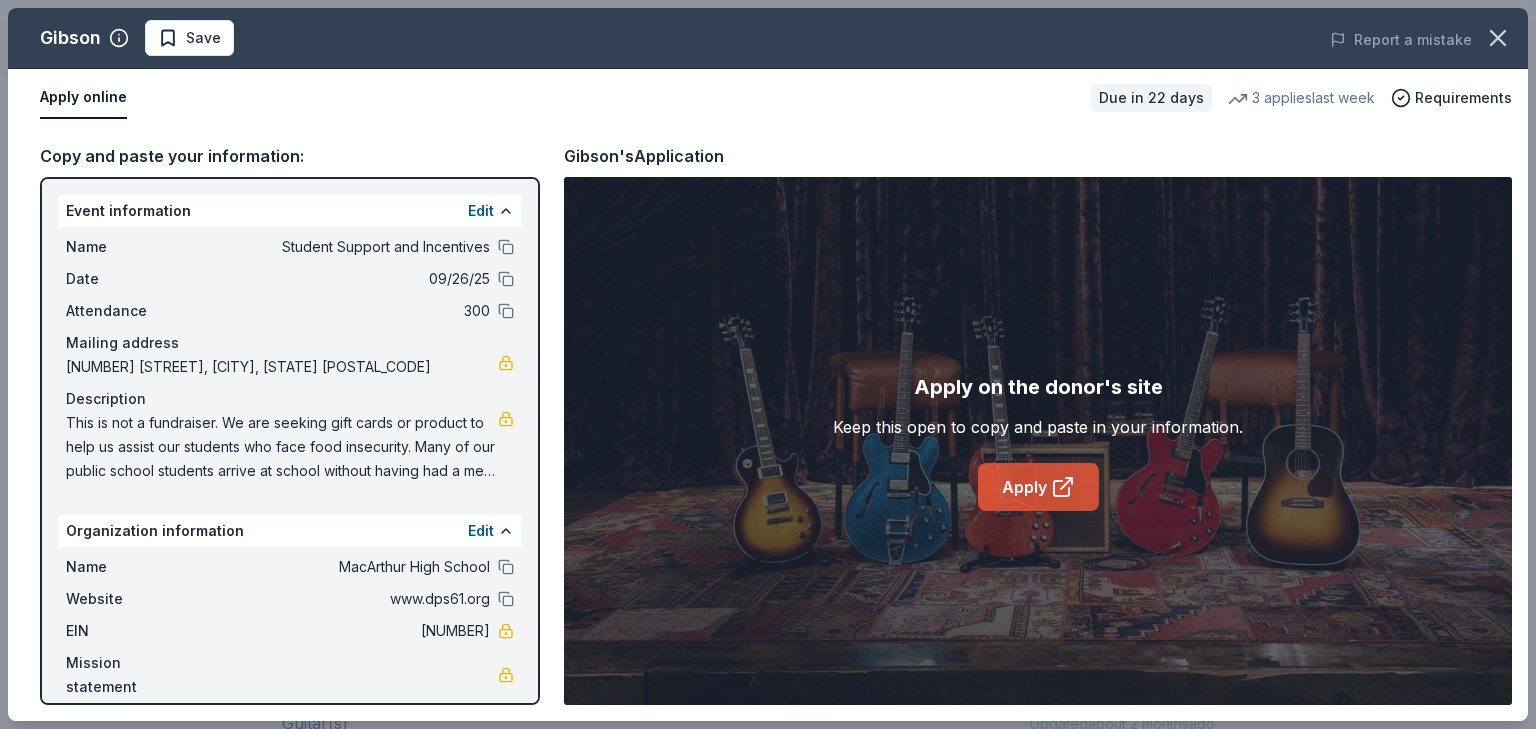 click 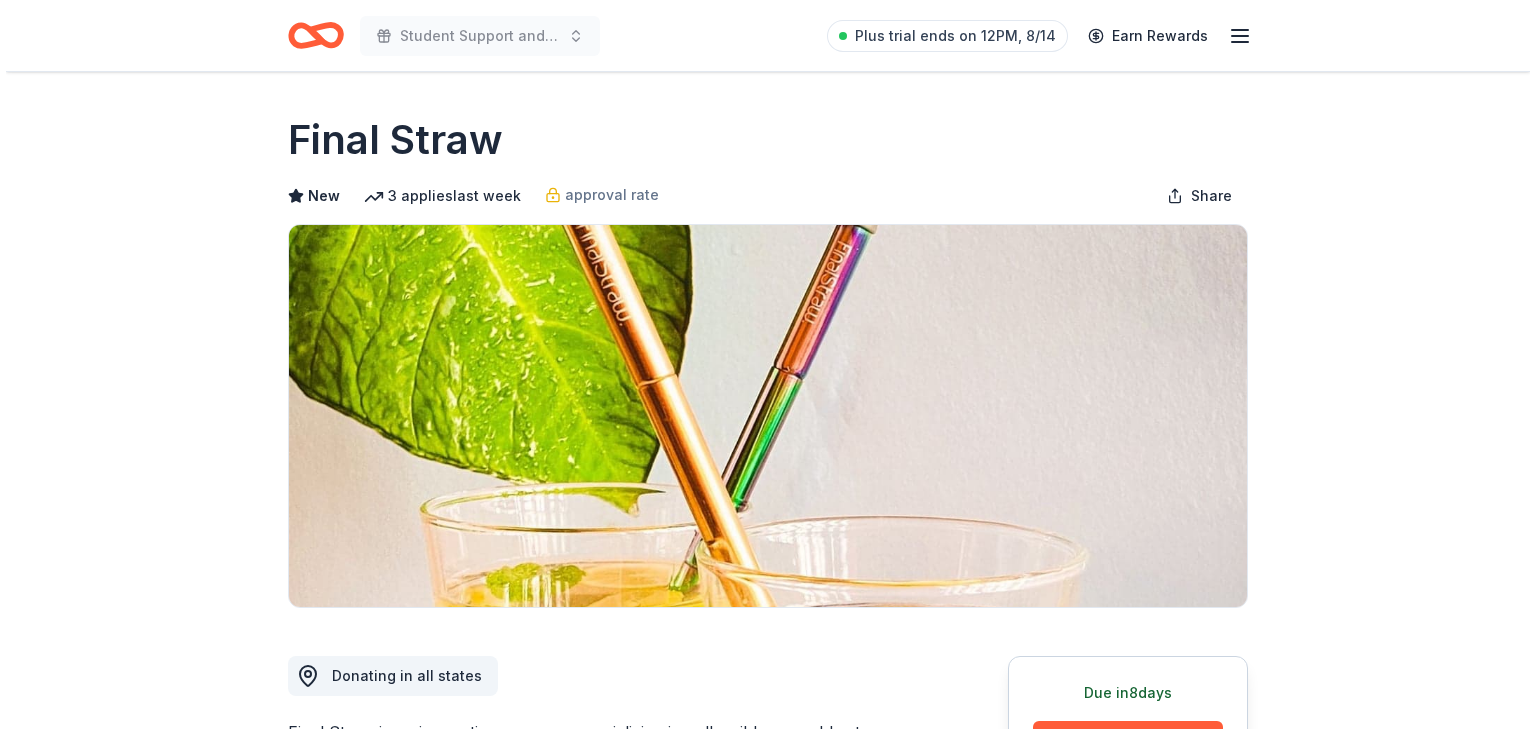 scroll, scrollTop: 133, scrollLeft: 0, axis: vertical 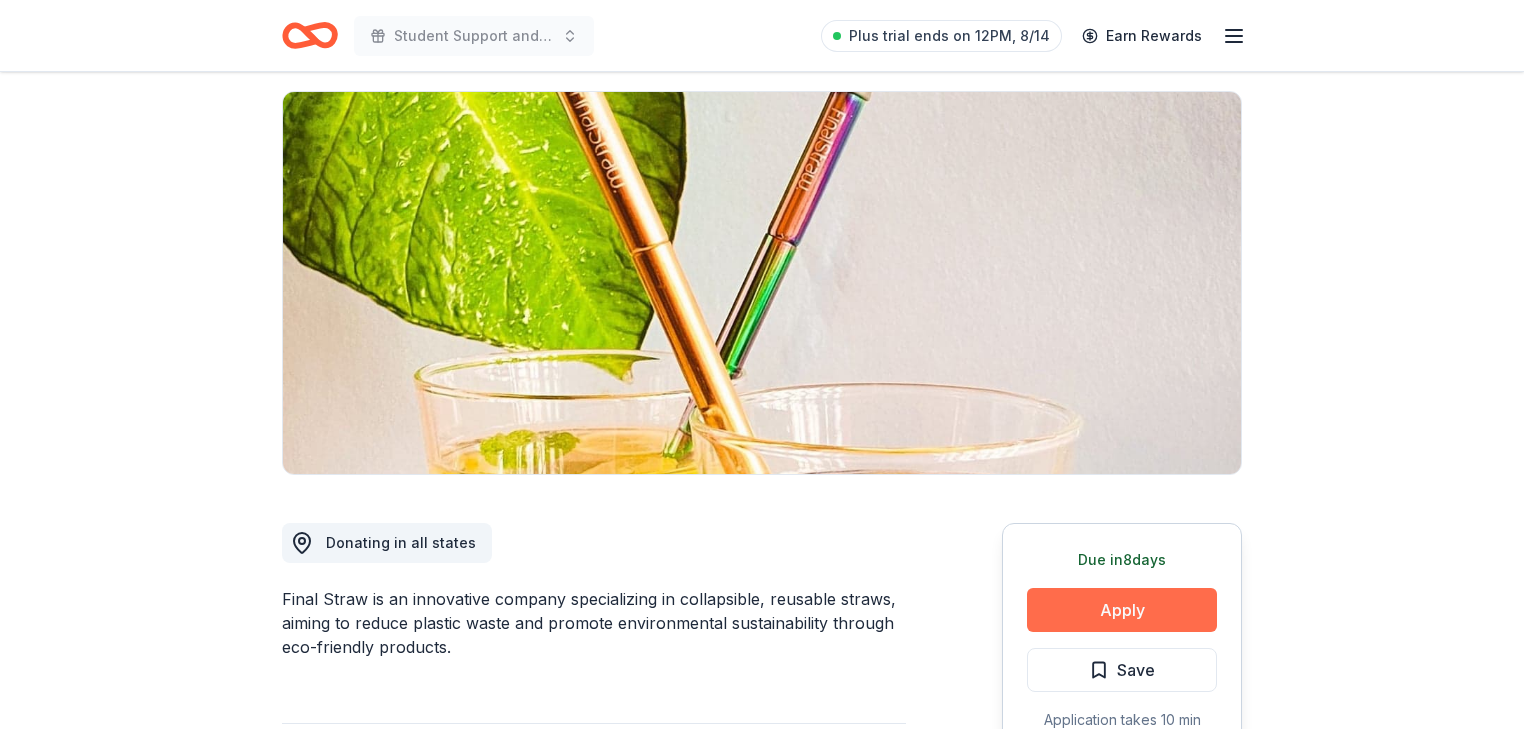 click on "Apply" at bounding box center [1122, 610] 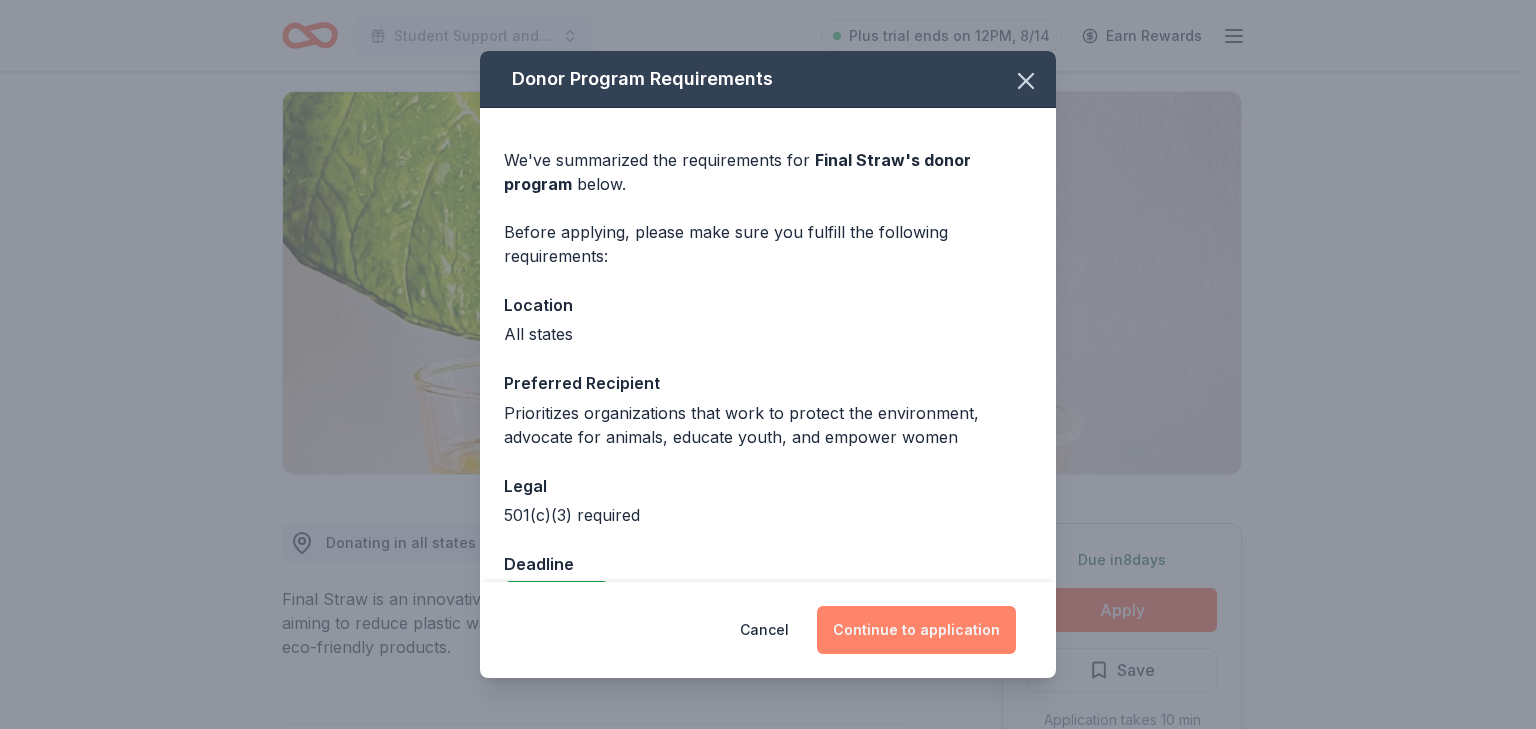 click on "Continue to application" at bounding box center (916, 630) 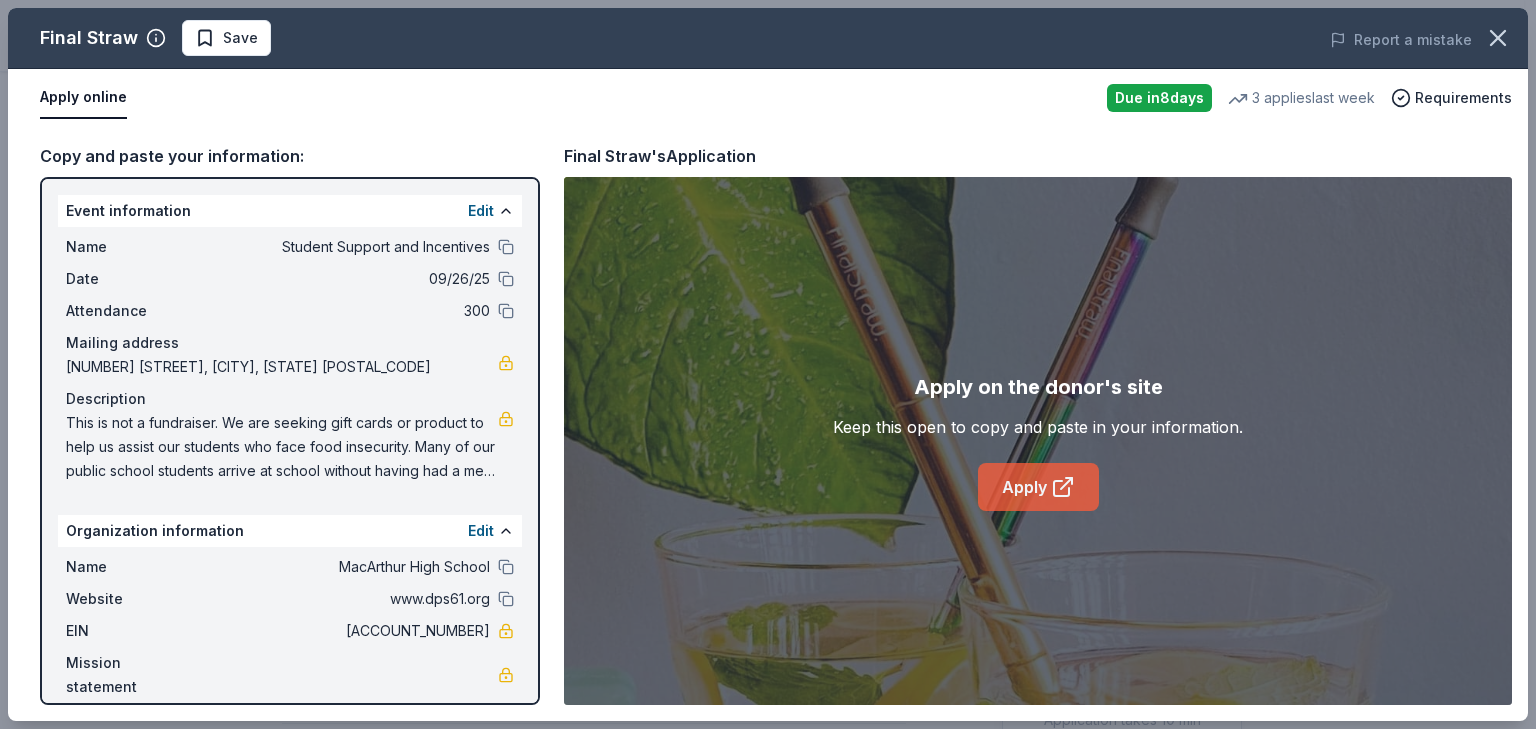 click on "Apply" at bounding box center [1038, 487] 